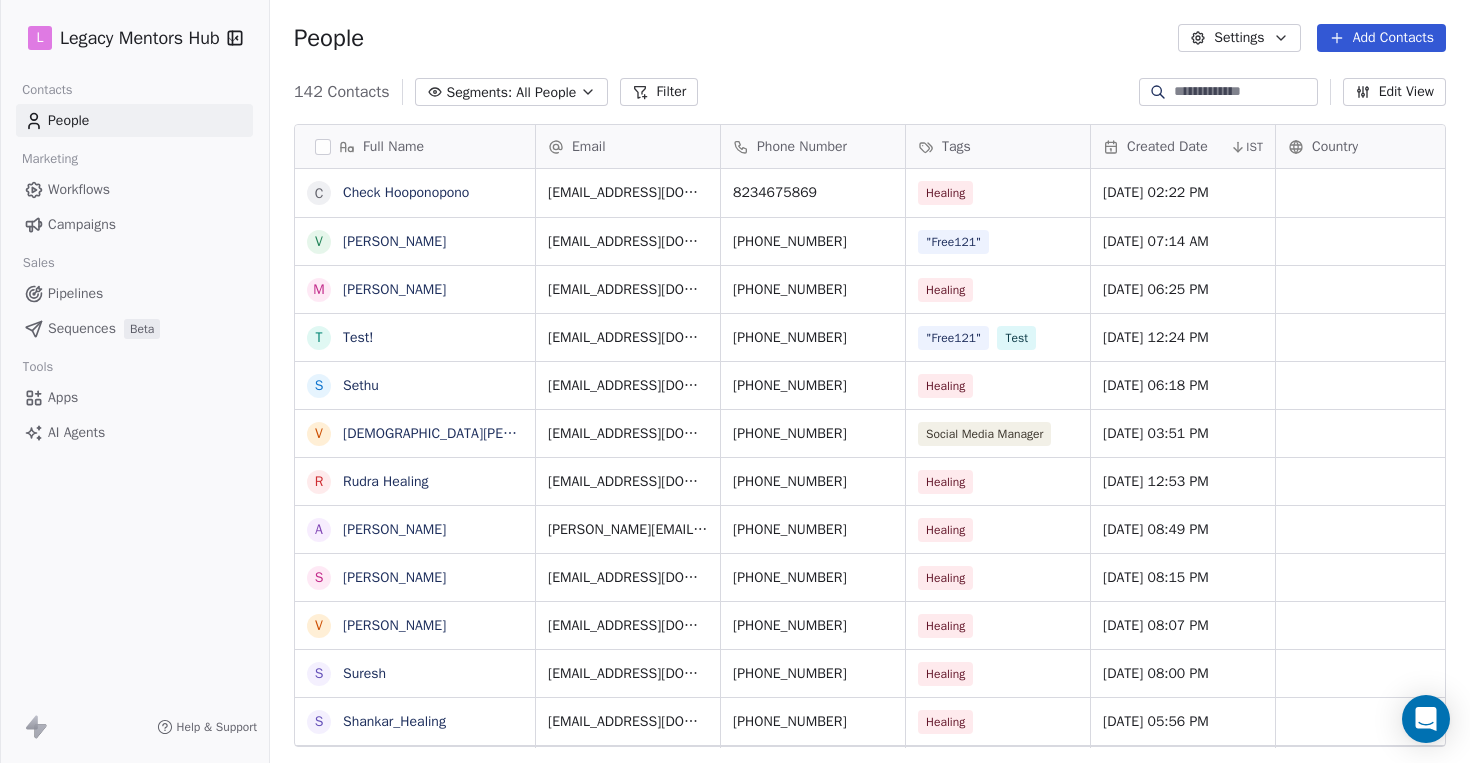 scroll, scrollTop: 0, scrollLeft: 0, axis: both 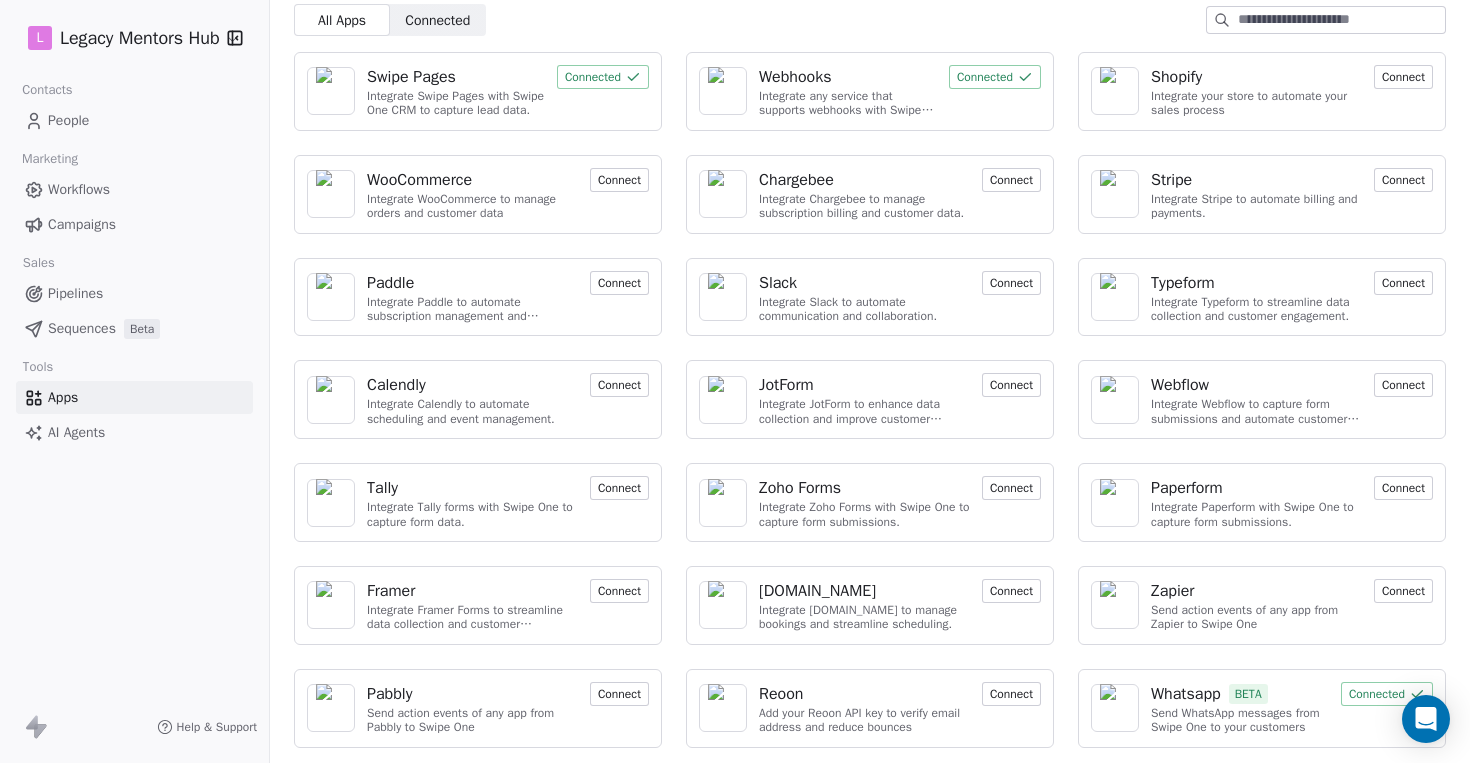 click on "Whatsapp" at bounding box center [1186, 694] 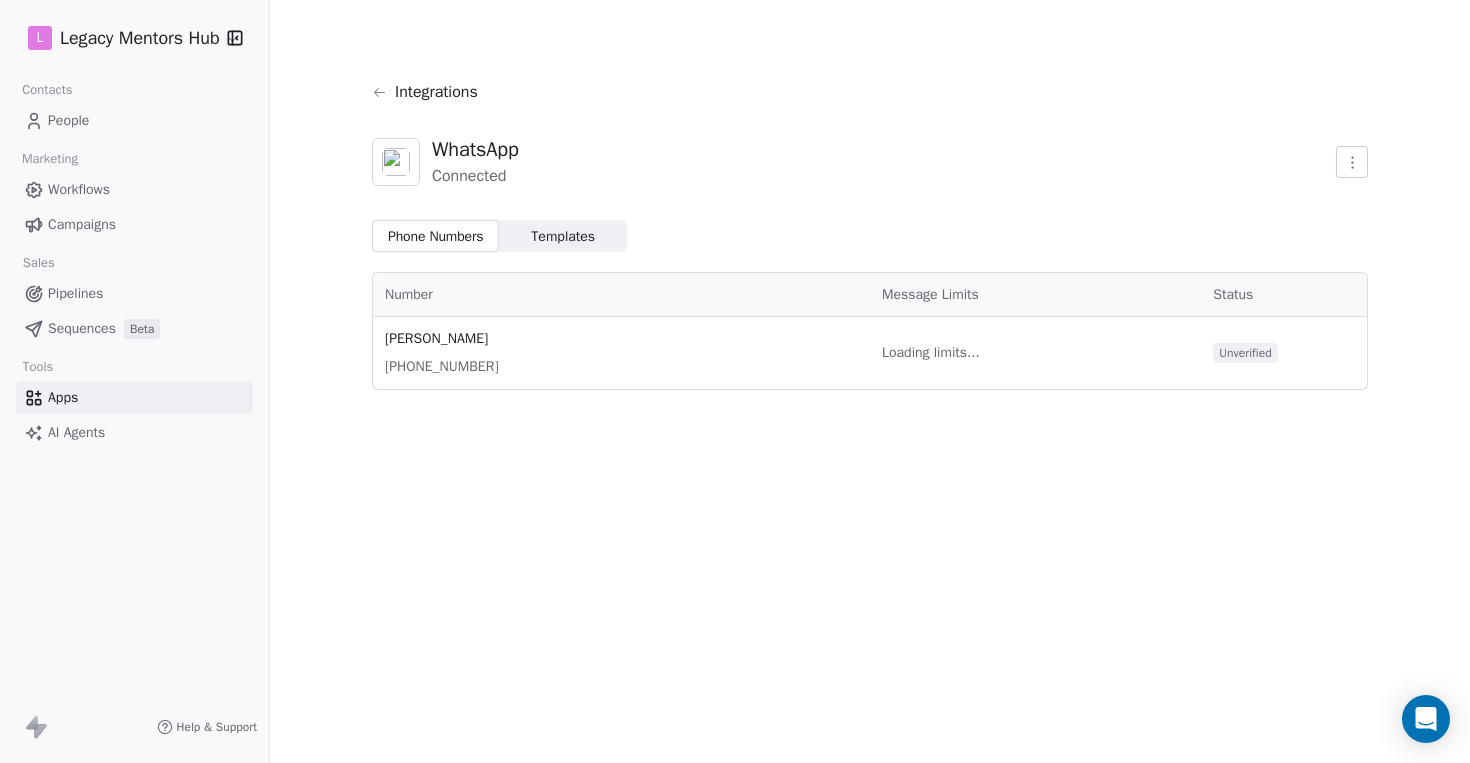click on "Templates" at bounding box center [563, 236] 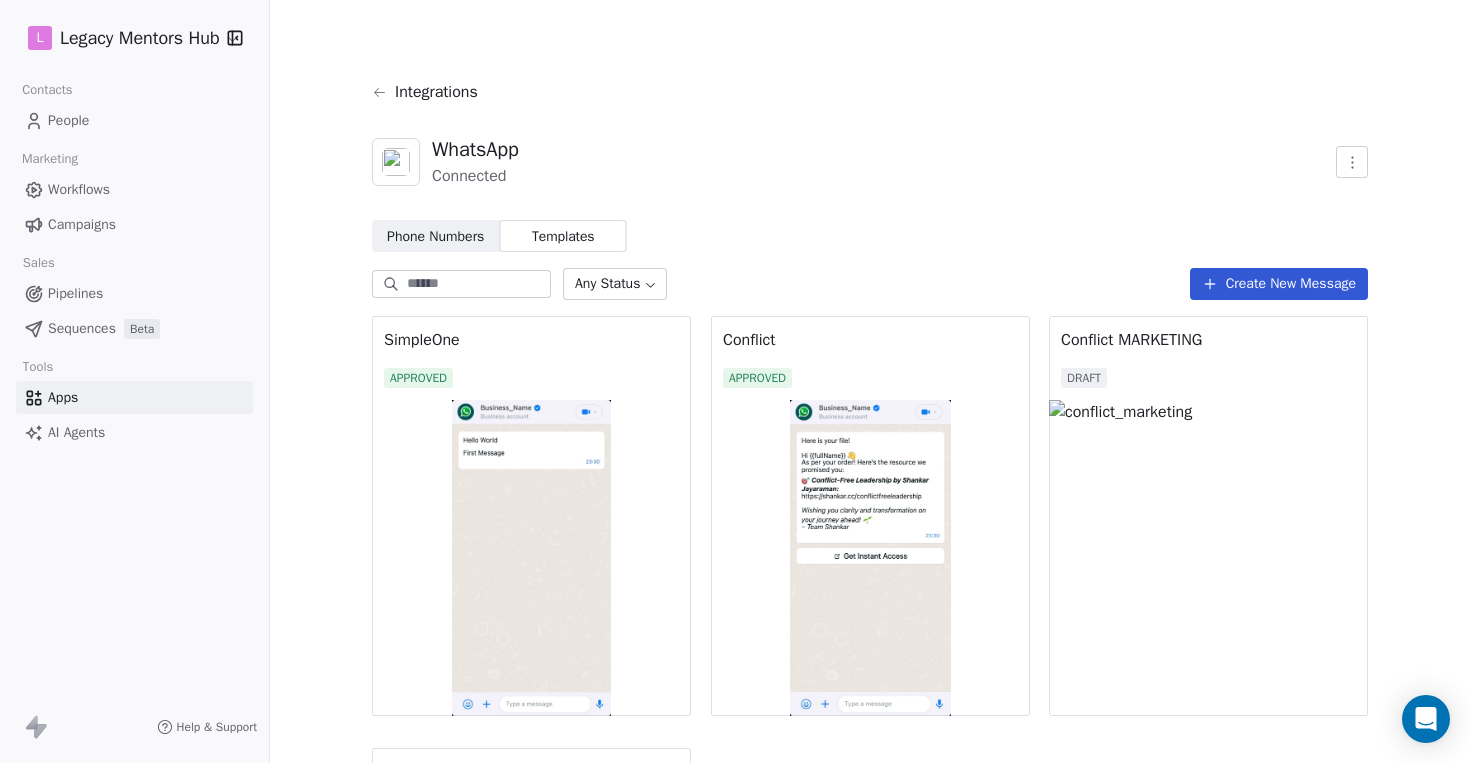 click on "Create New Message" at bounding box center (1279, 284) 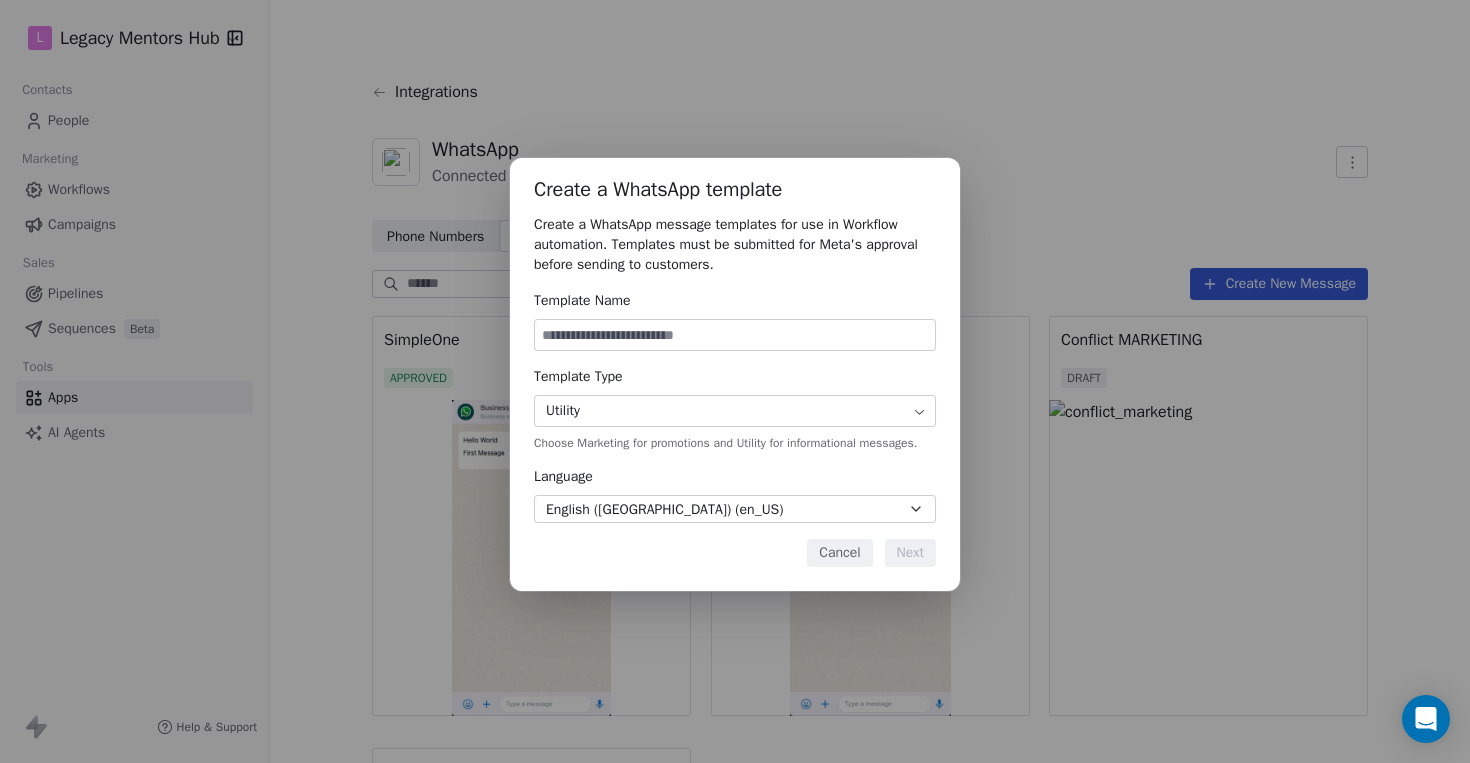 click at bounding box center (735, 335) 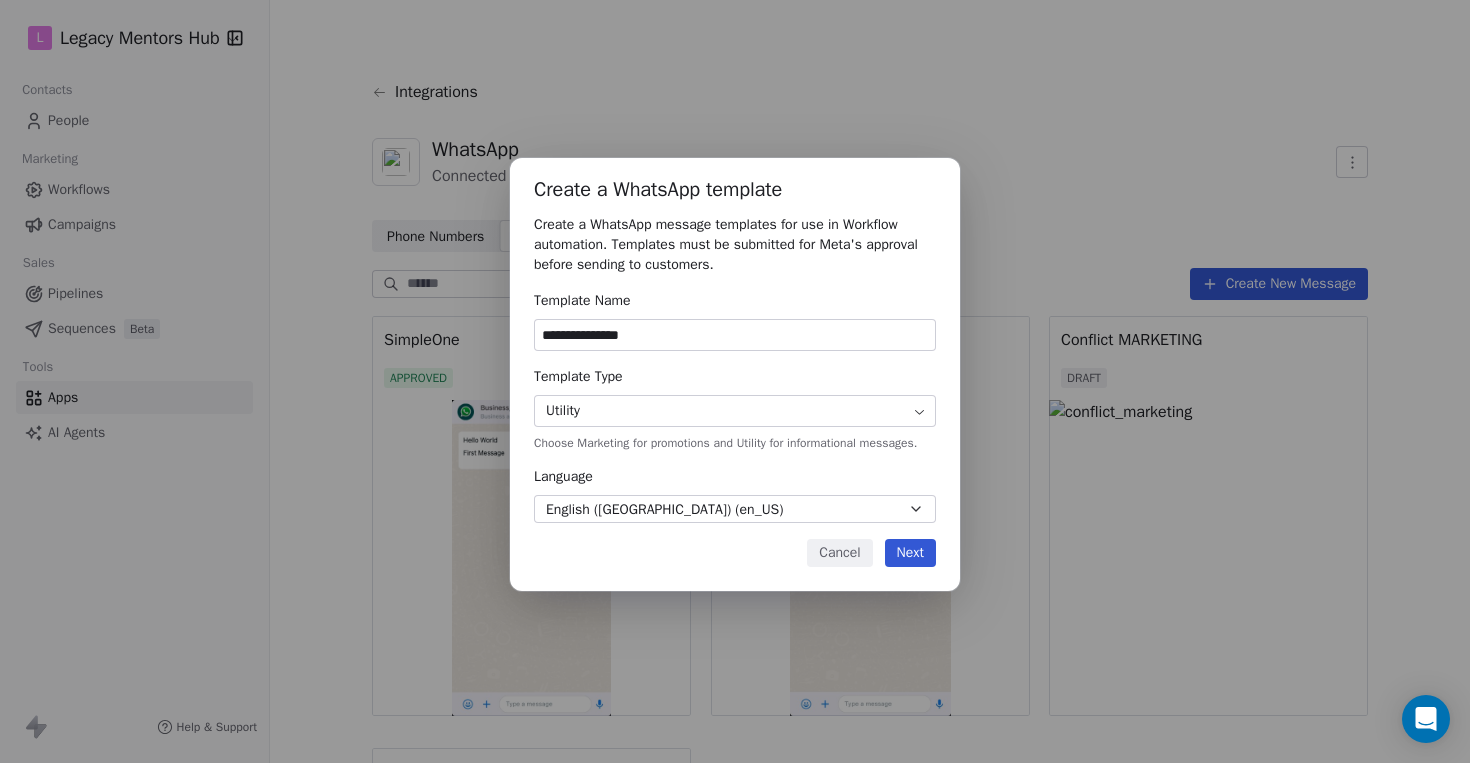 type on "**********" 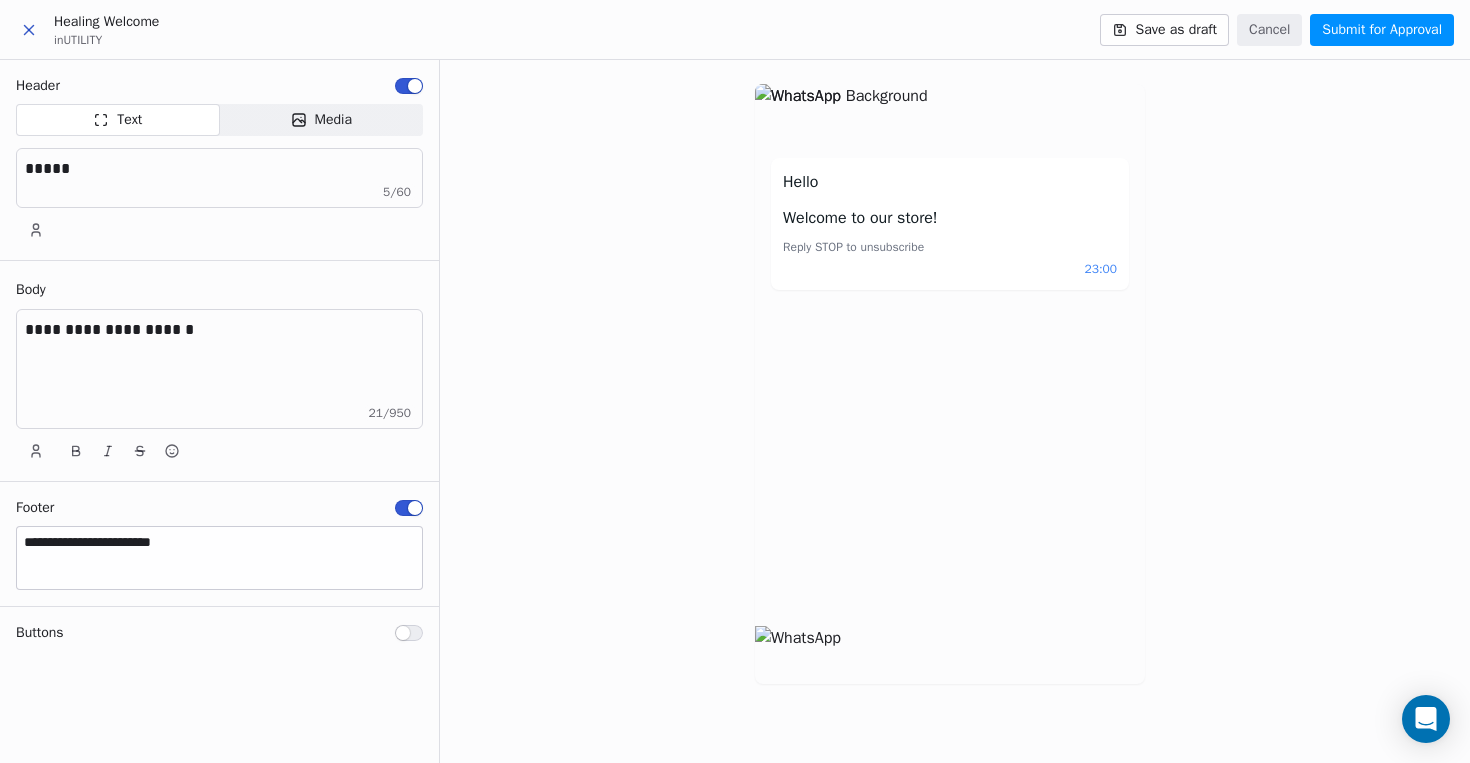 click on "*****" at bounding box center (219, 169) 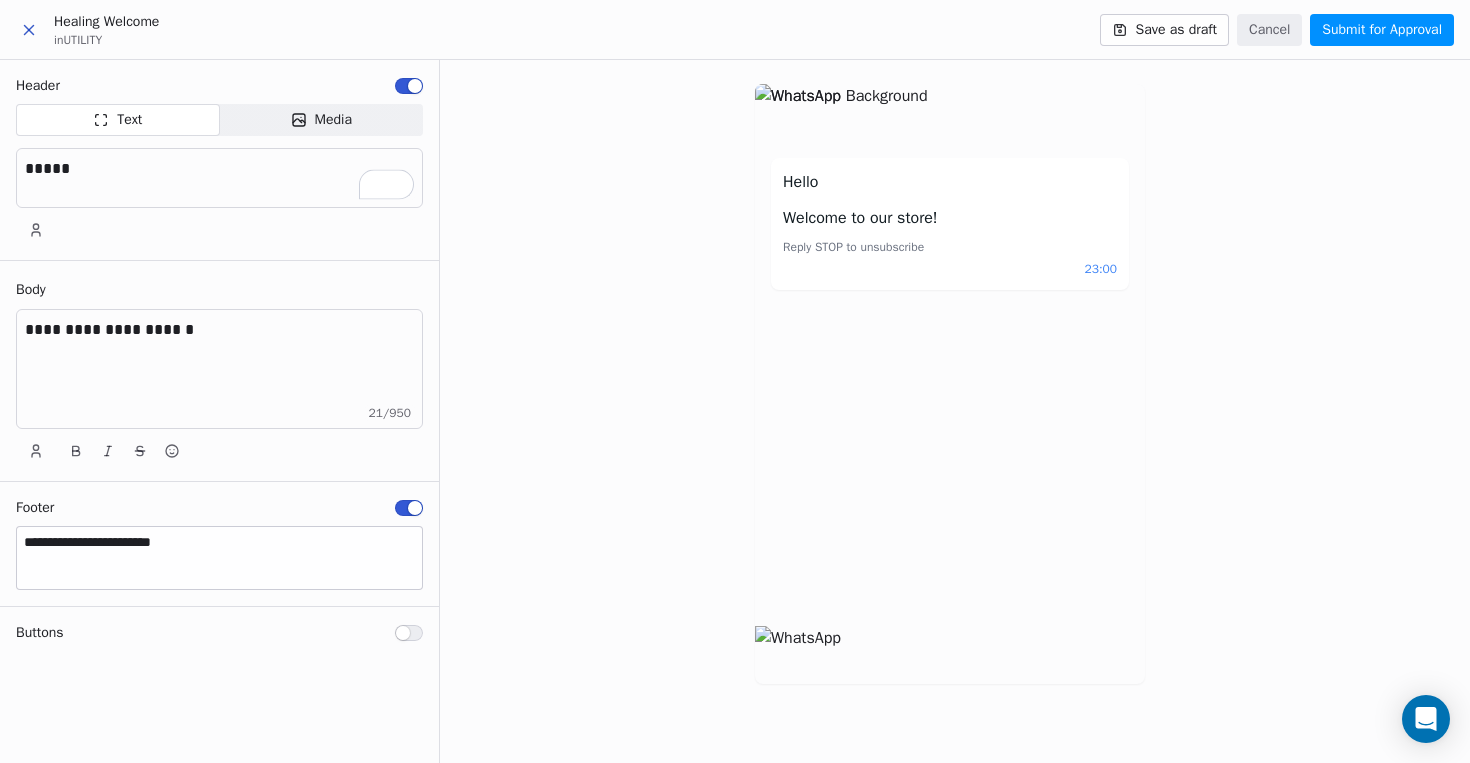 type 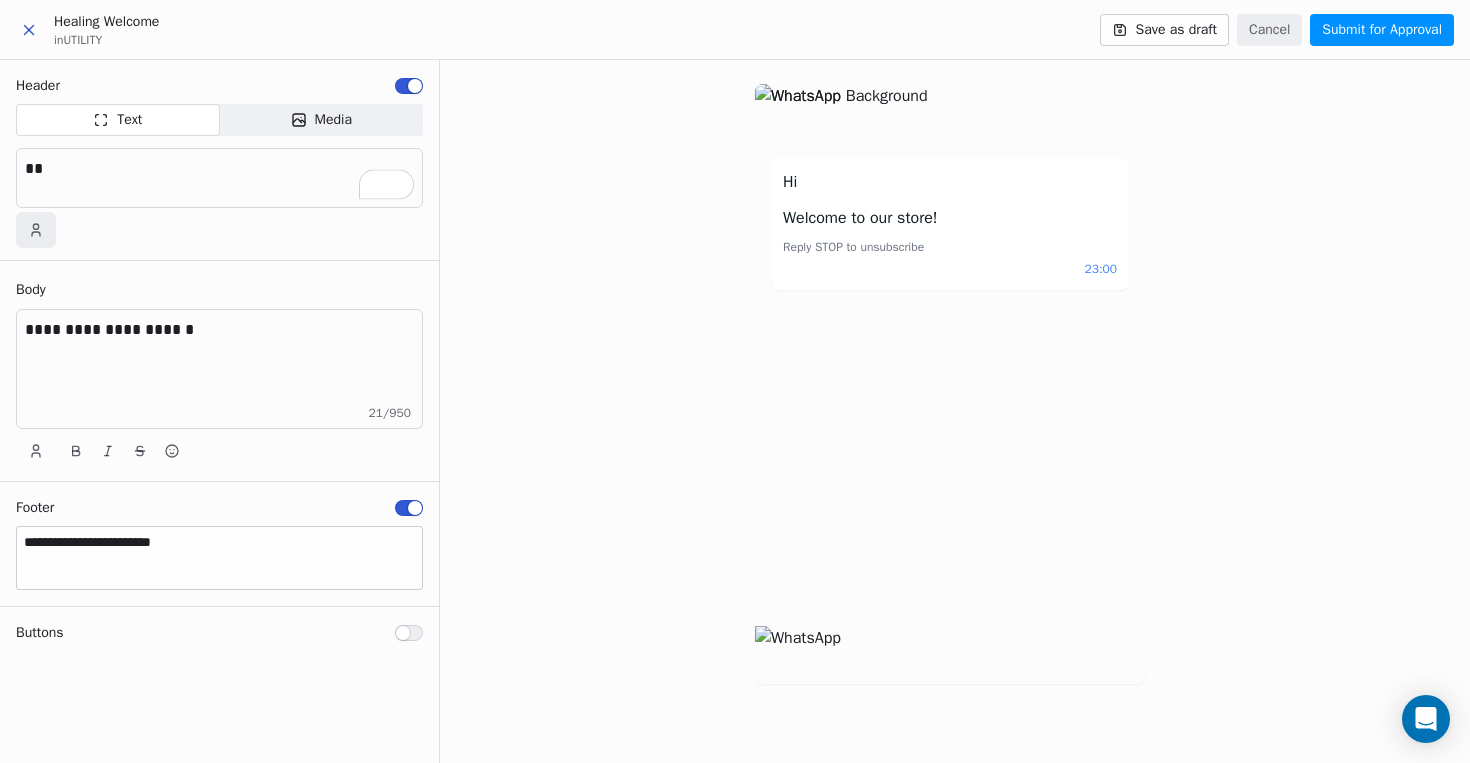 click at bounding box center (36, 230) 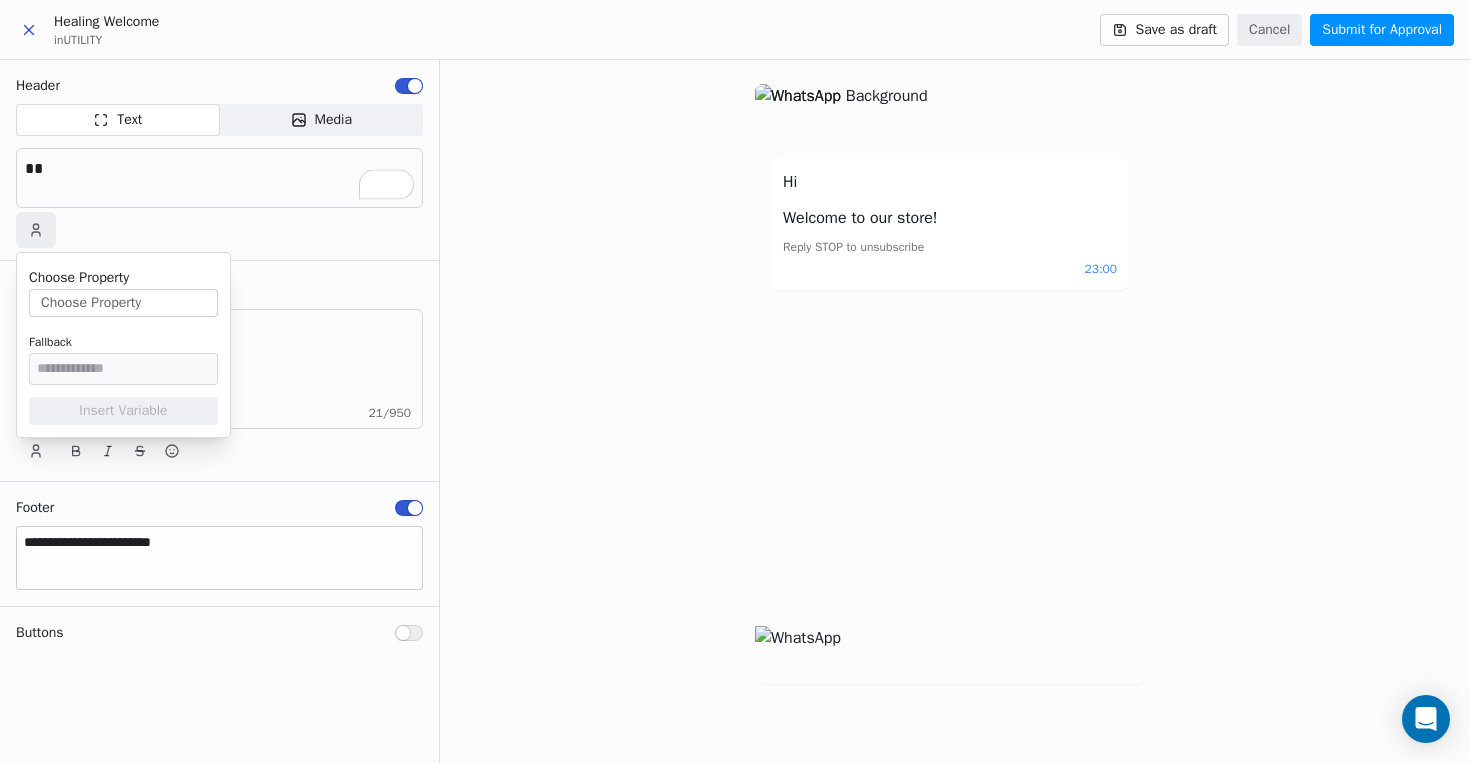 click on "Choose Property" at bounding box center (123, 303) 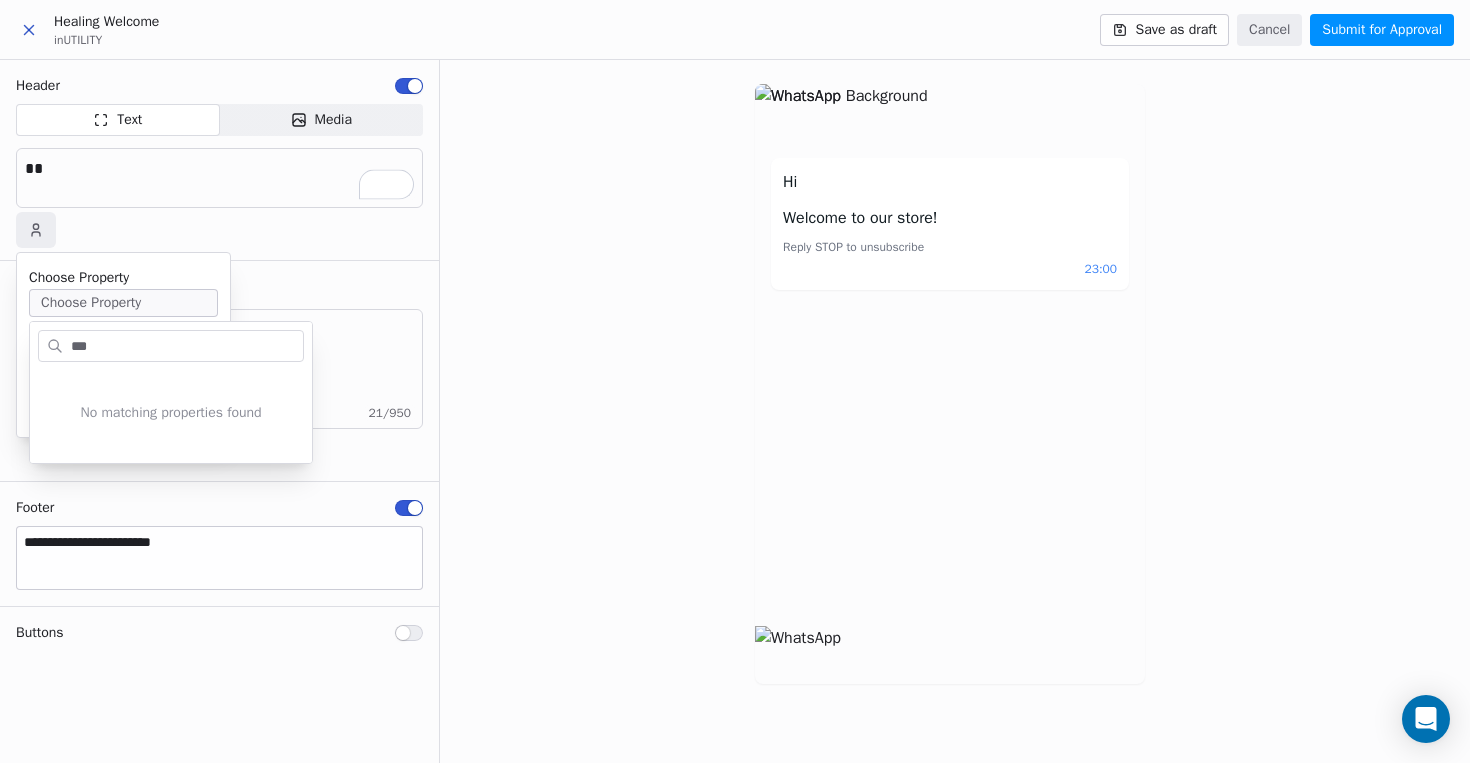 type on "****" 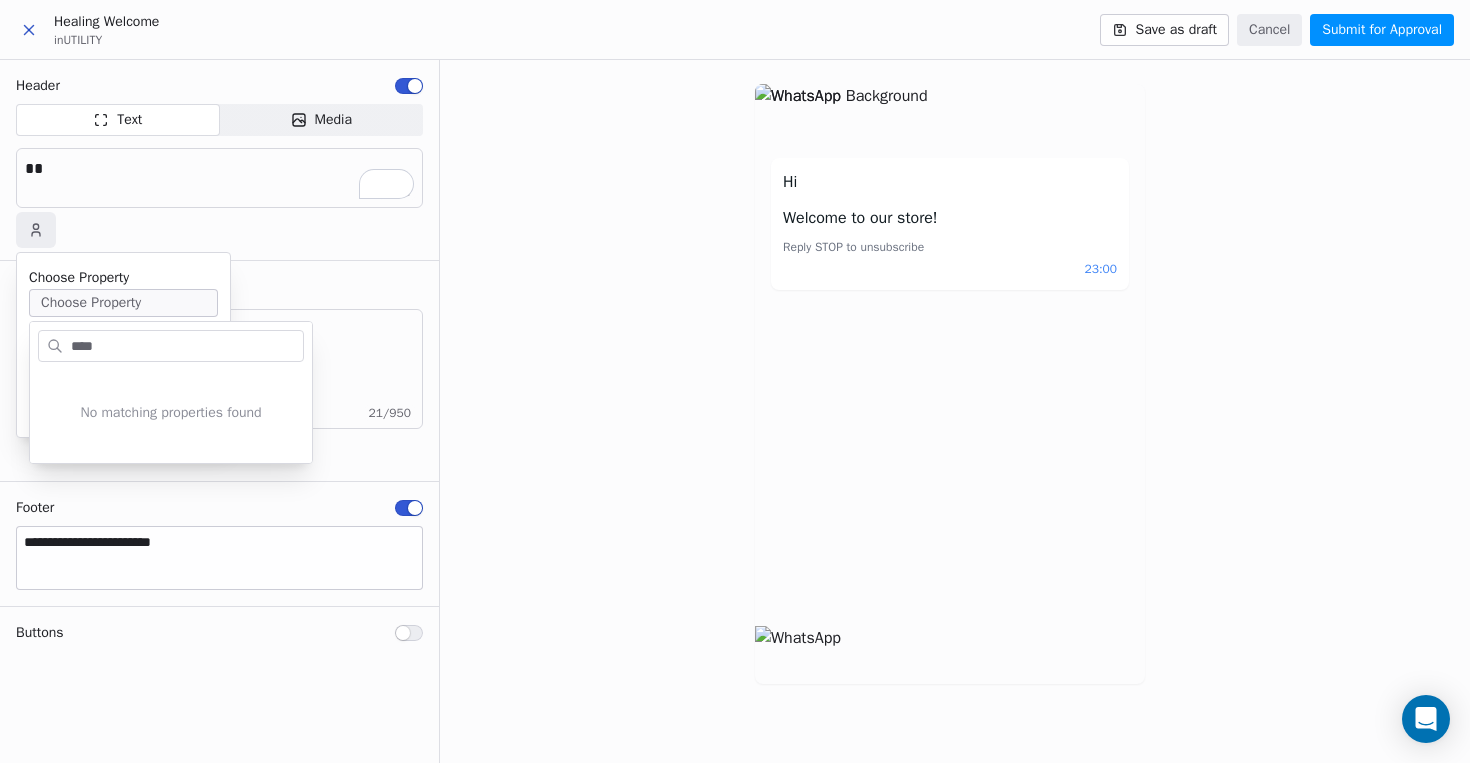 drag, startPoint x: 144, startPoint y: 350, endPoint x: 52, endPoint y: 349, distance: 92.00543 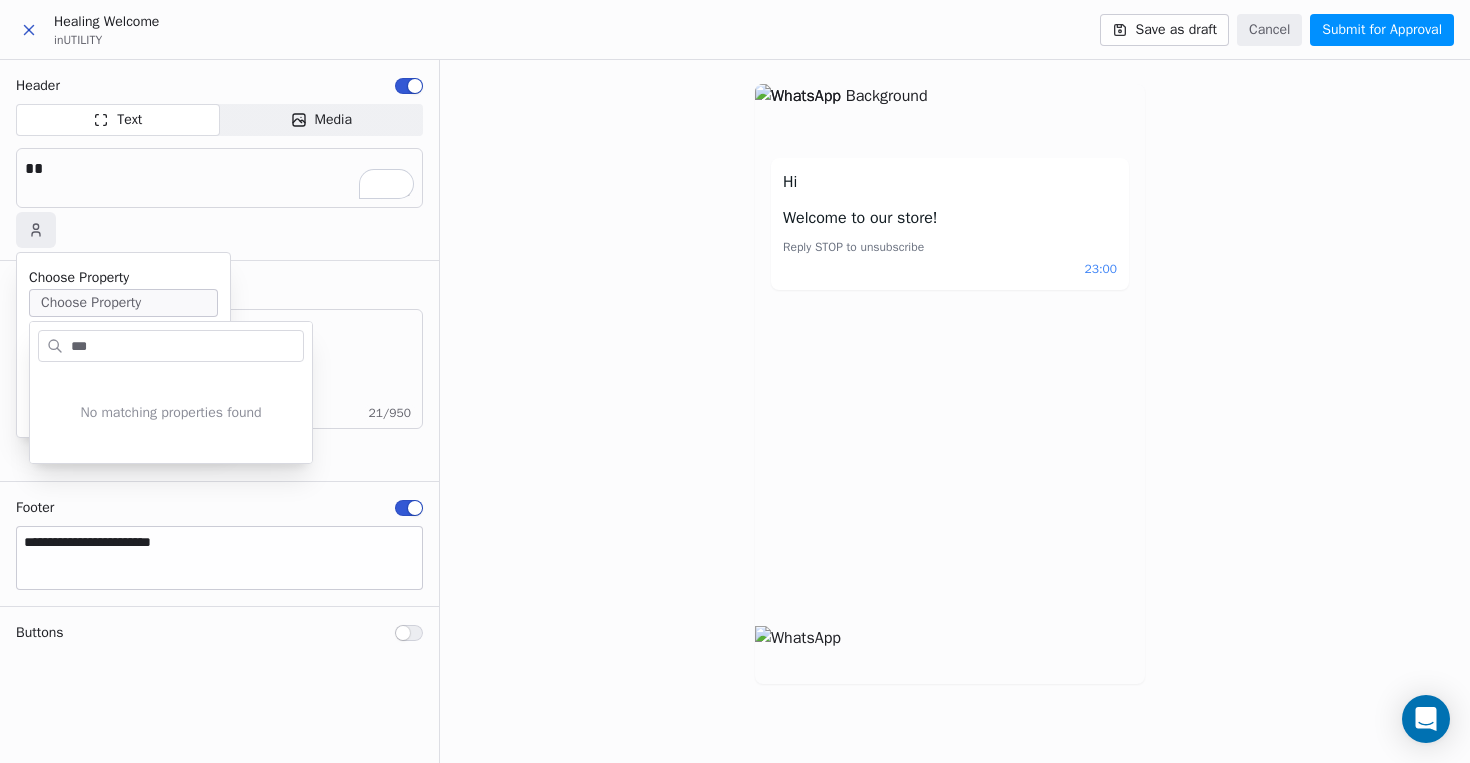 type on "****" 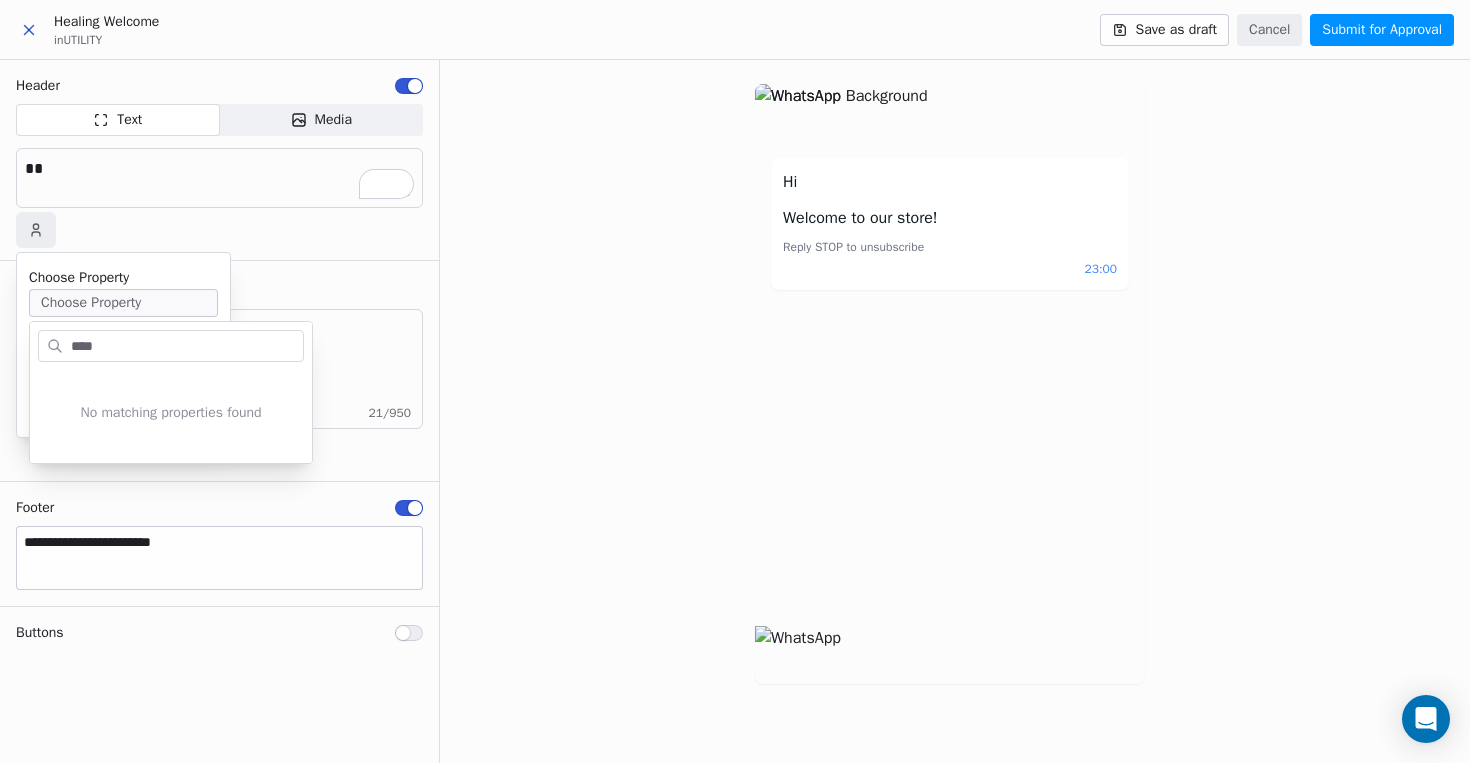 type 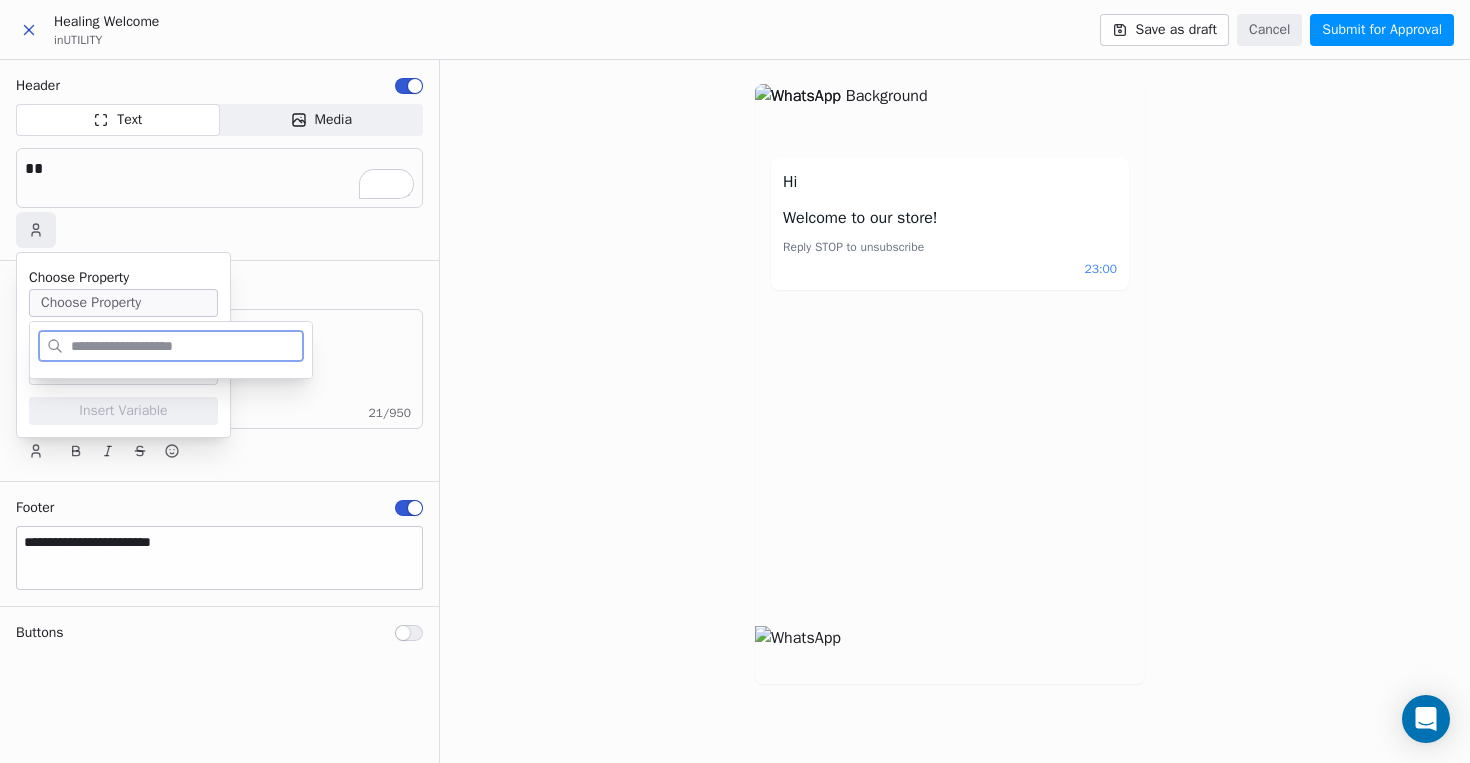 click on "Choose Property Choose Property" at bounding box center [123, 291] 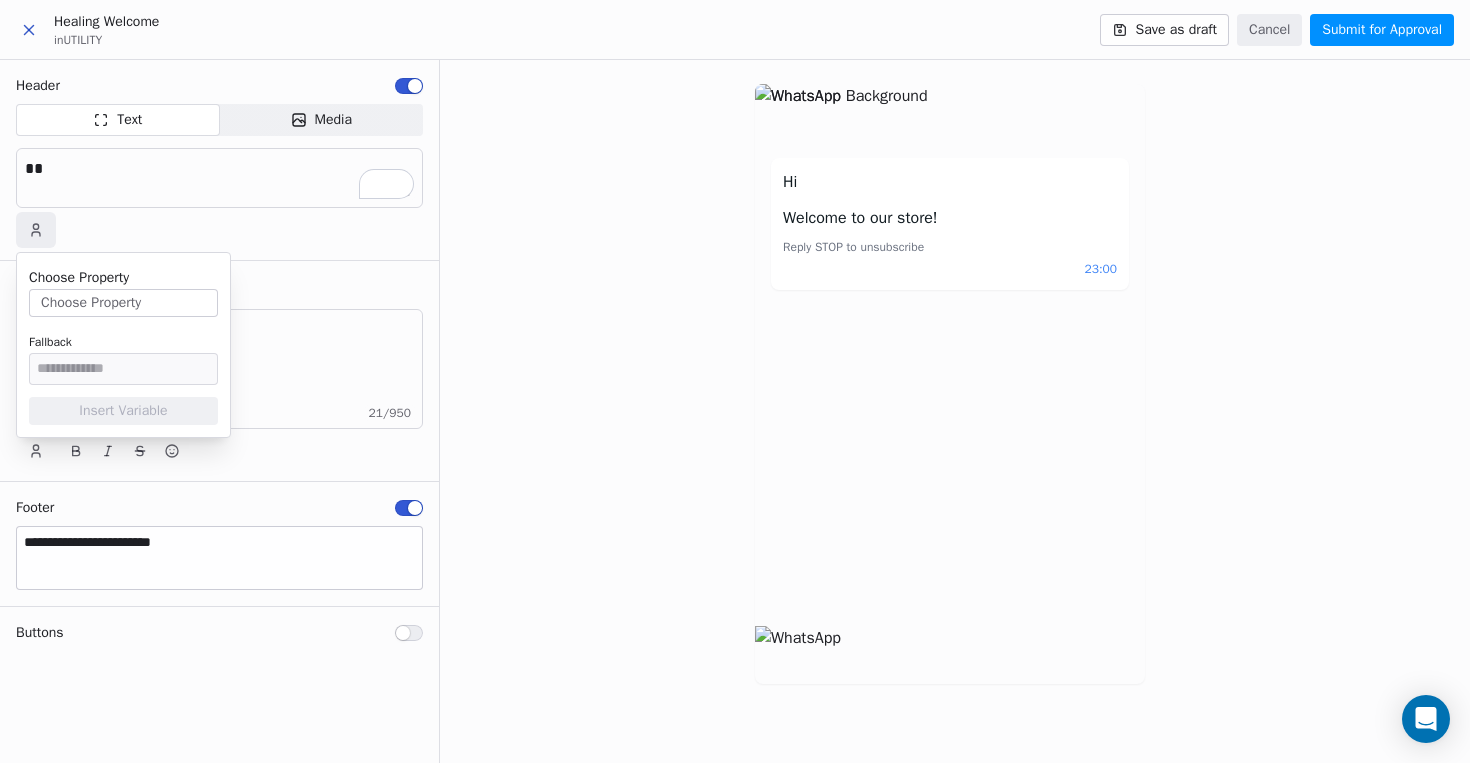 click on "Choose Property" at bounding box center (123, 303) 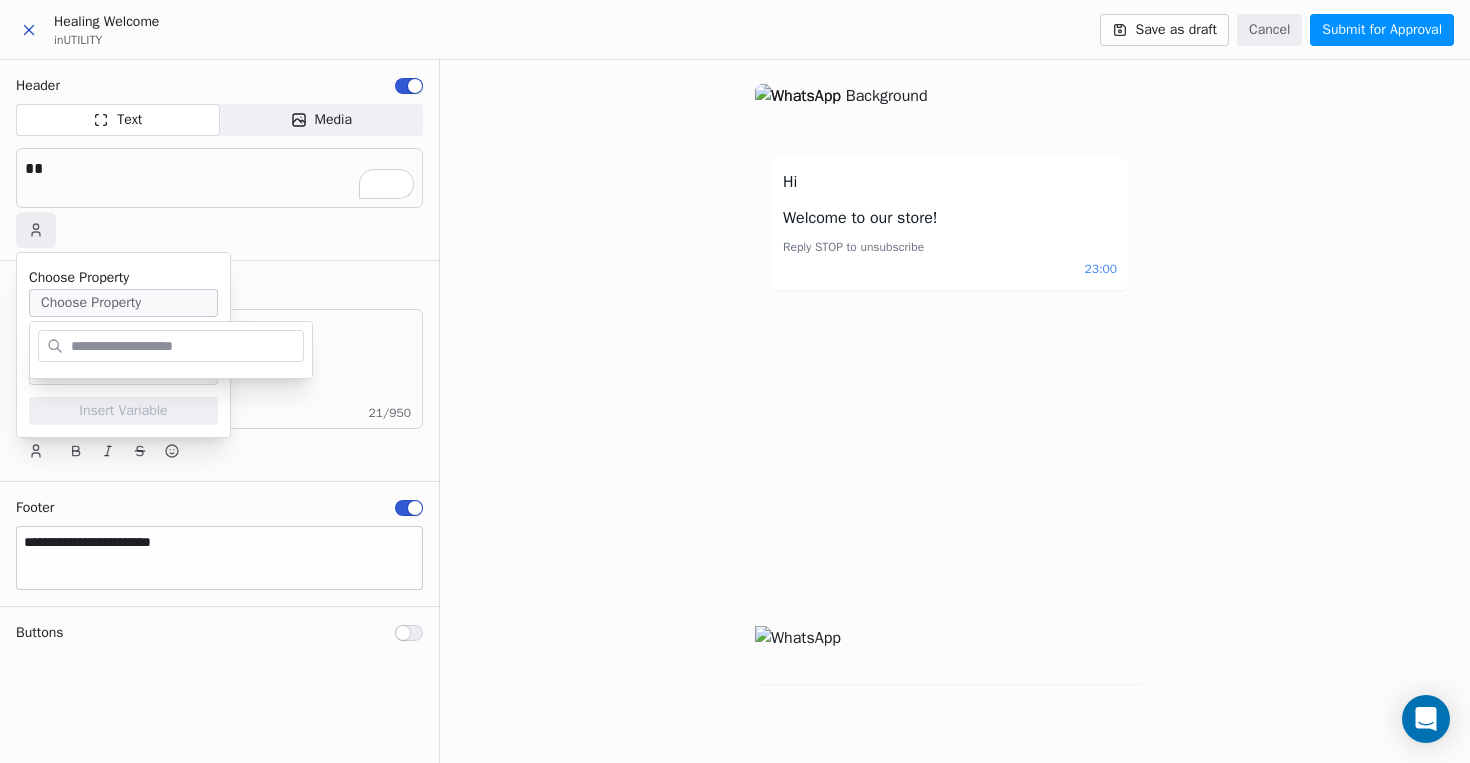 click at bounding box center (185, 346) 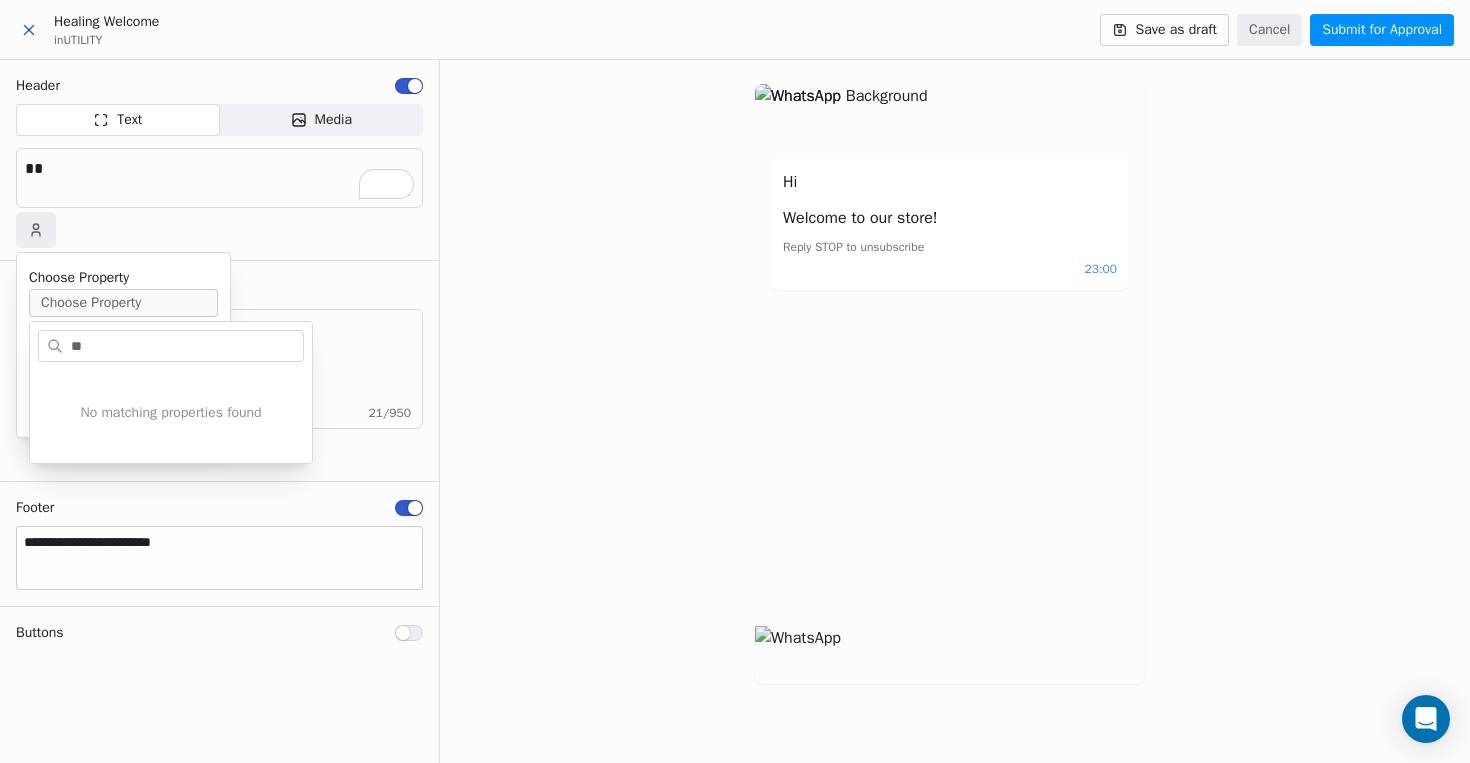 type on "*" 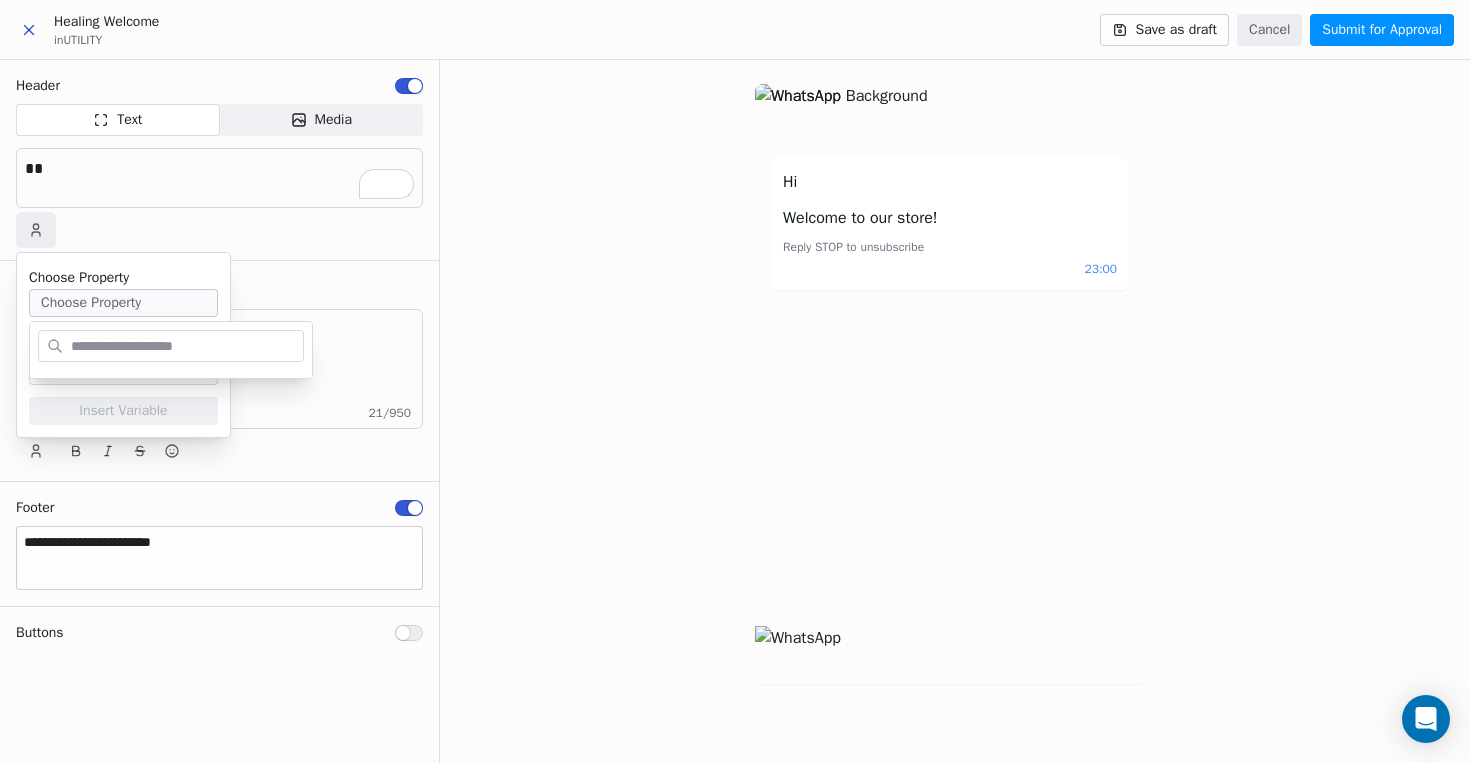 type on "*" 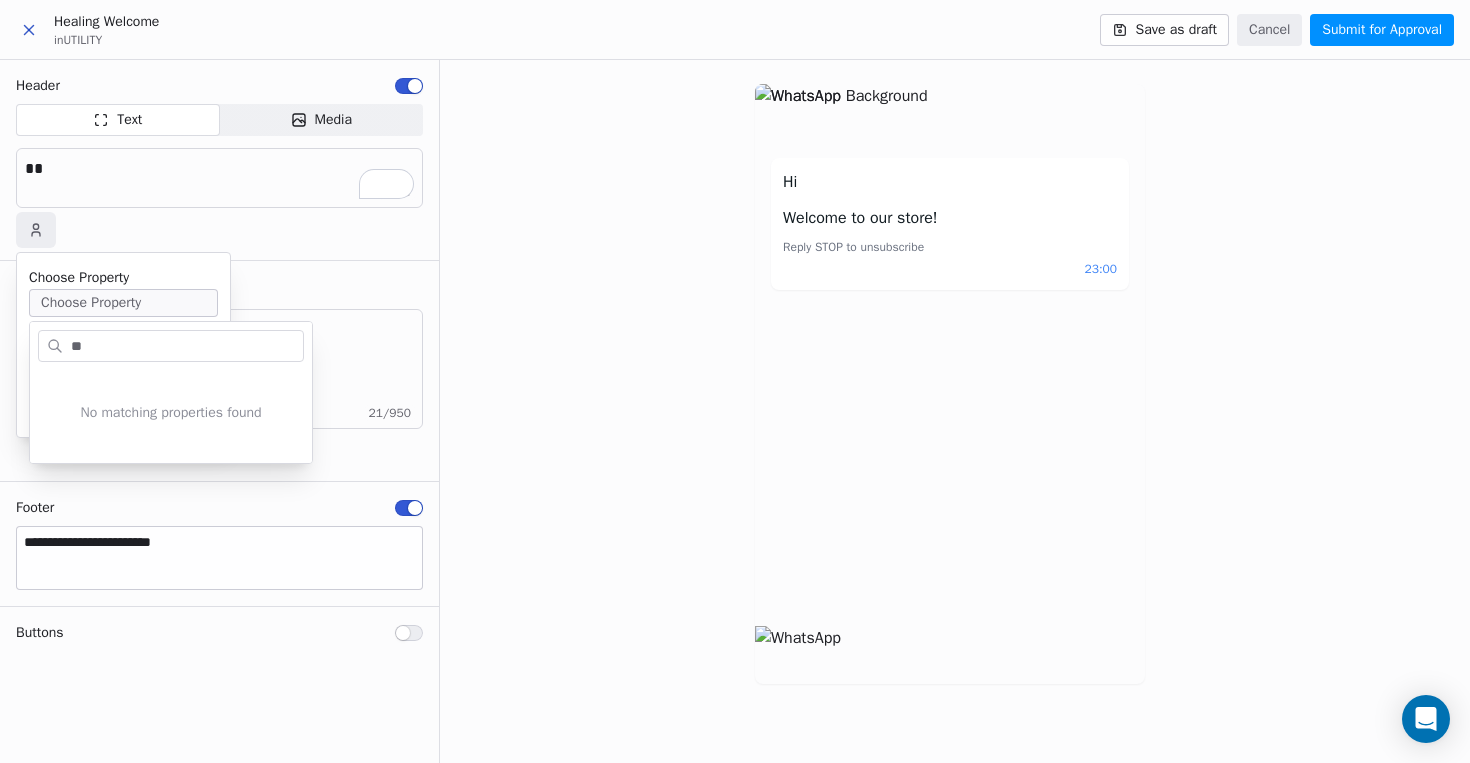 type on "*" 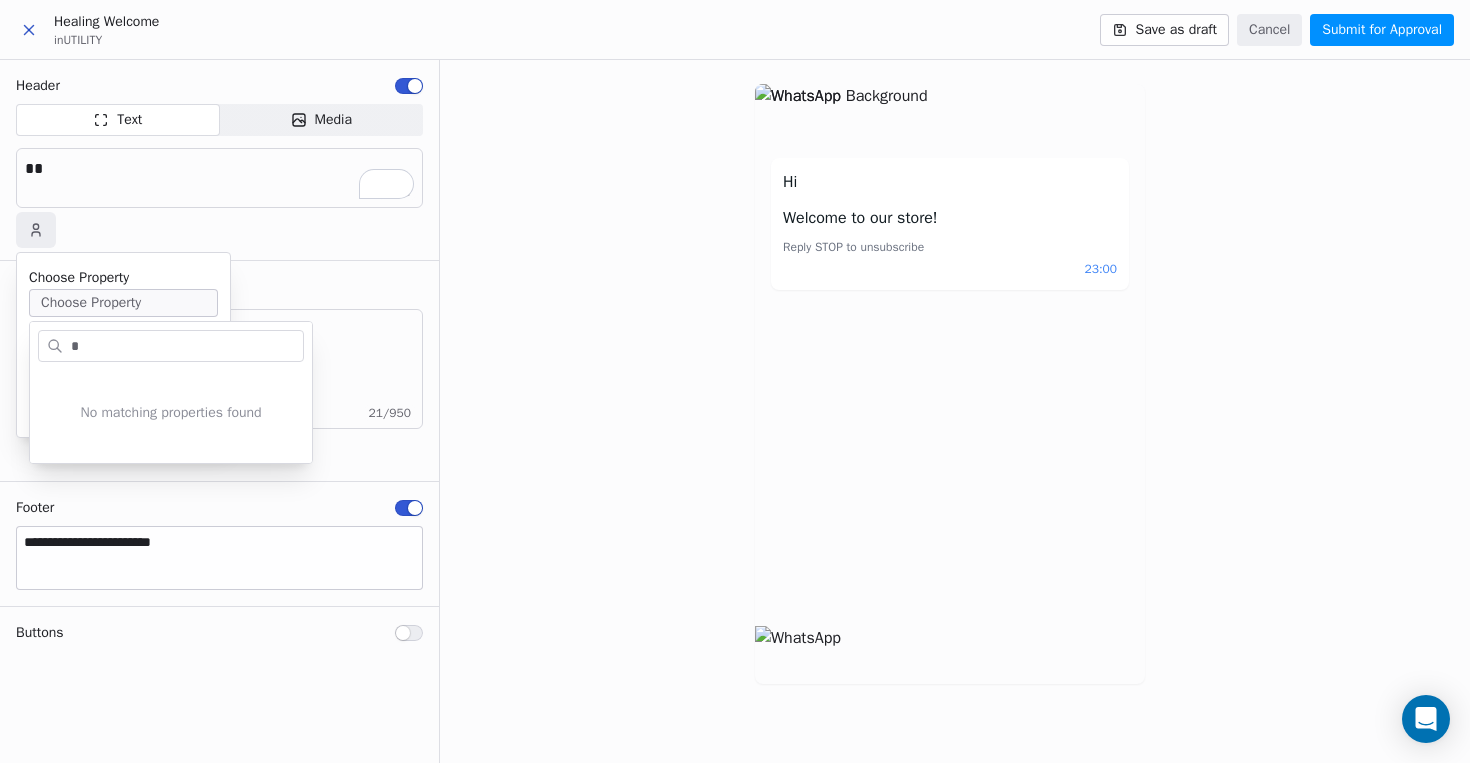 type 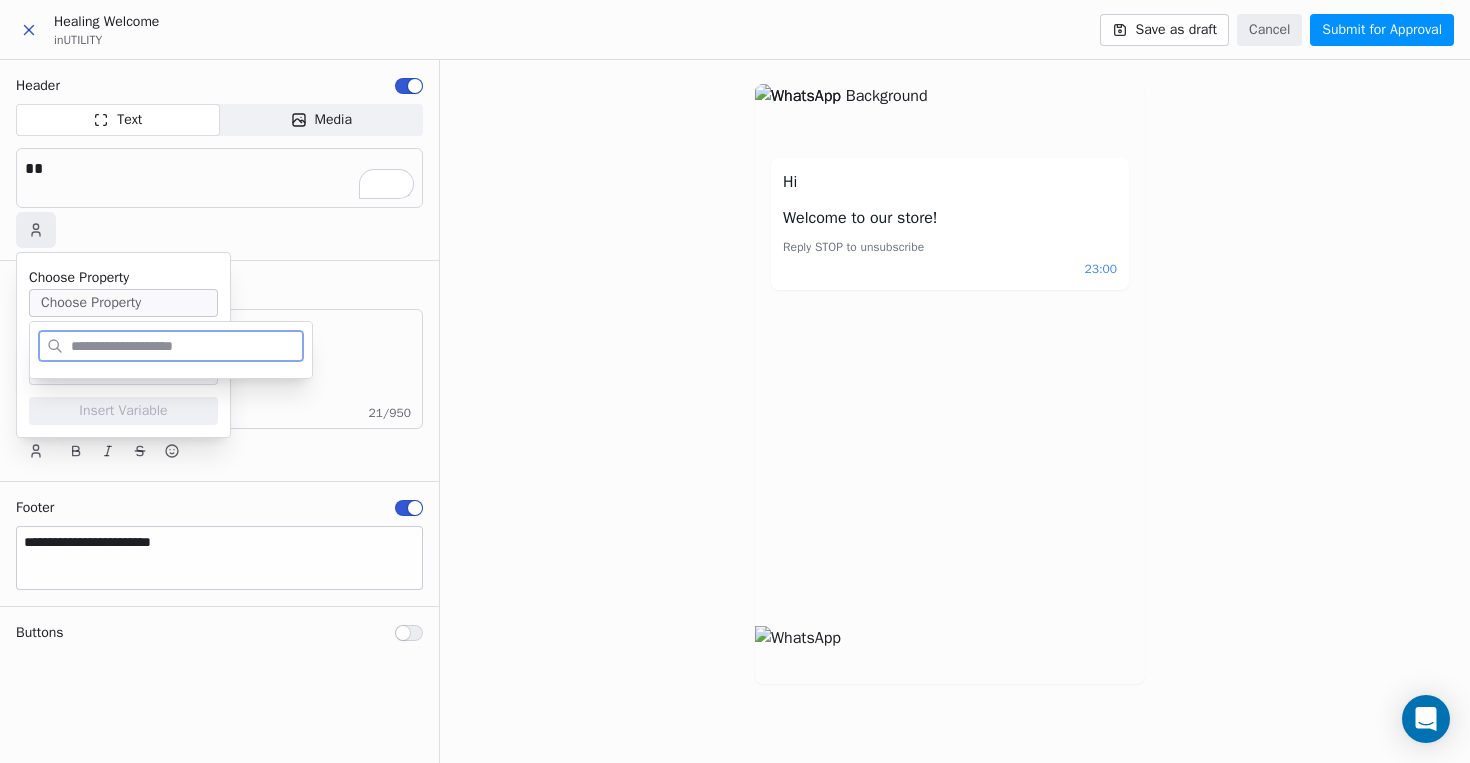 click on "Choose Property" at bounding box center (123, 303) 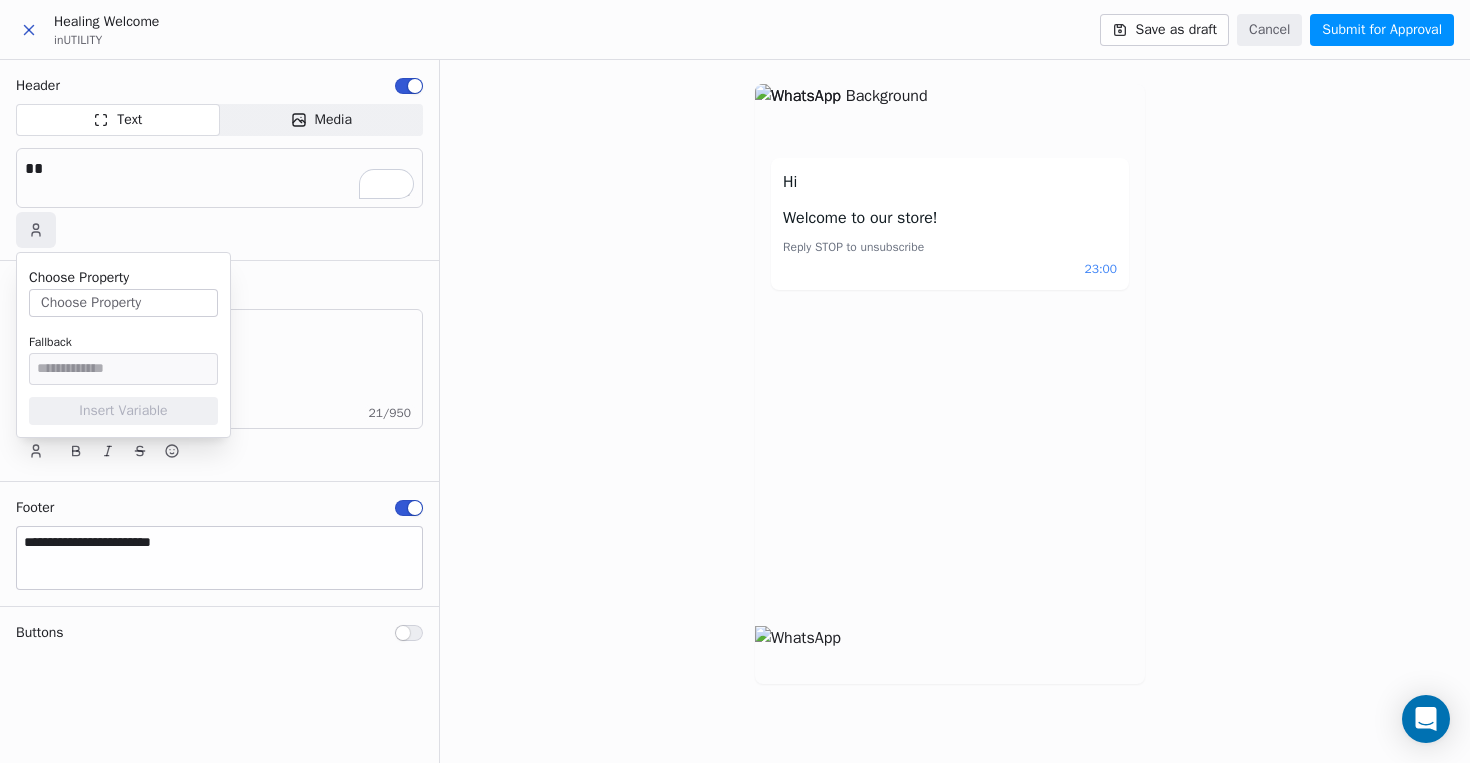 click on "Choose Property" at bounding box center (123, 303) 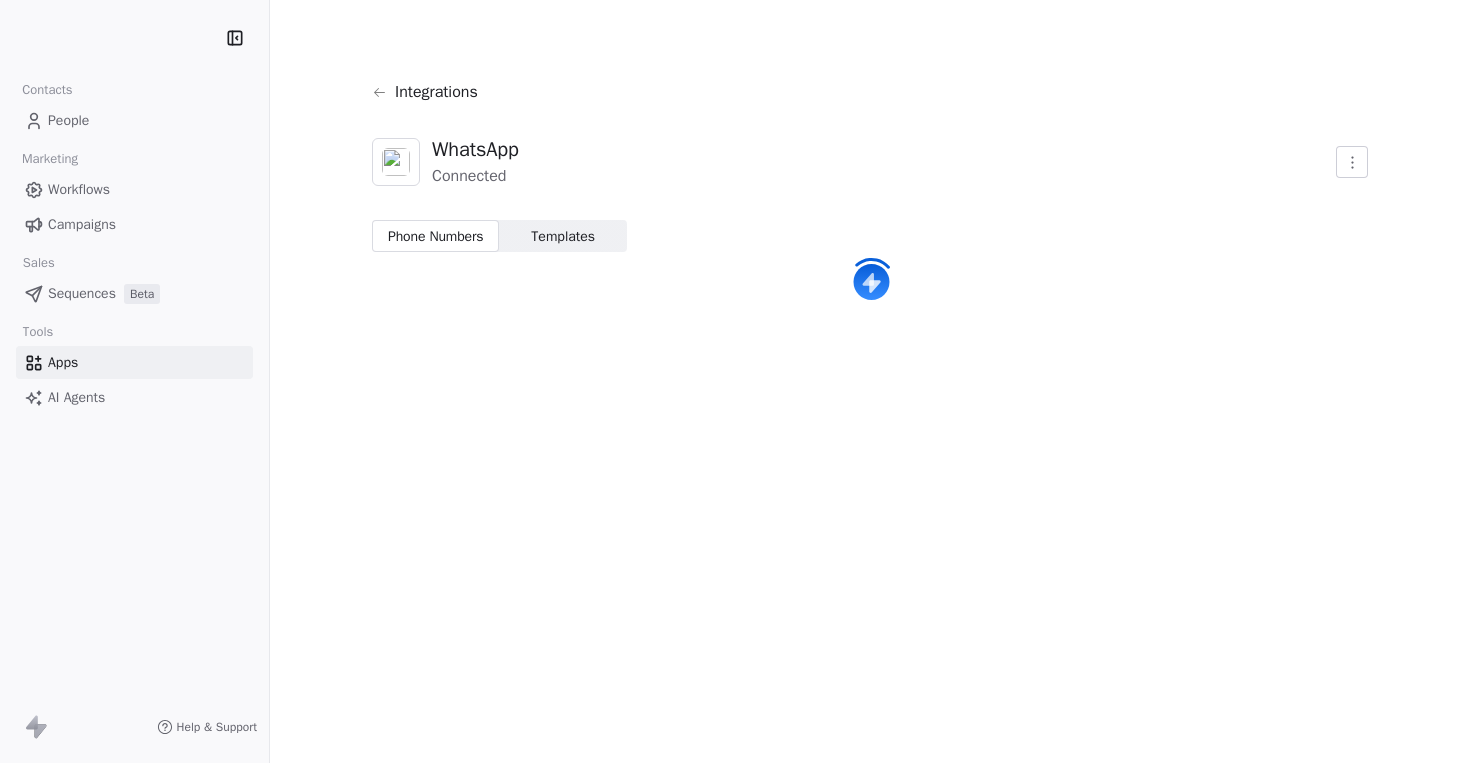 scroll, scrollTop: 0, scrollLeft: 0, axis: both 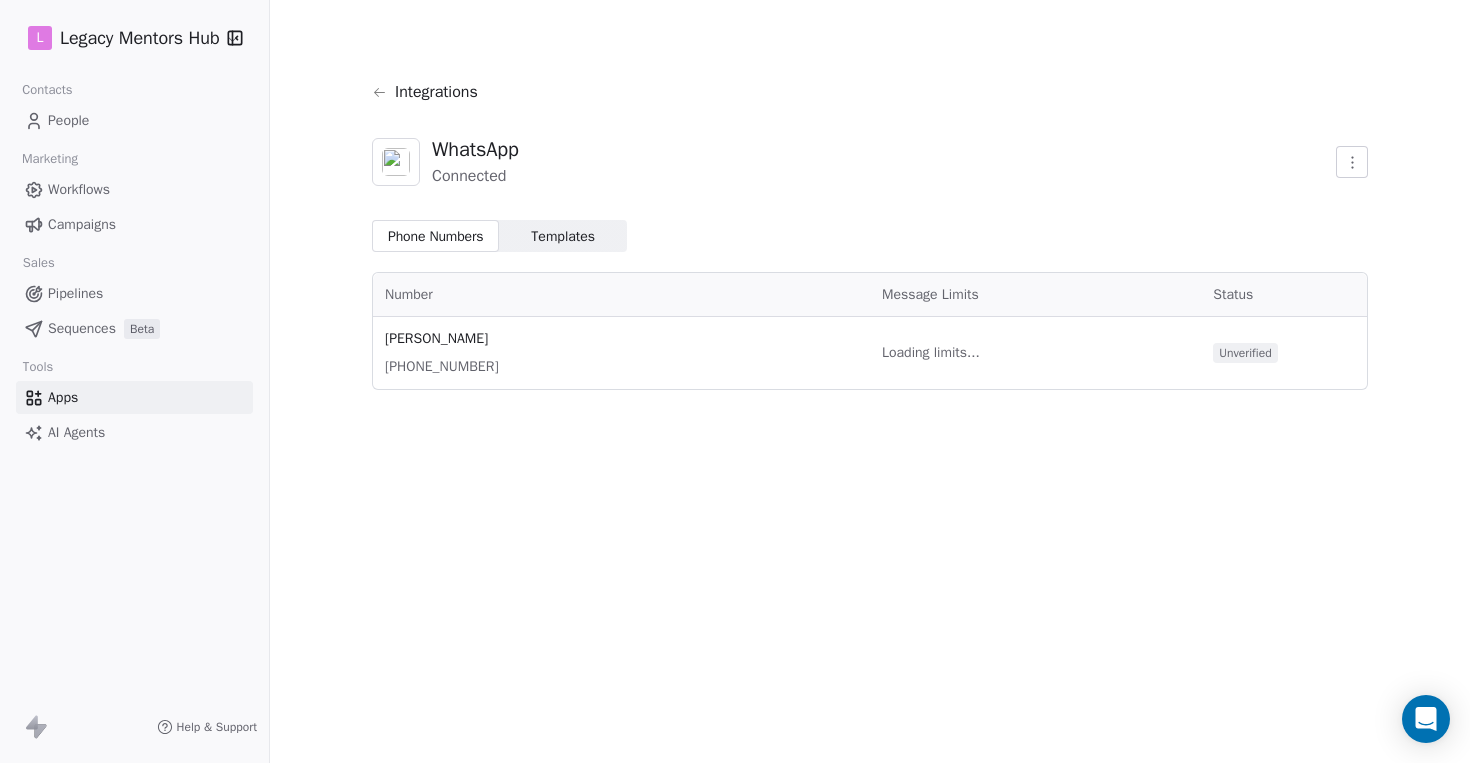 click on "Templates" at bounding box center [563, 236] 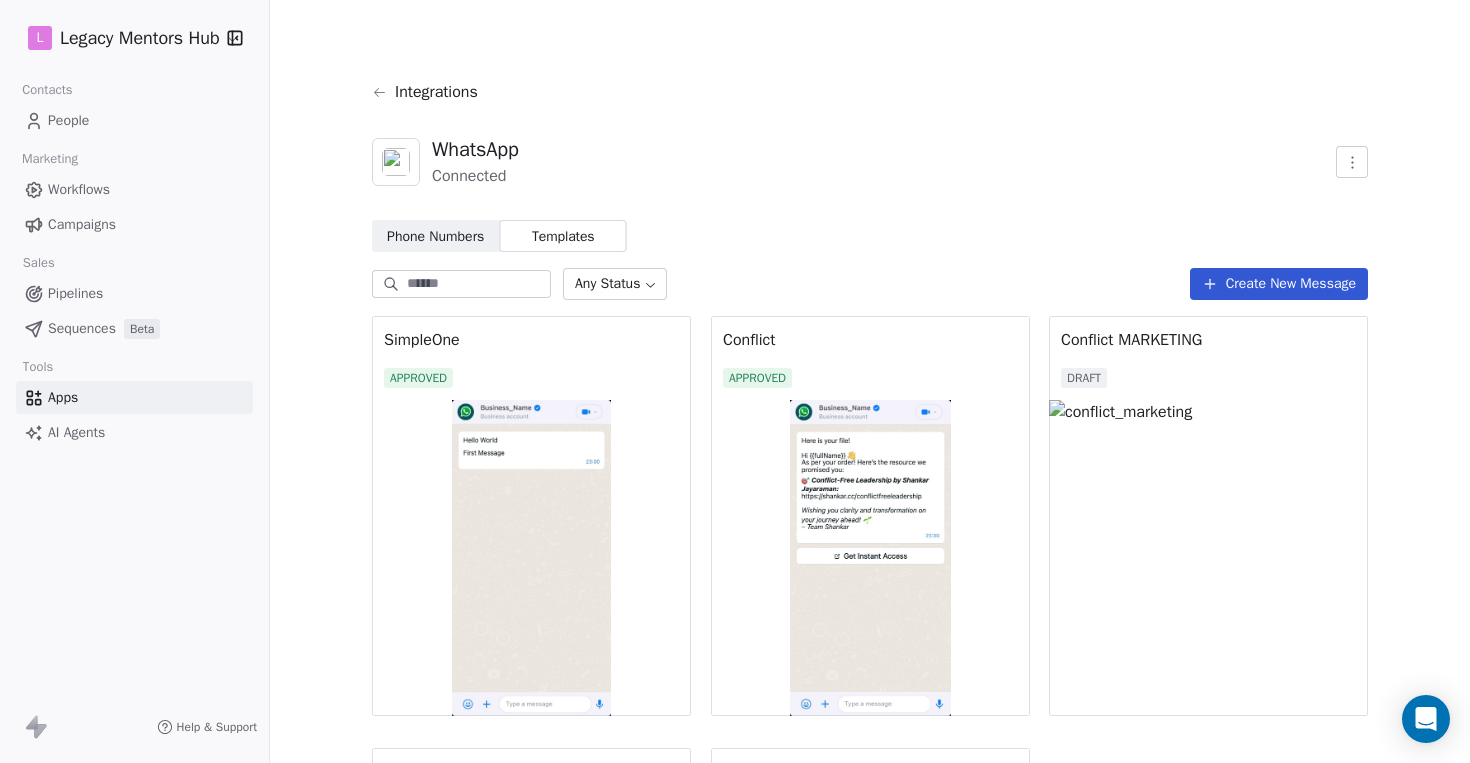 click on "Create New Message" at bounding box center [1279, 284] 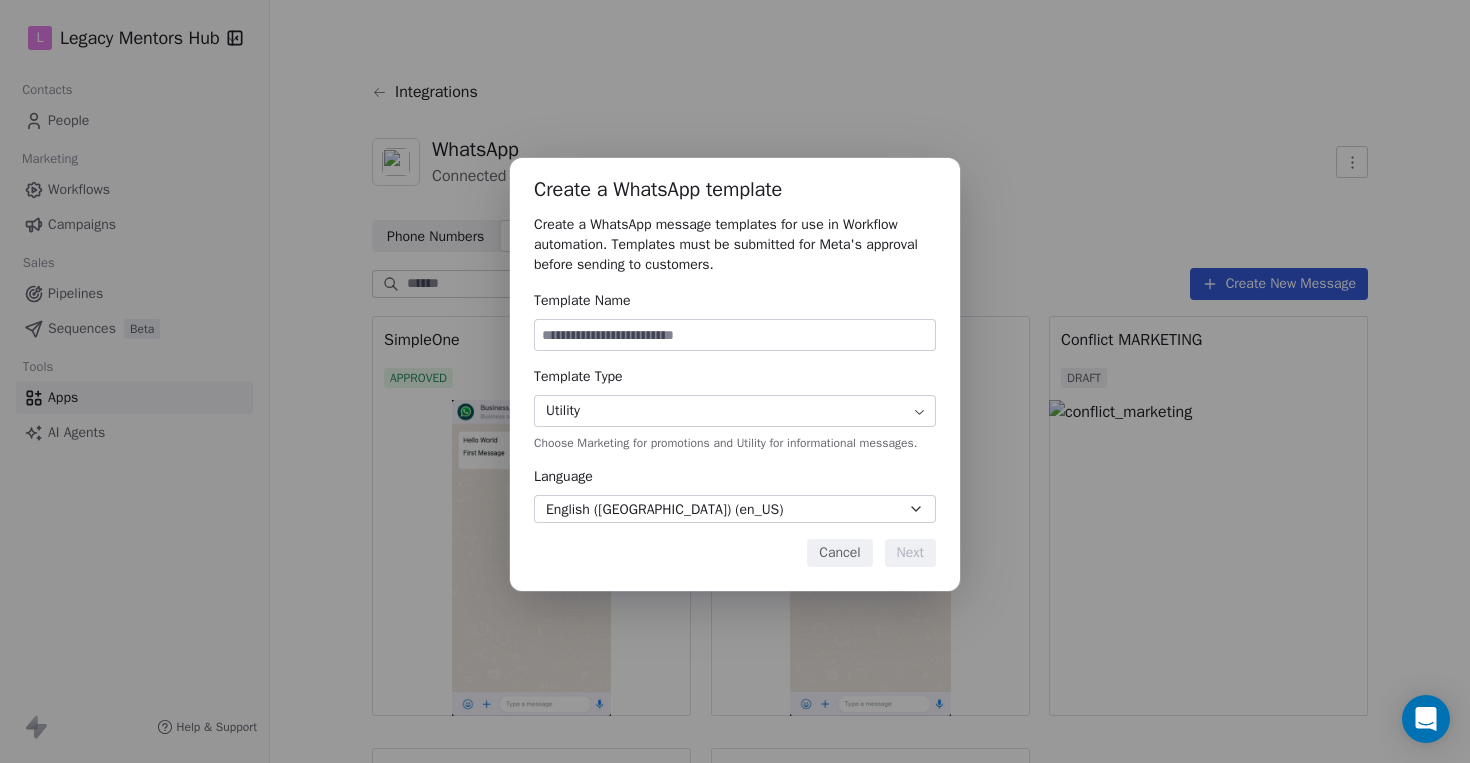 click at bounding box center (735, 335) 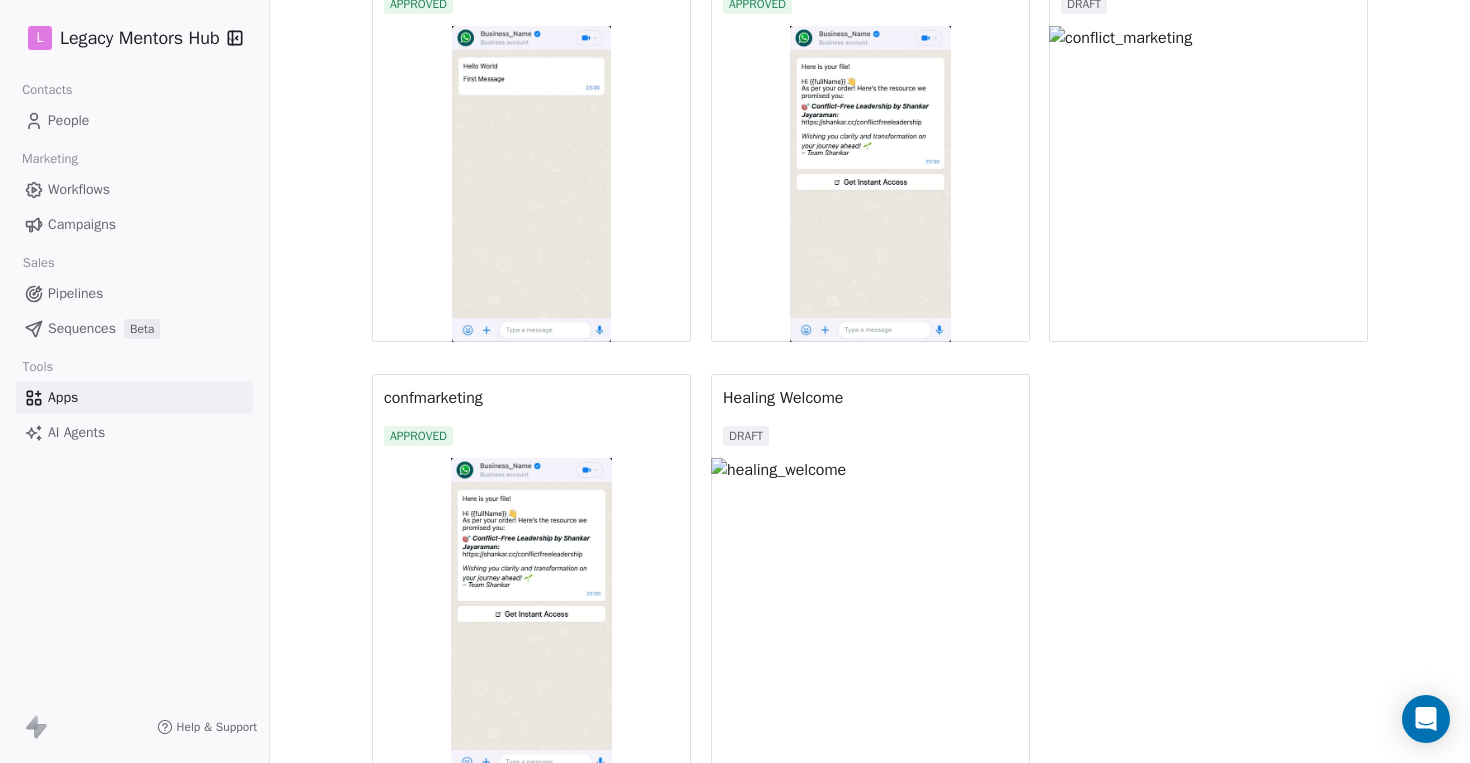scroll, scrollTop: 465, scrollLeft: 0, axis: vertical 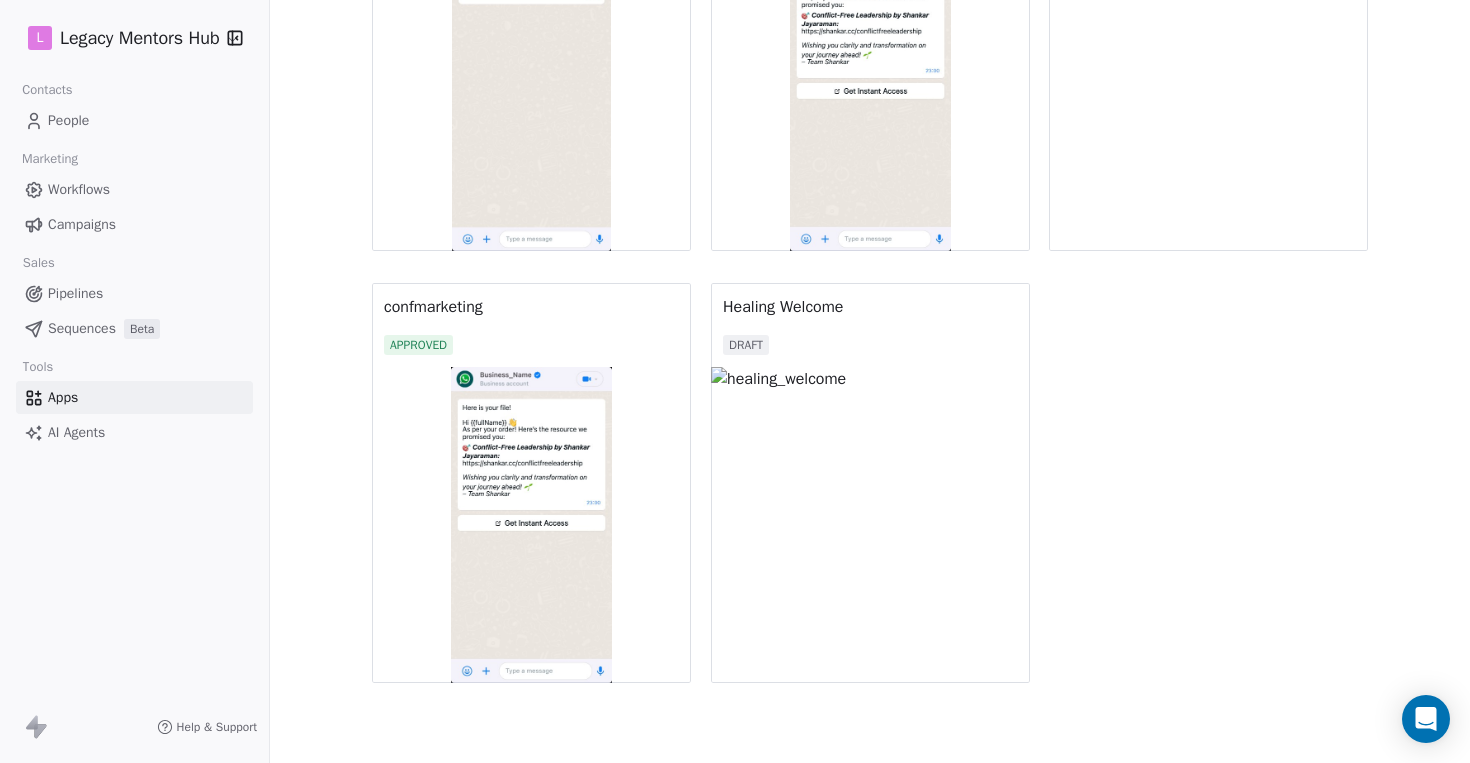 click on "Healing Welcome DRAFT" at bounding box center [870, 325] 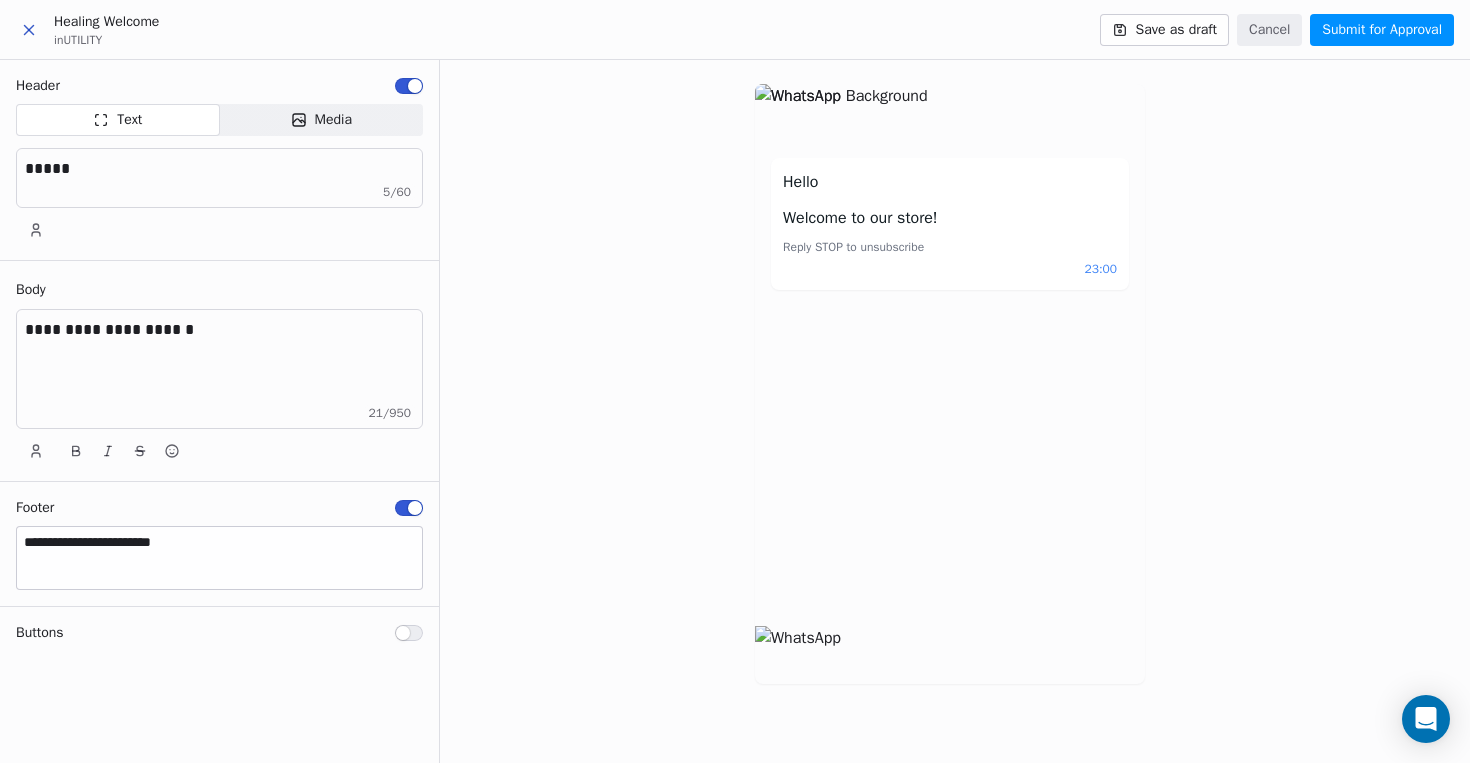 click on "*****" at bounding box center (219, 169) 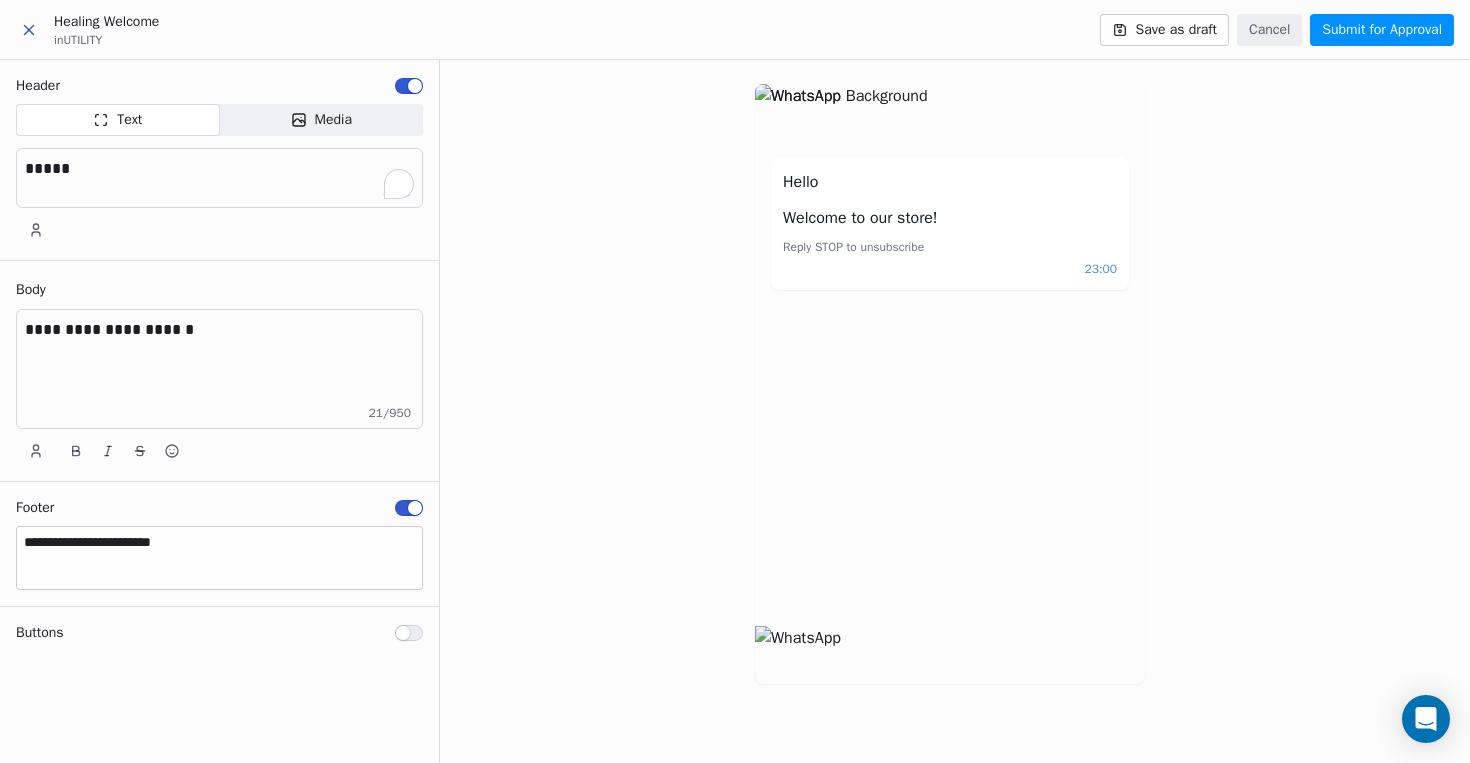 click on "**********" at bounding box center [219, 369] 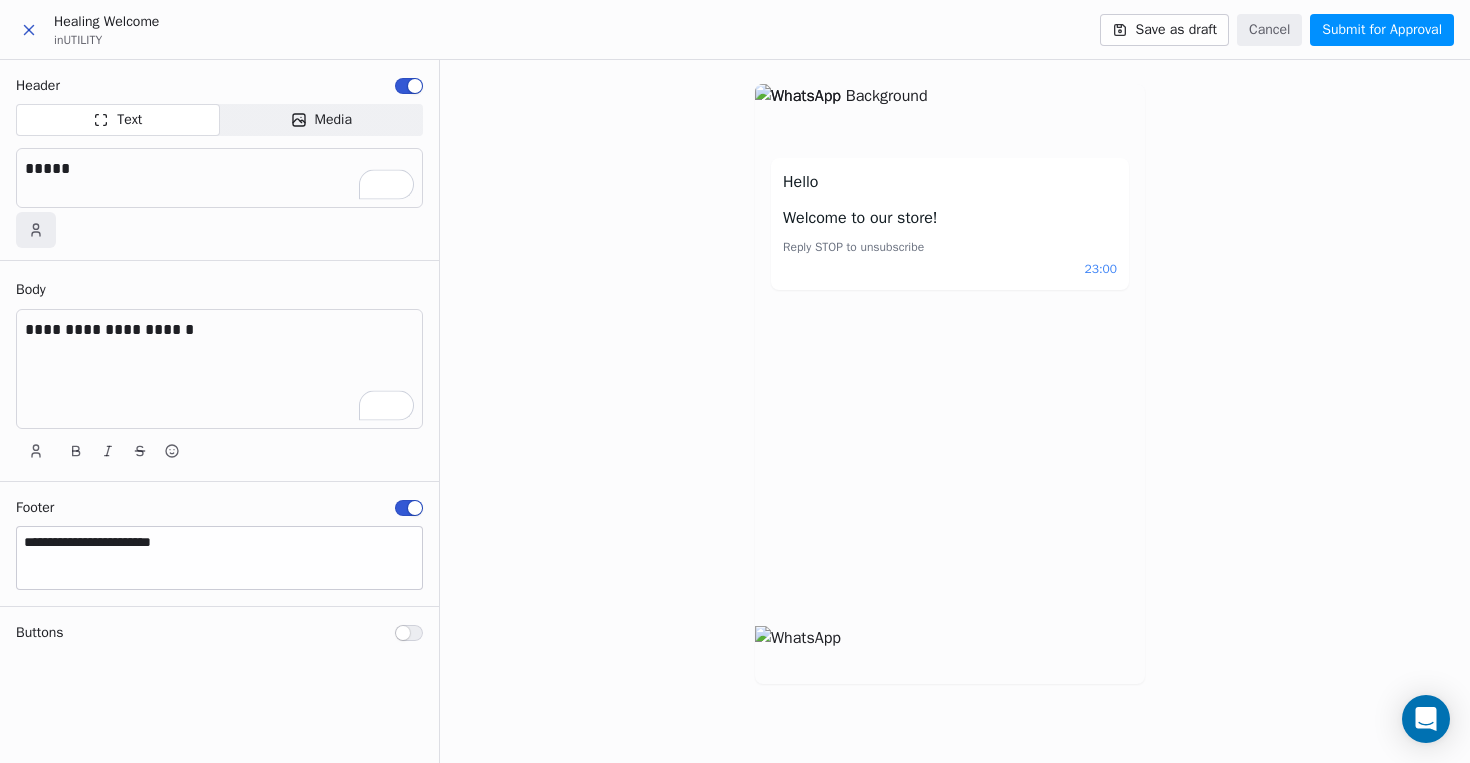 click 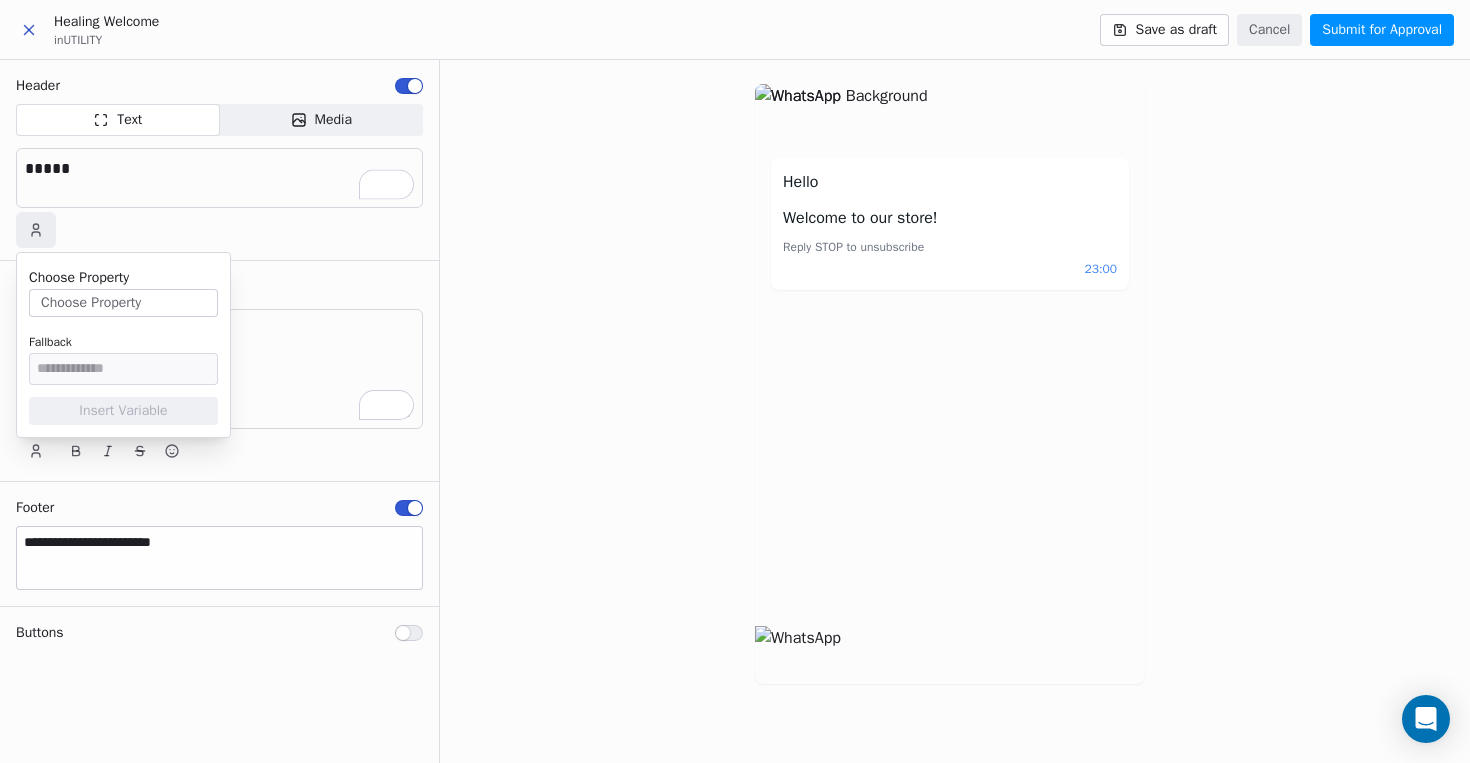 click on "Choose Property" at bounding box center (123, 303) 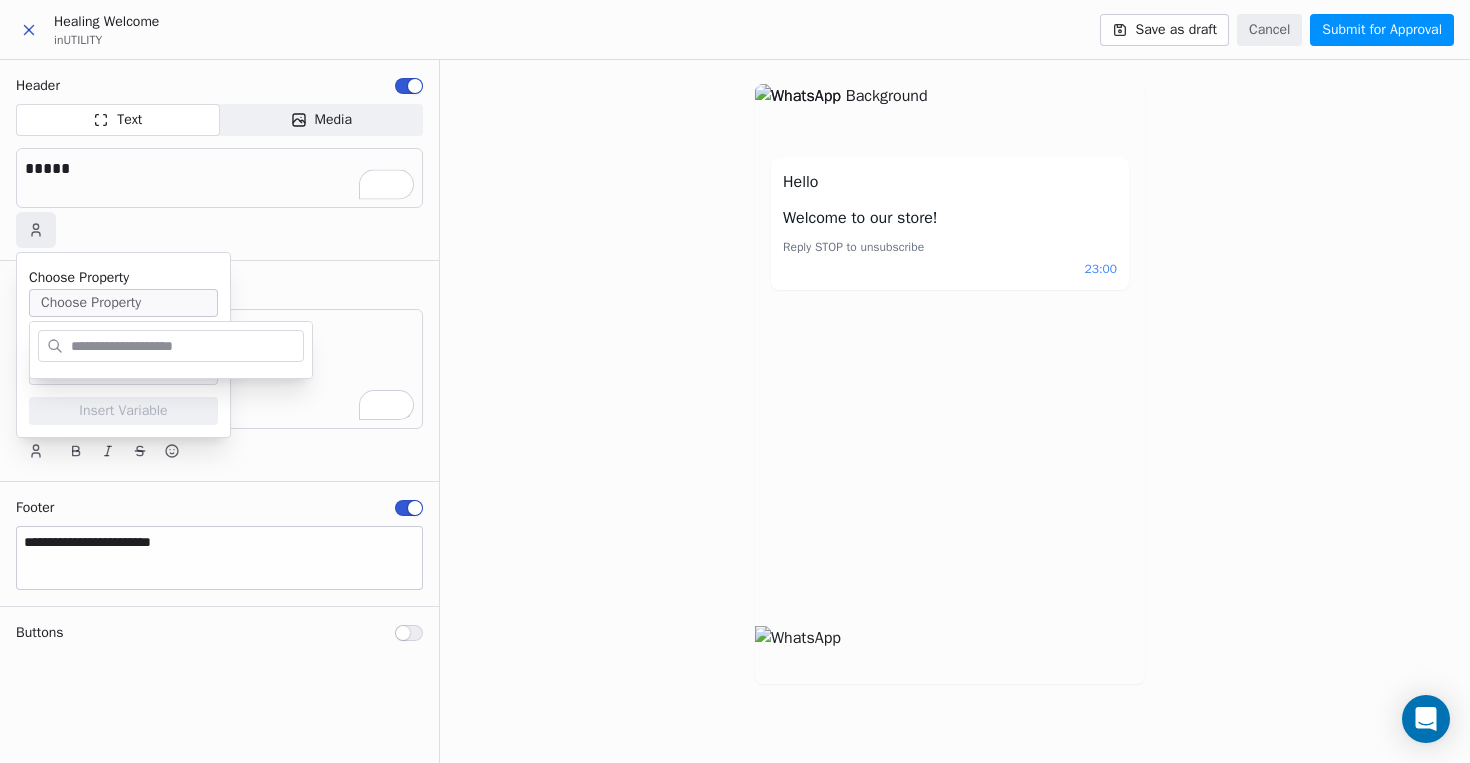 click at bounding box center [185, 346] 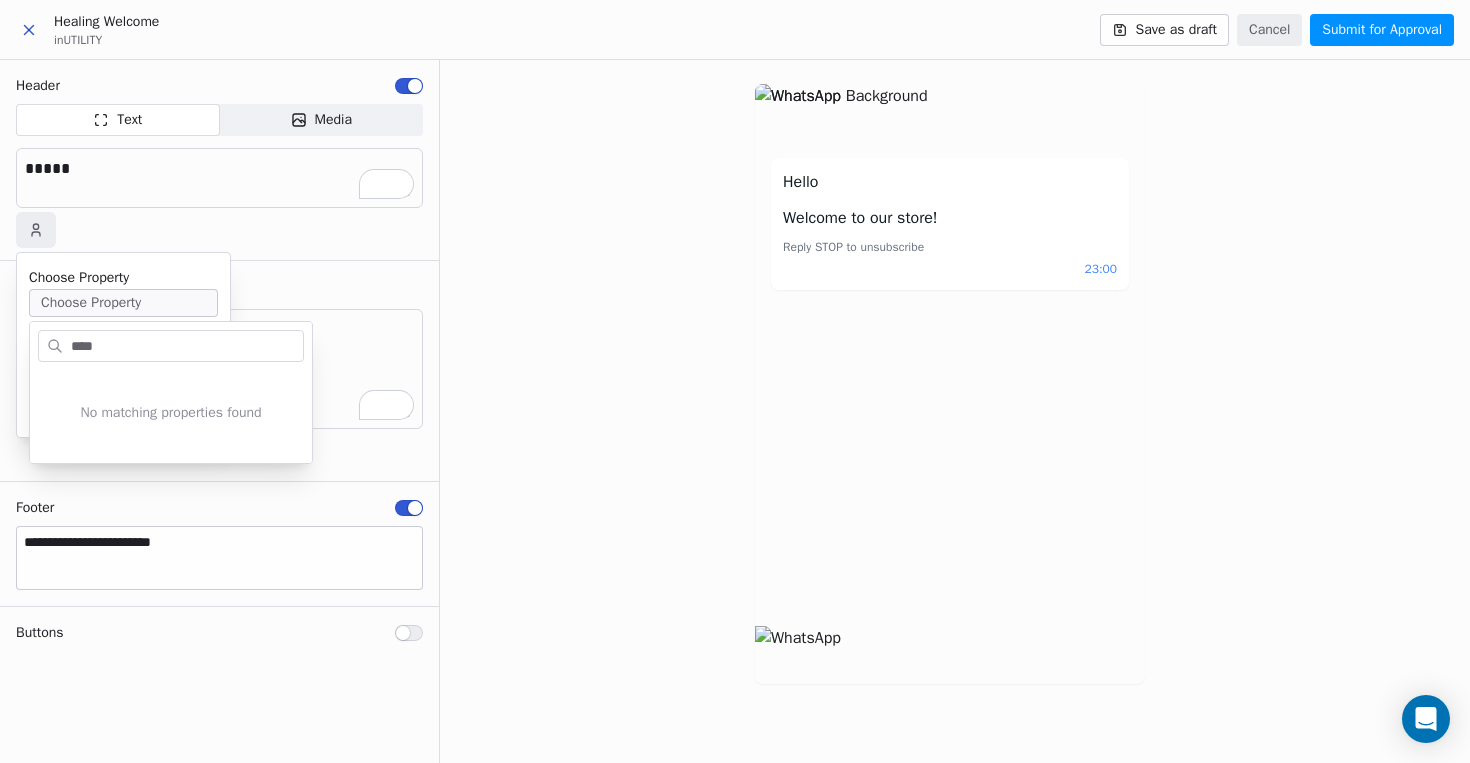 click on "****" at bounding box center (185, 346) 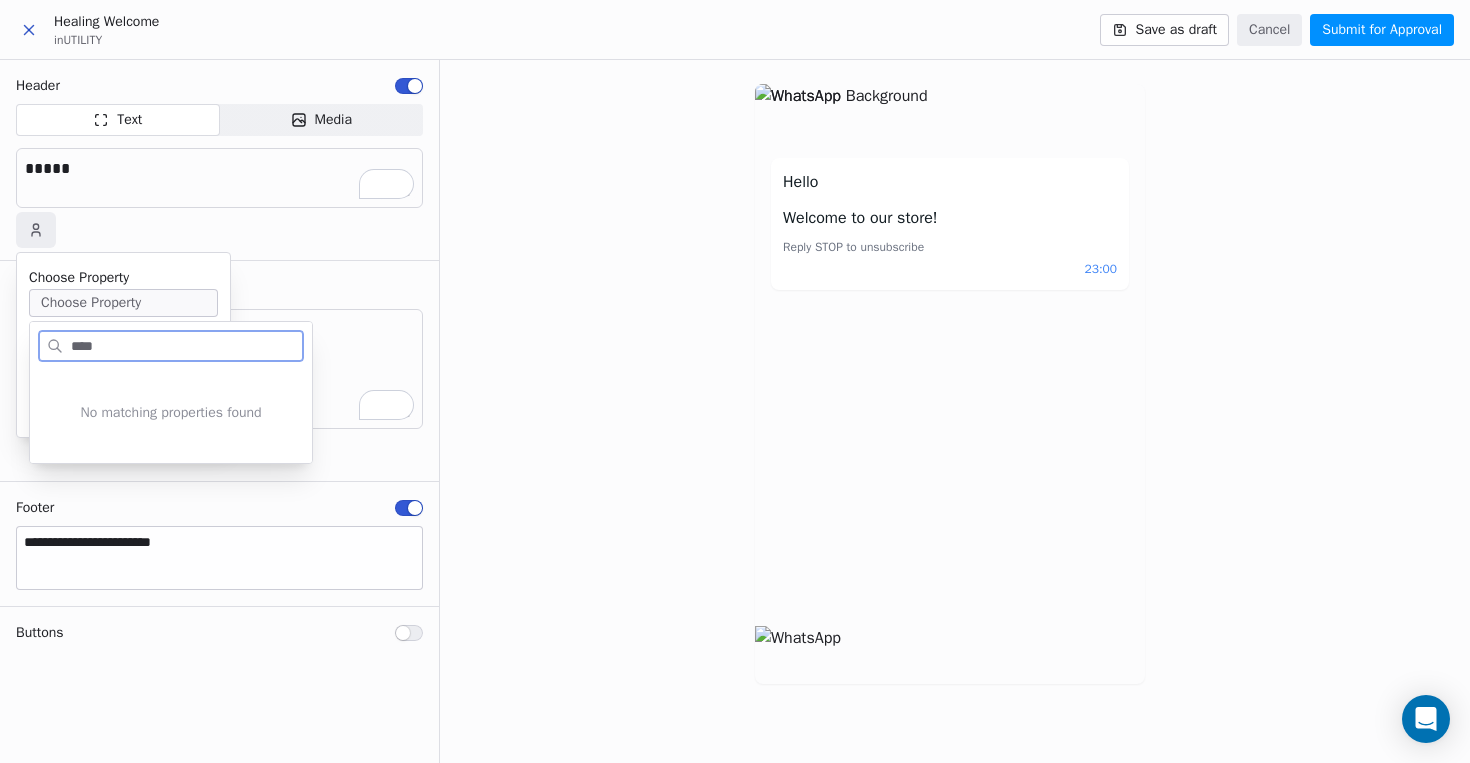 click on "Choose Property" at bounding box center [123, 303] 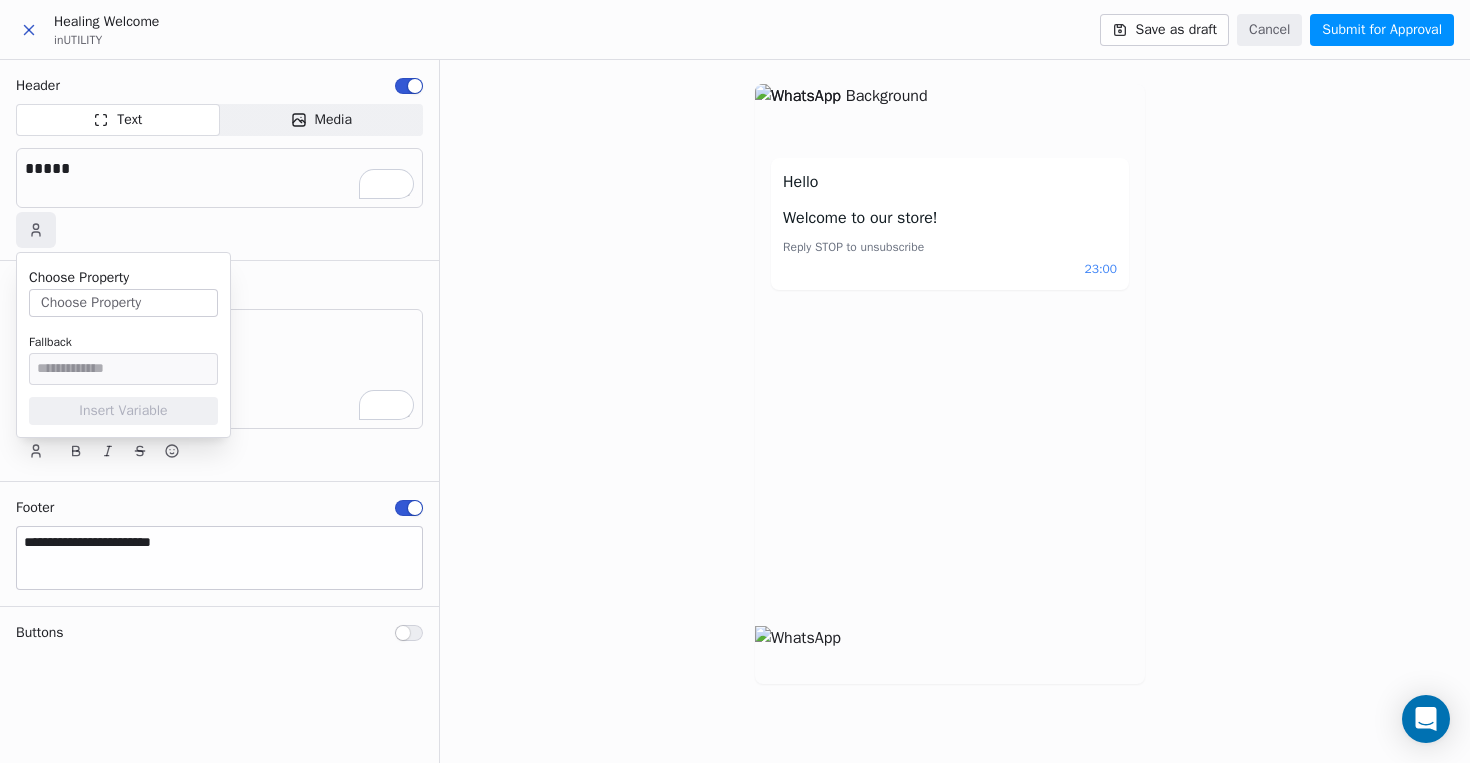 click on "Choose Property" at bounding box center (123, 303) 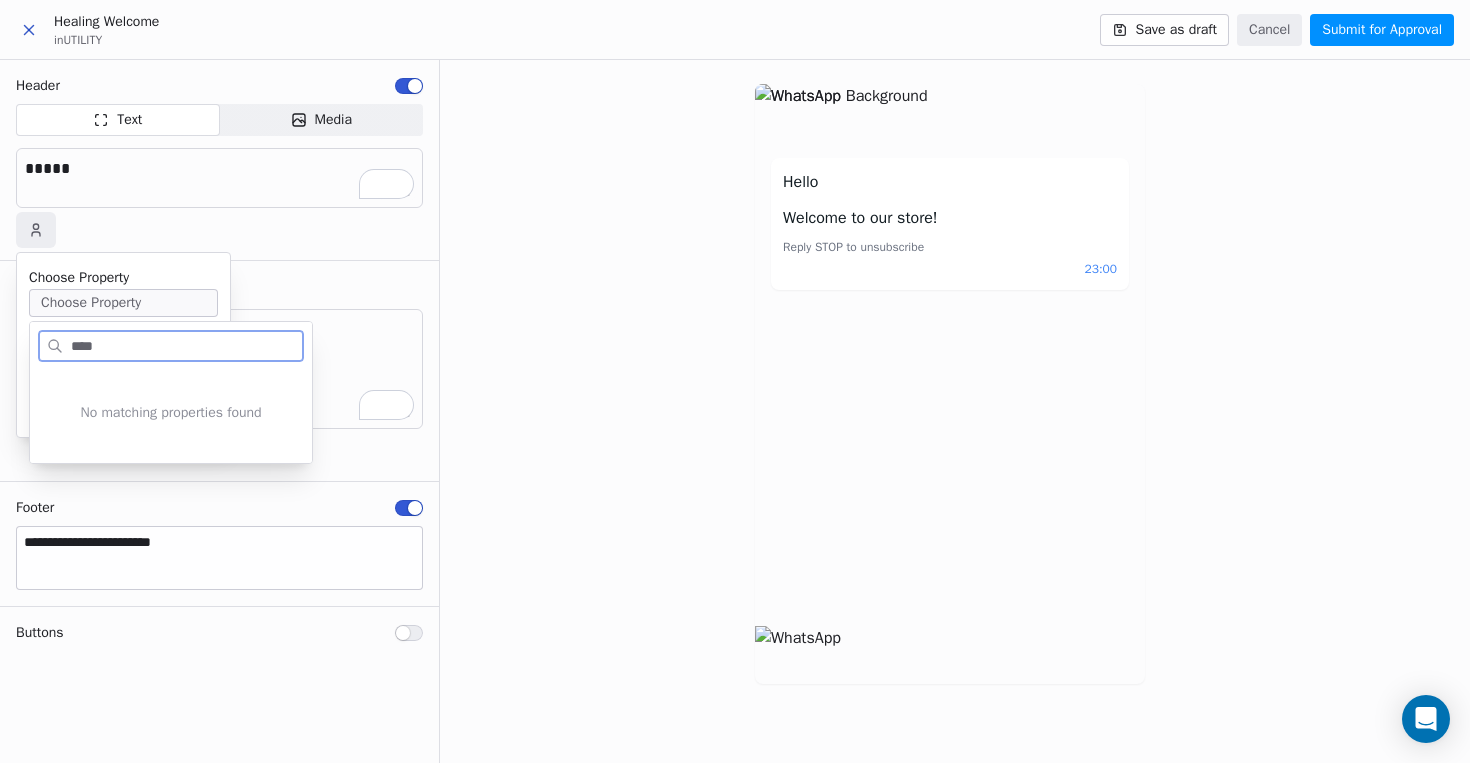 click on "Choose Property" at bounding box center (123, 303) 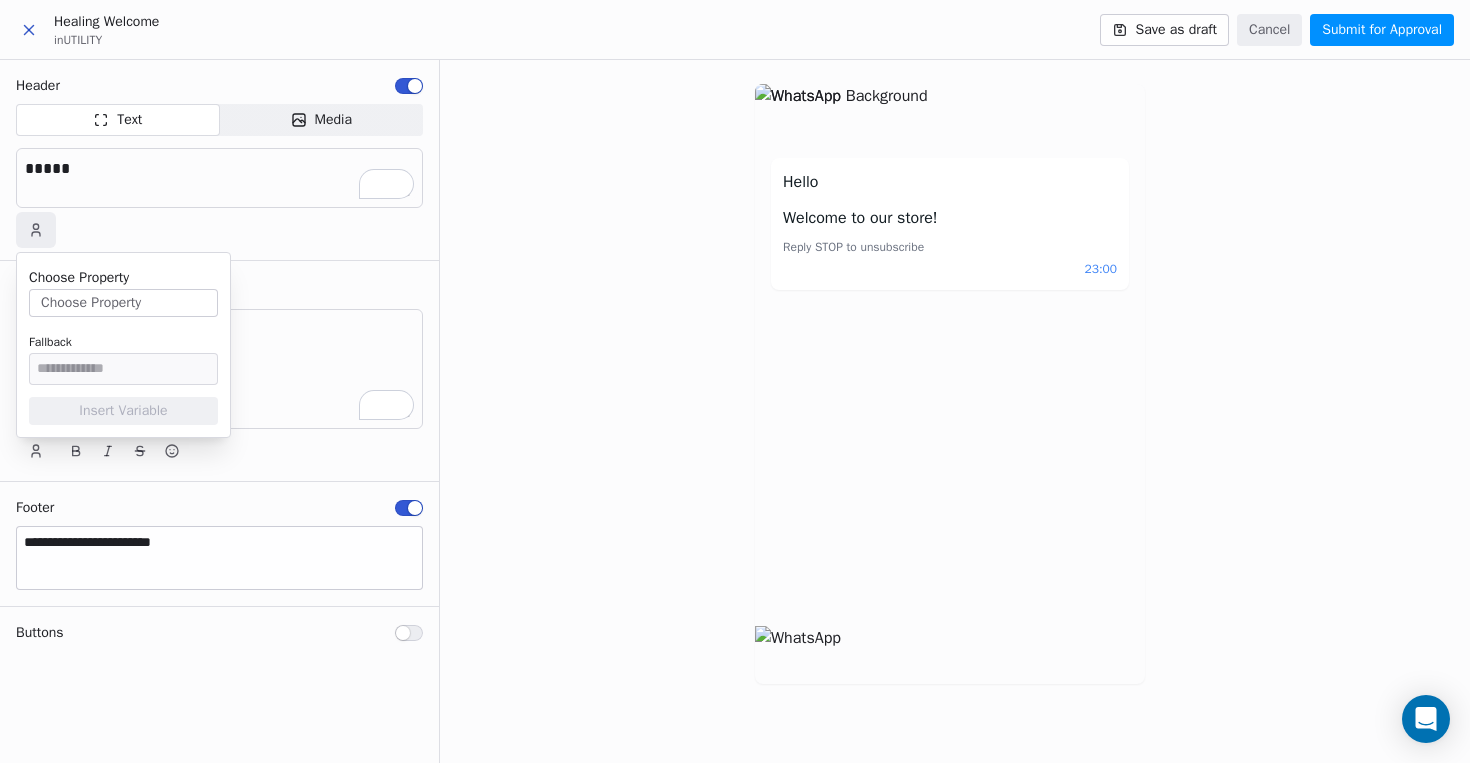 click on "Choose Property" at bounding box center (123, 303) 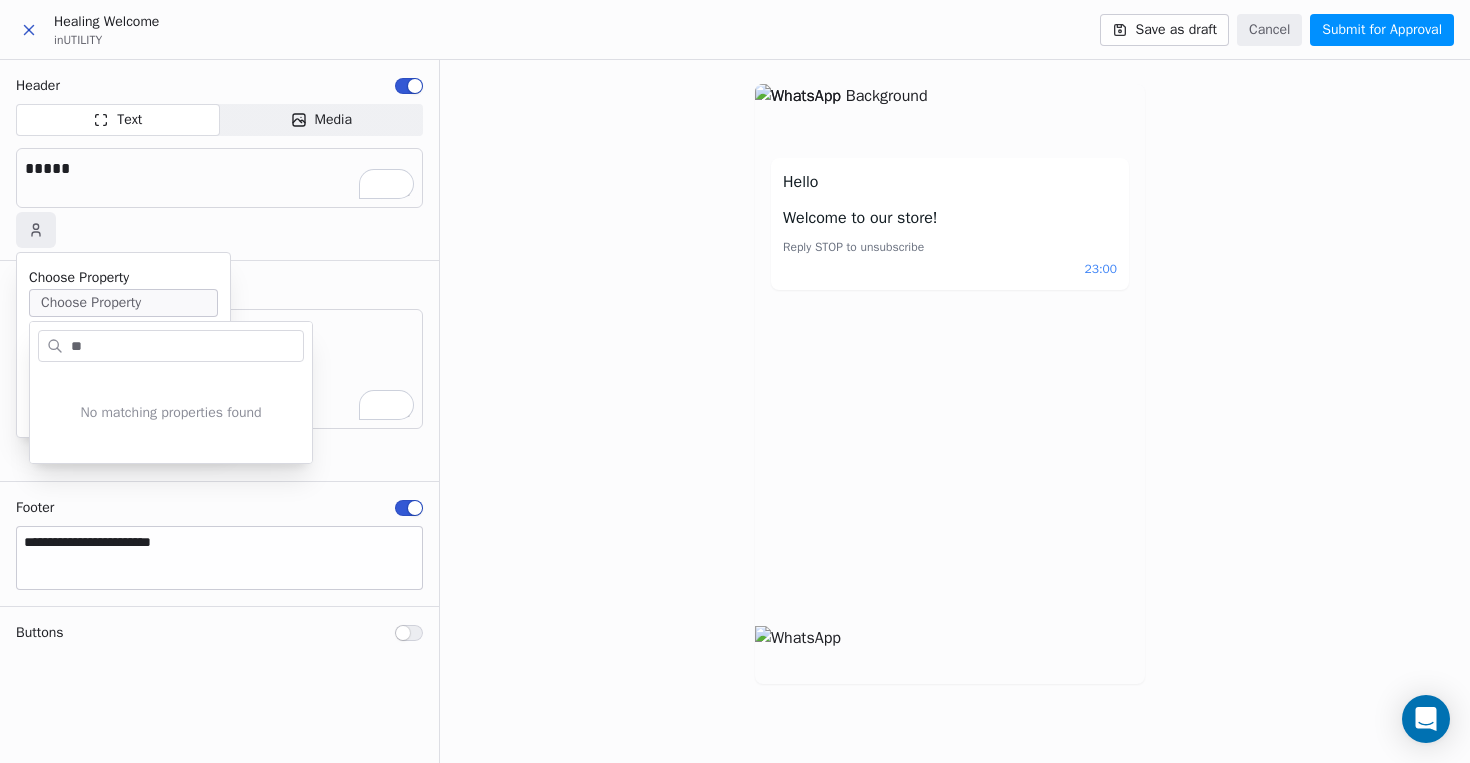 type on "*" 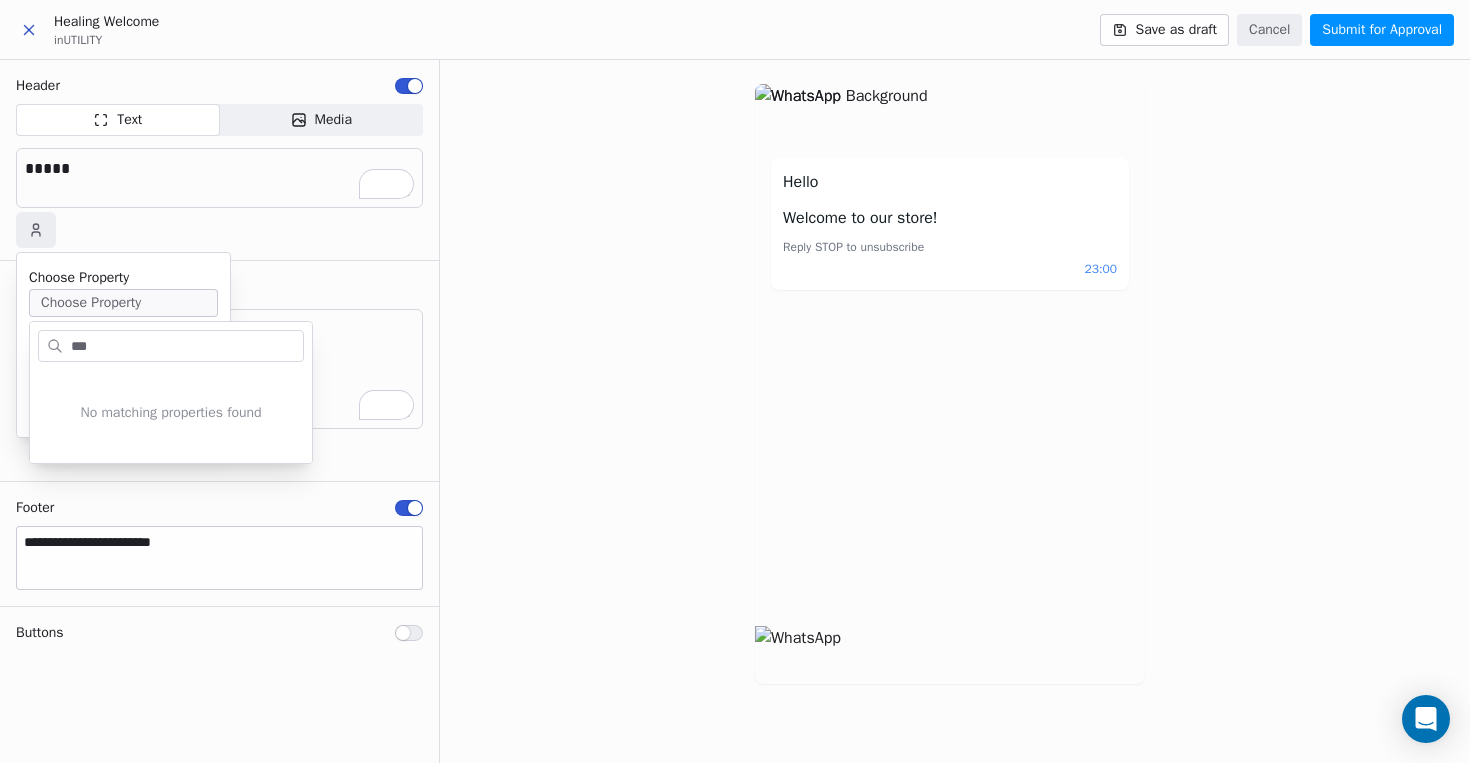 type on "****" 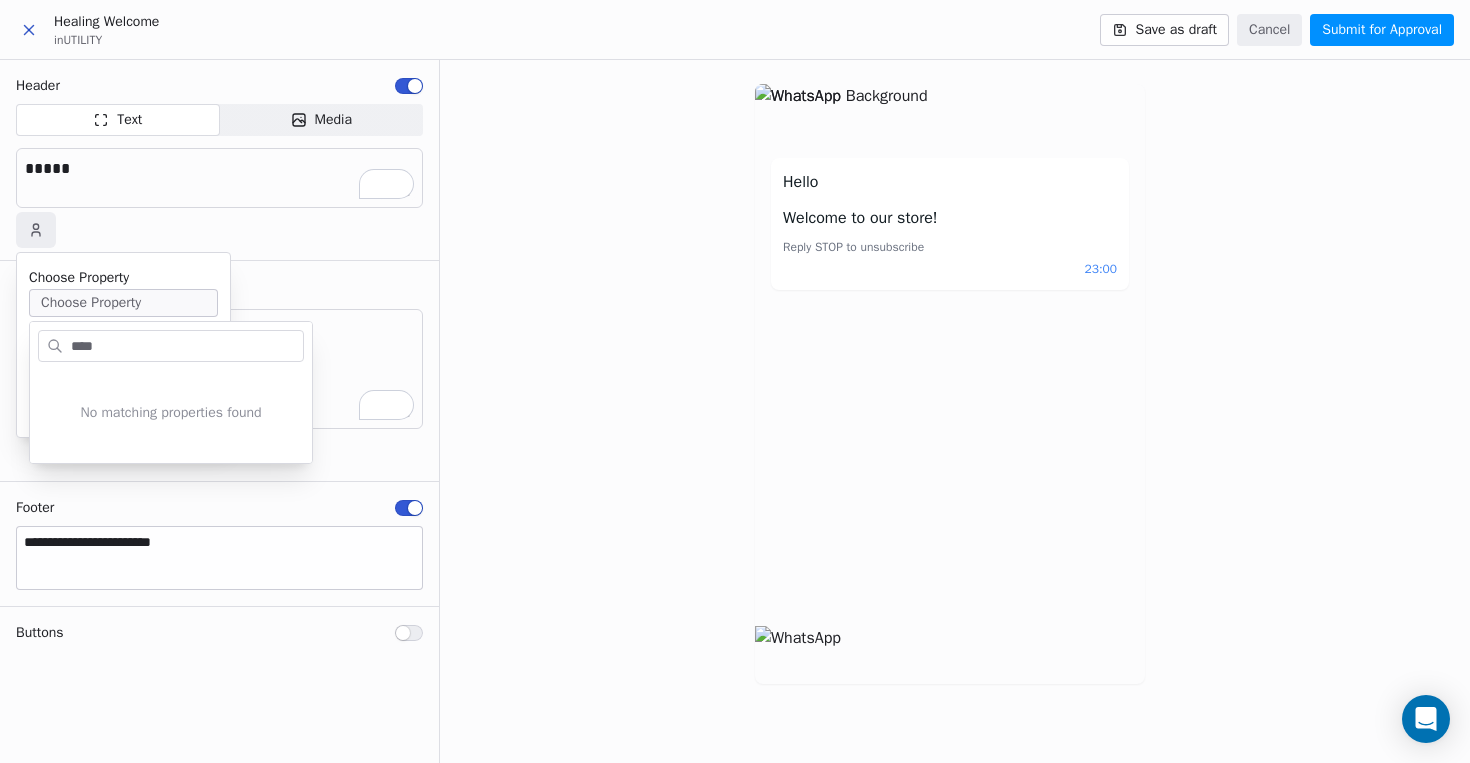 click on "**********" at bounding box center [219, 371] 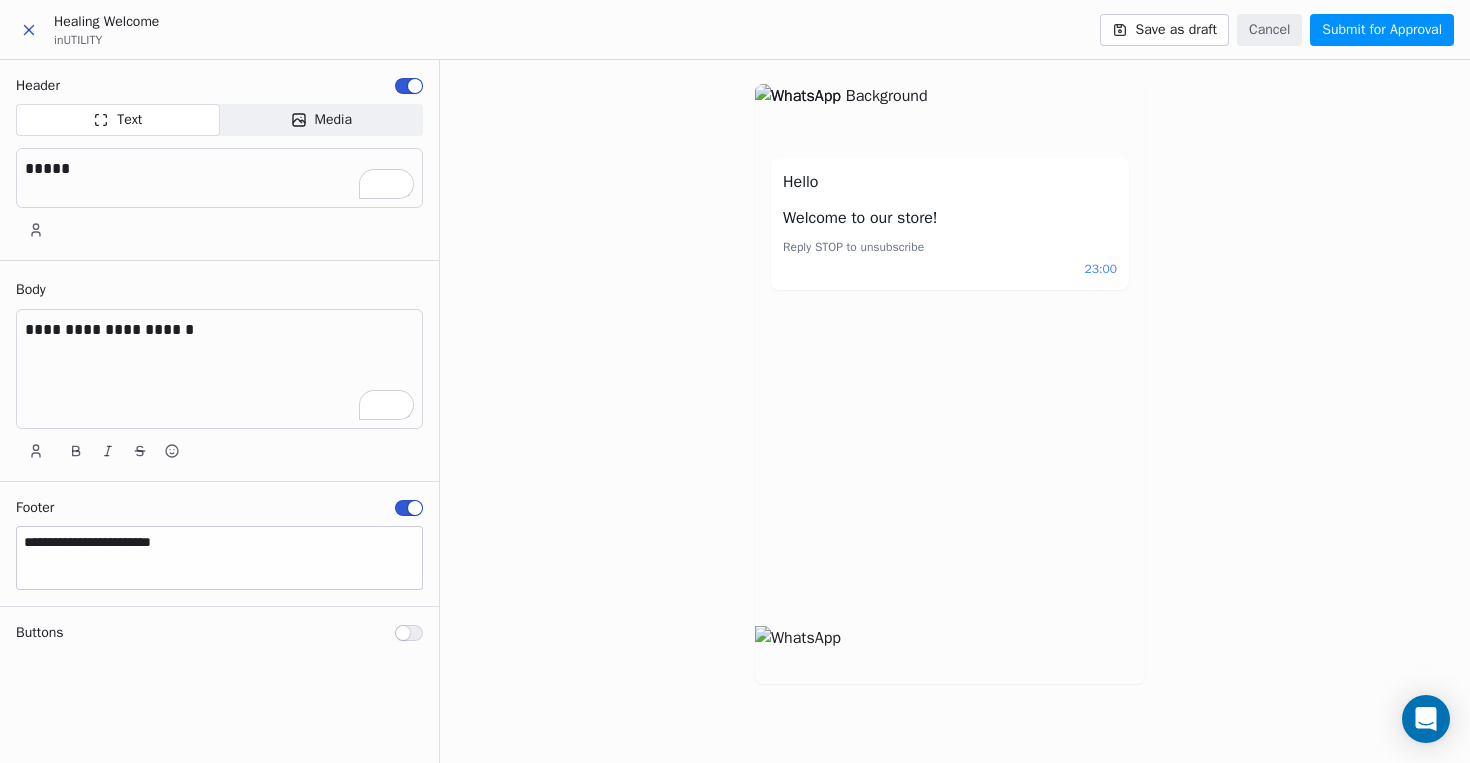 click on "**********" at bounding box center [219, 369] 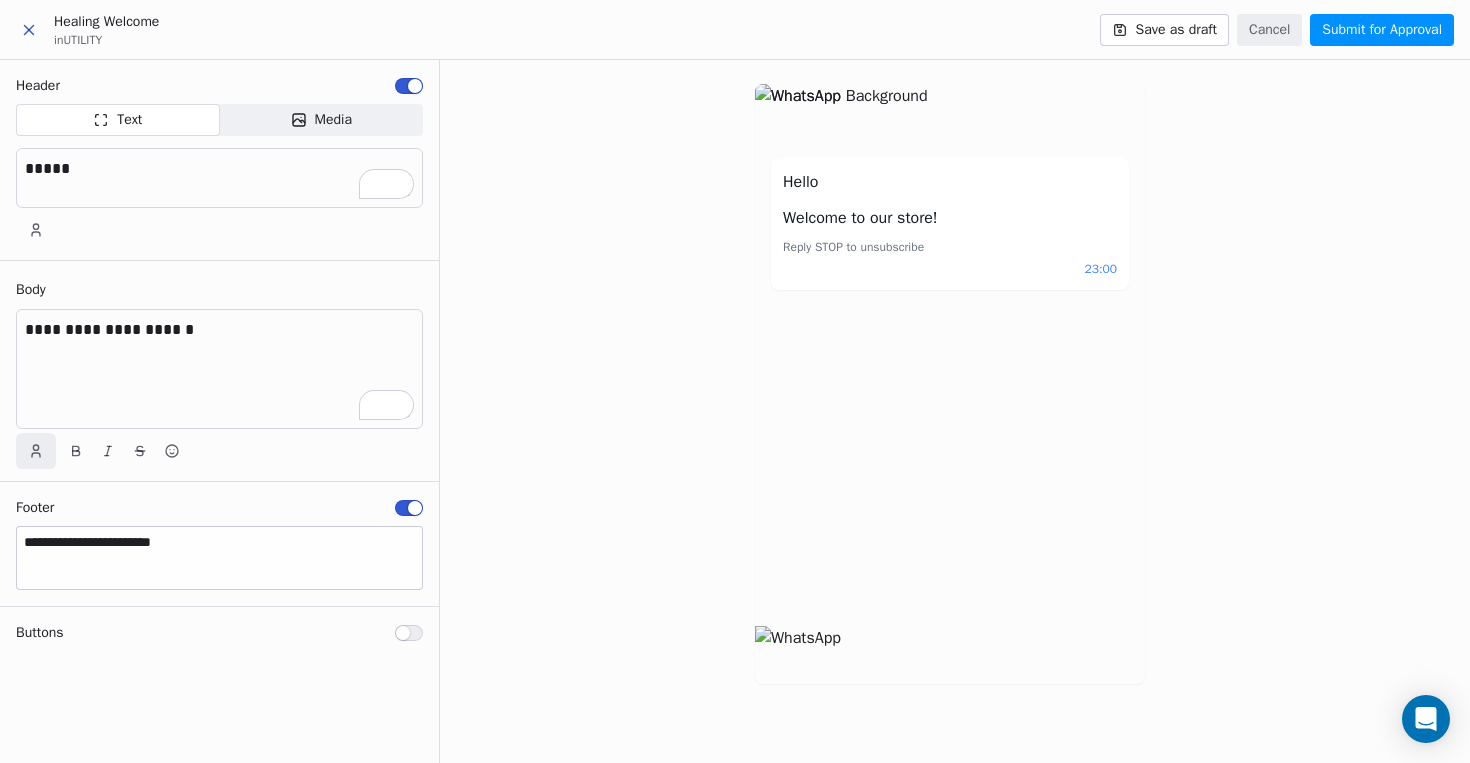 click 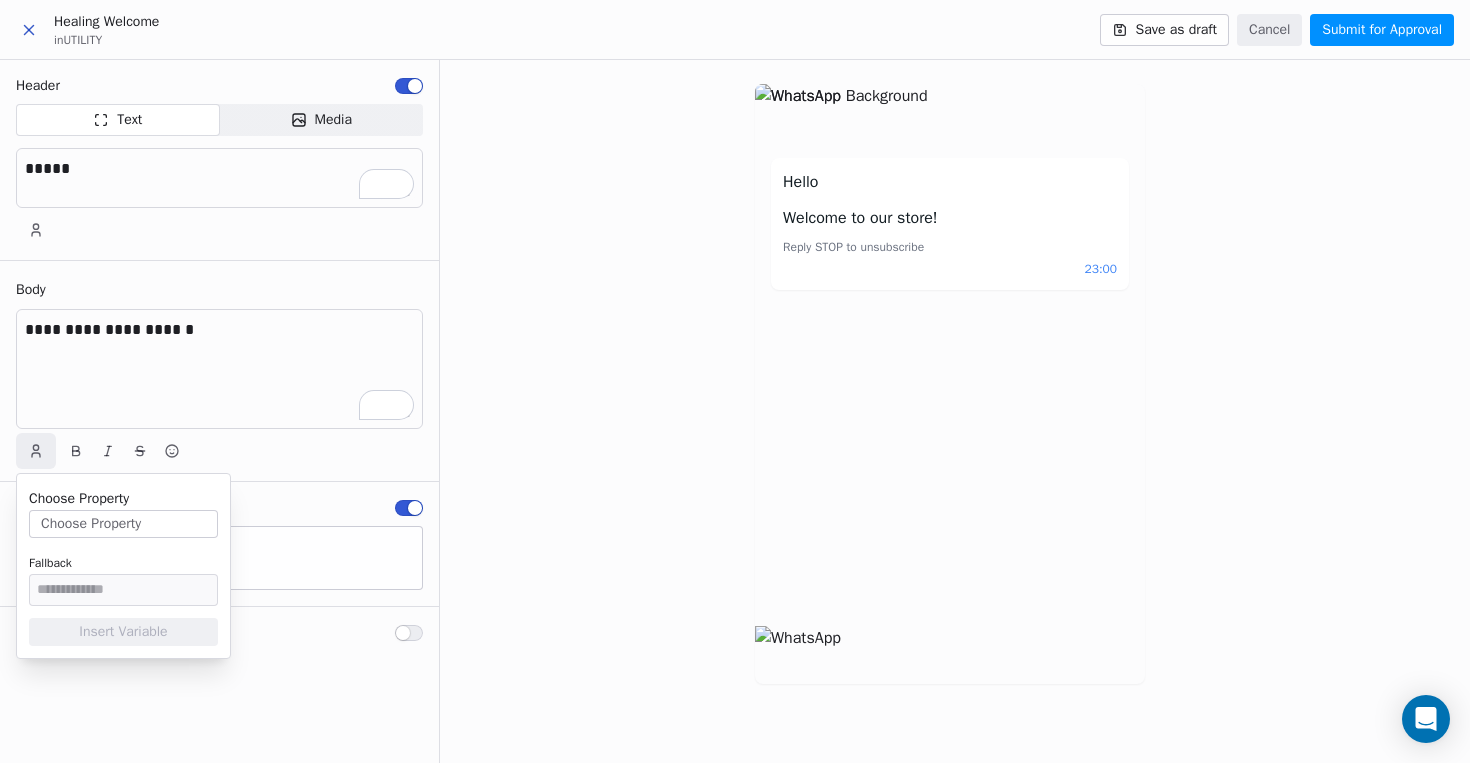 click on "Choose Property" at bounding box center (123, 524) 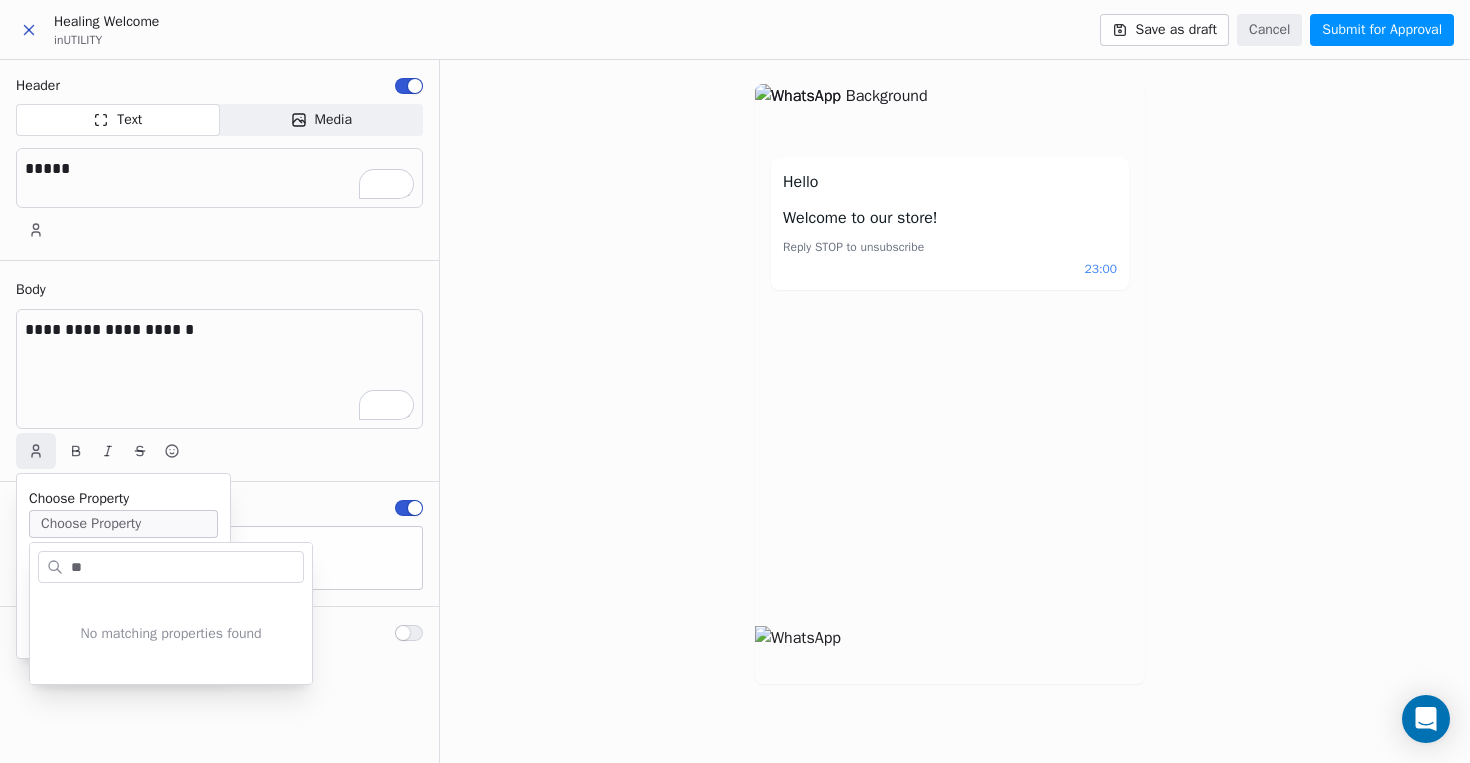 type on "*" 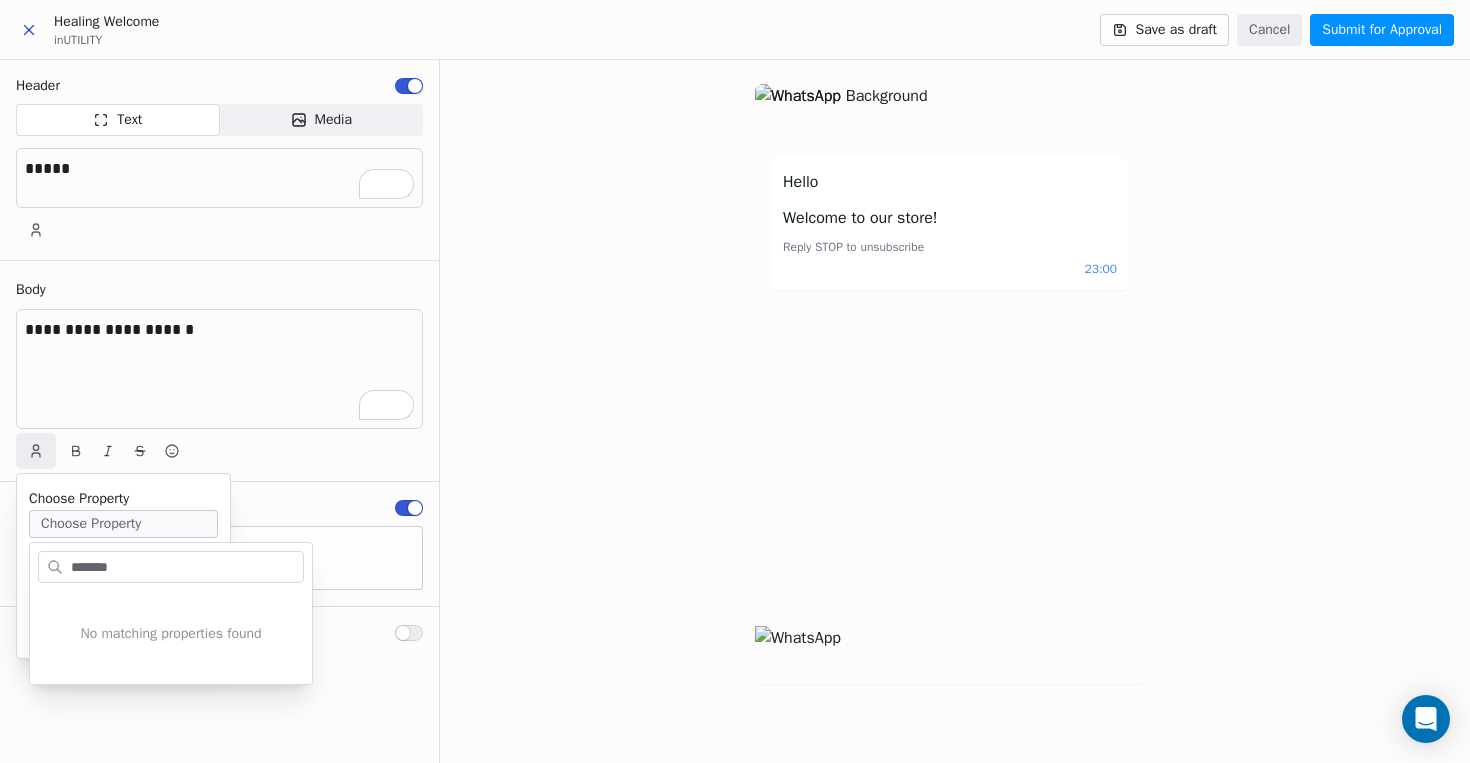 type on "*******" 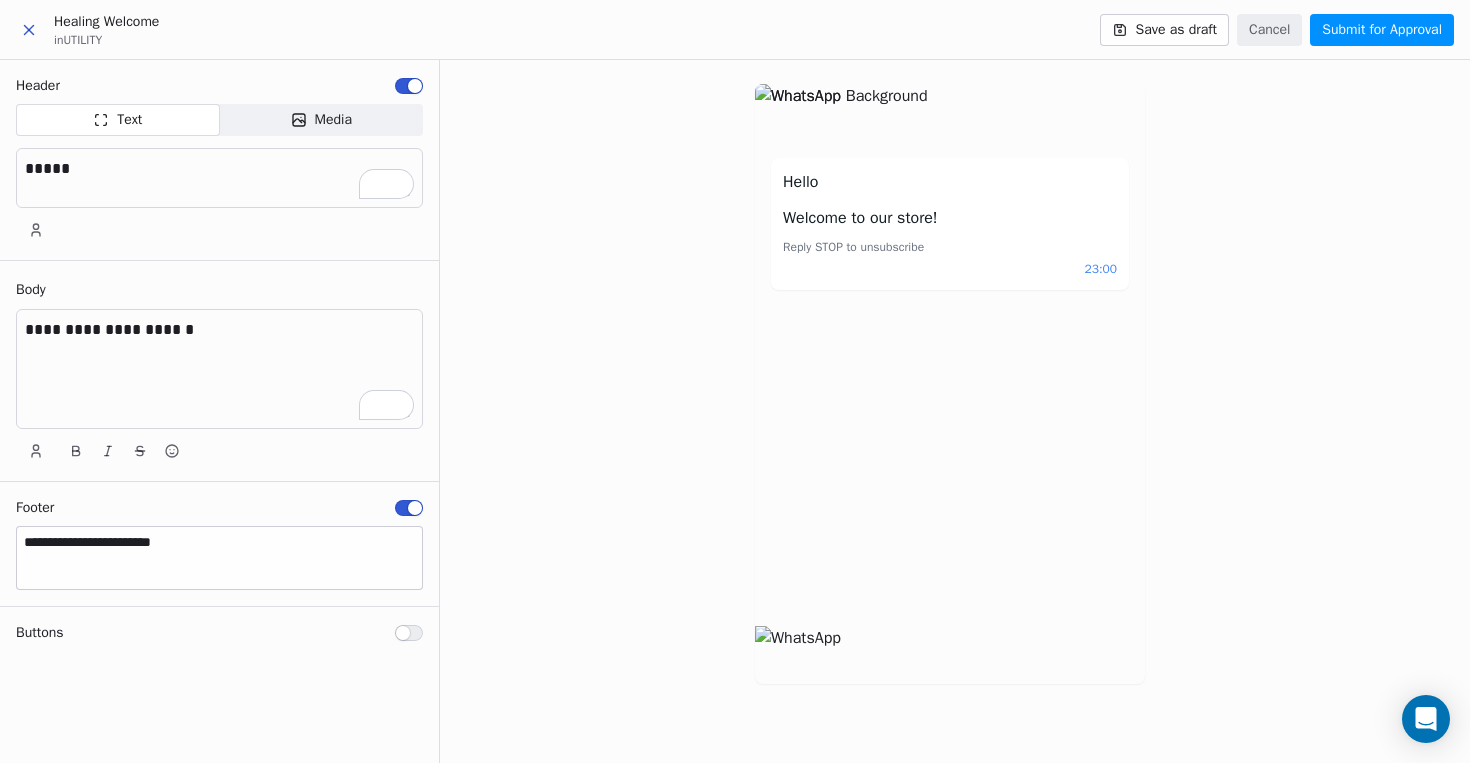 click on "*****" at bounding box center (219, 178) 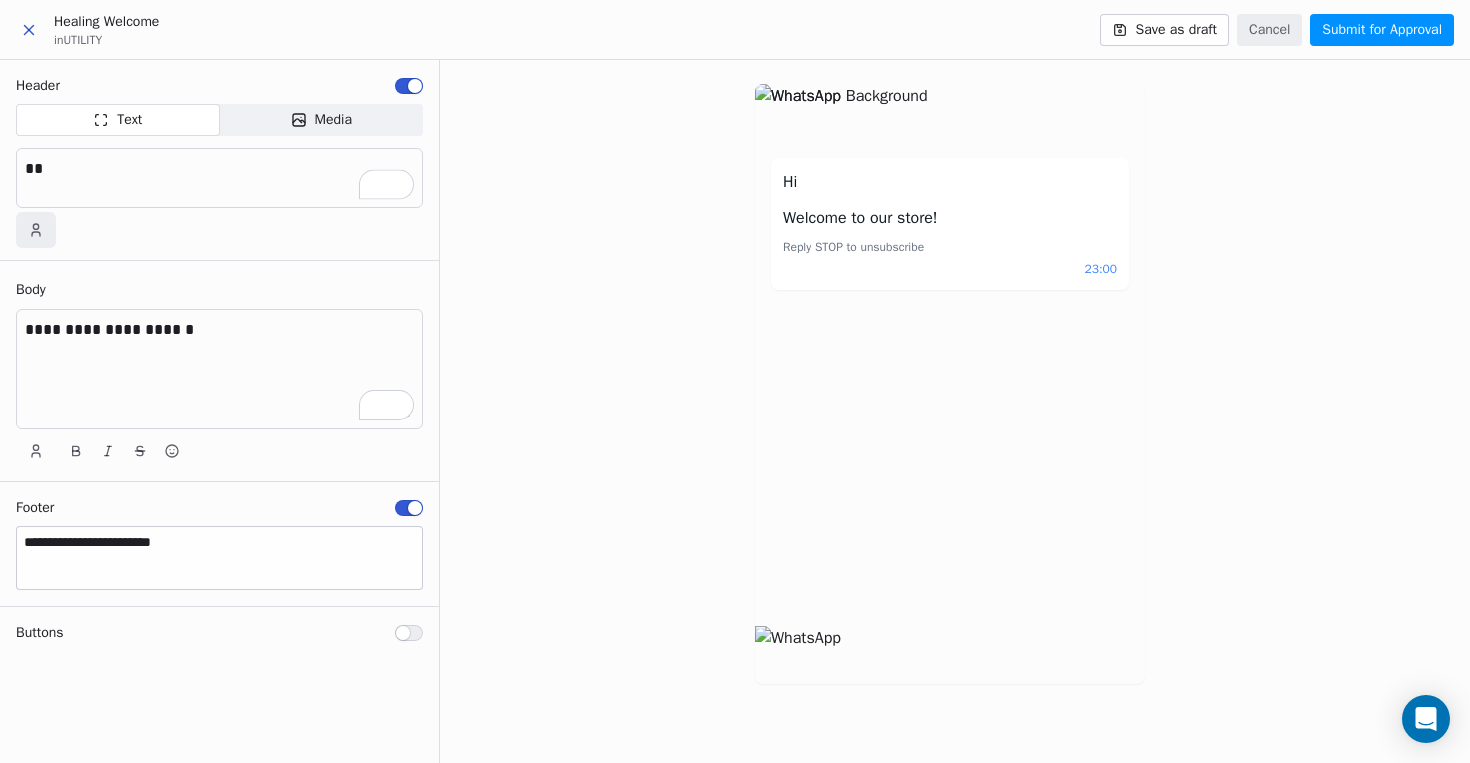 click at bounding box center (36, 230) 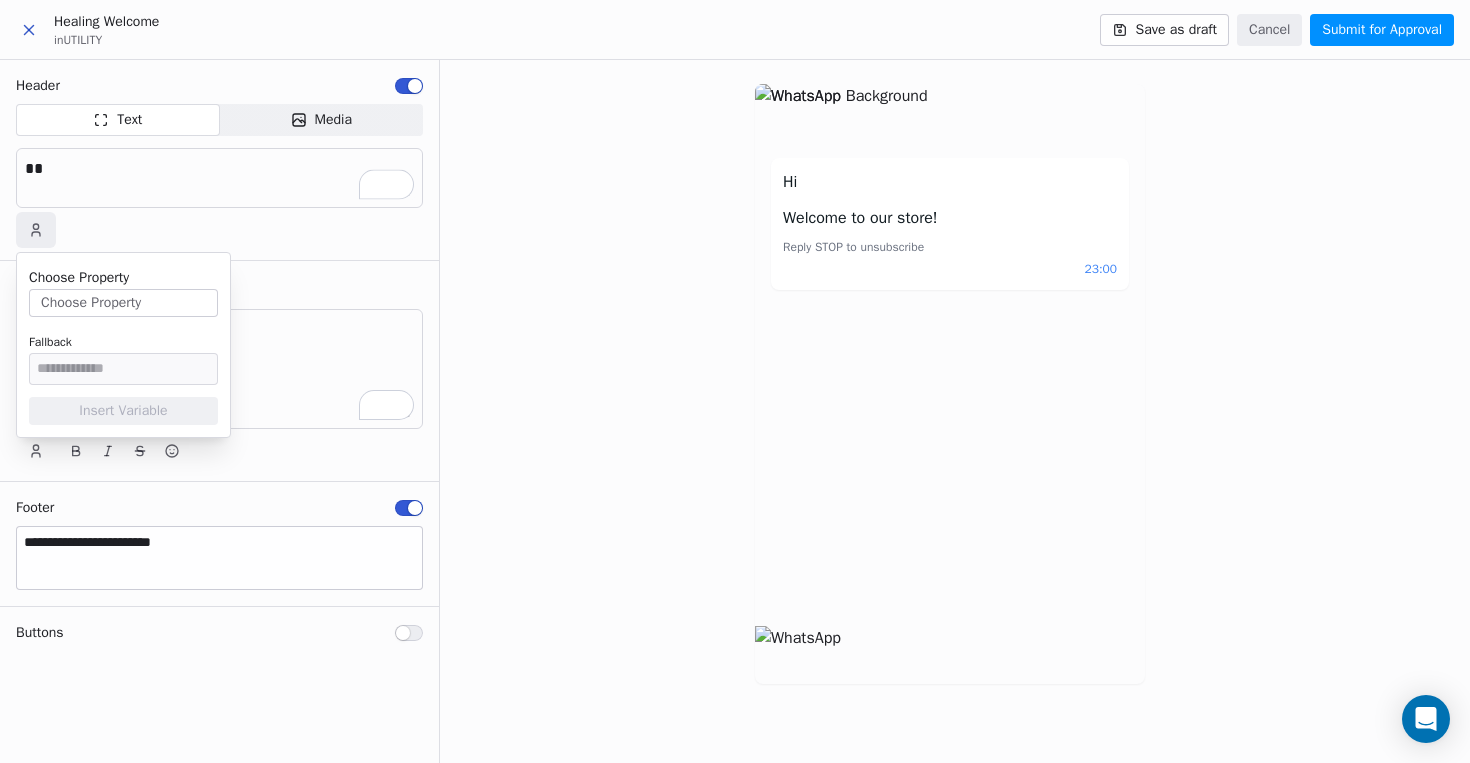 click on "Choose Property" at bounding box center (123, 303) 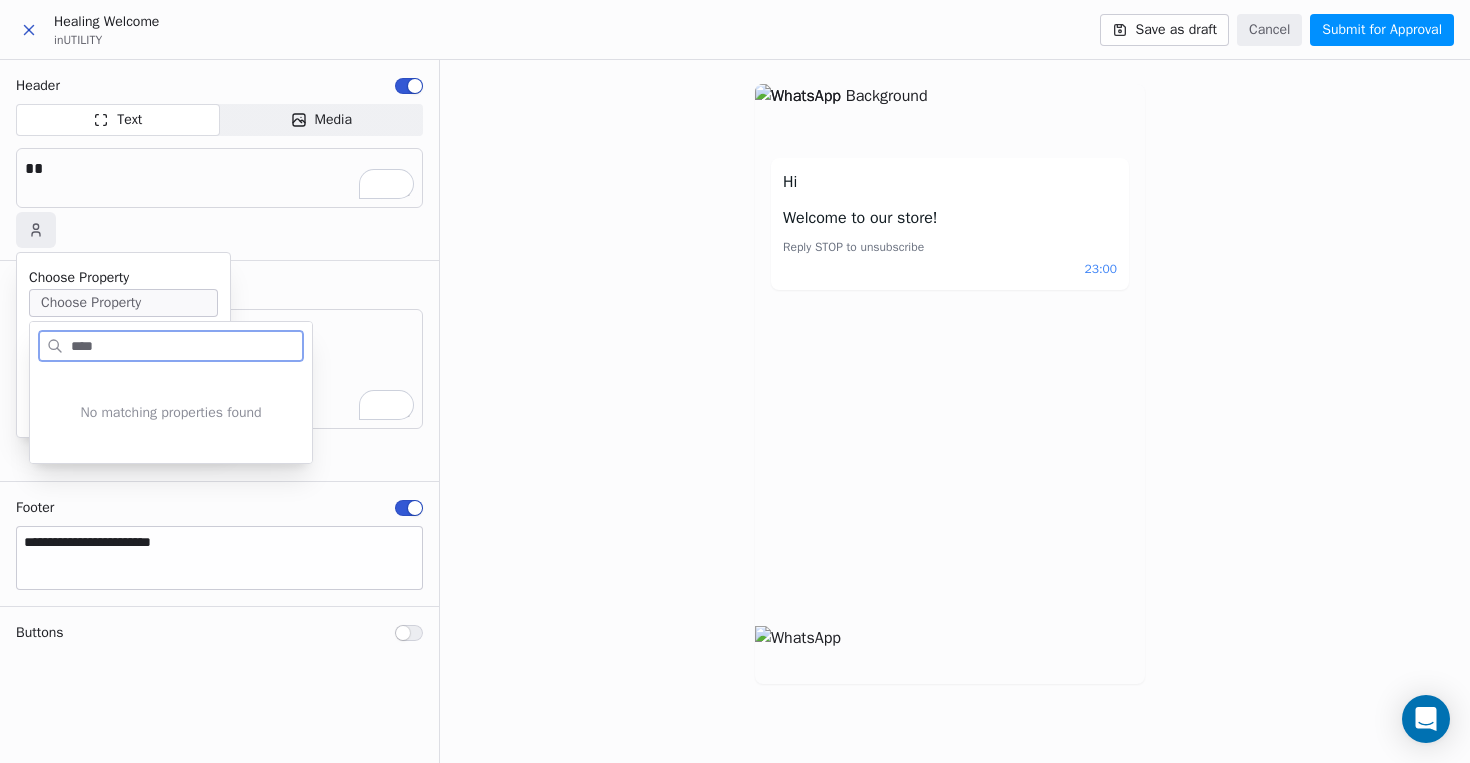 drag, startPoint x: 142, startPoint y: 351, endPoint x: 46, endPoint y: 350, distance: 96.00521 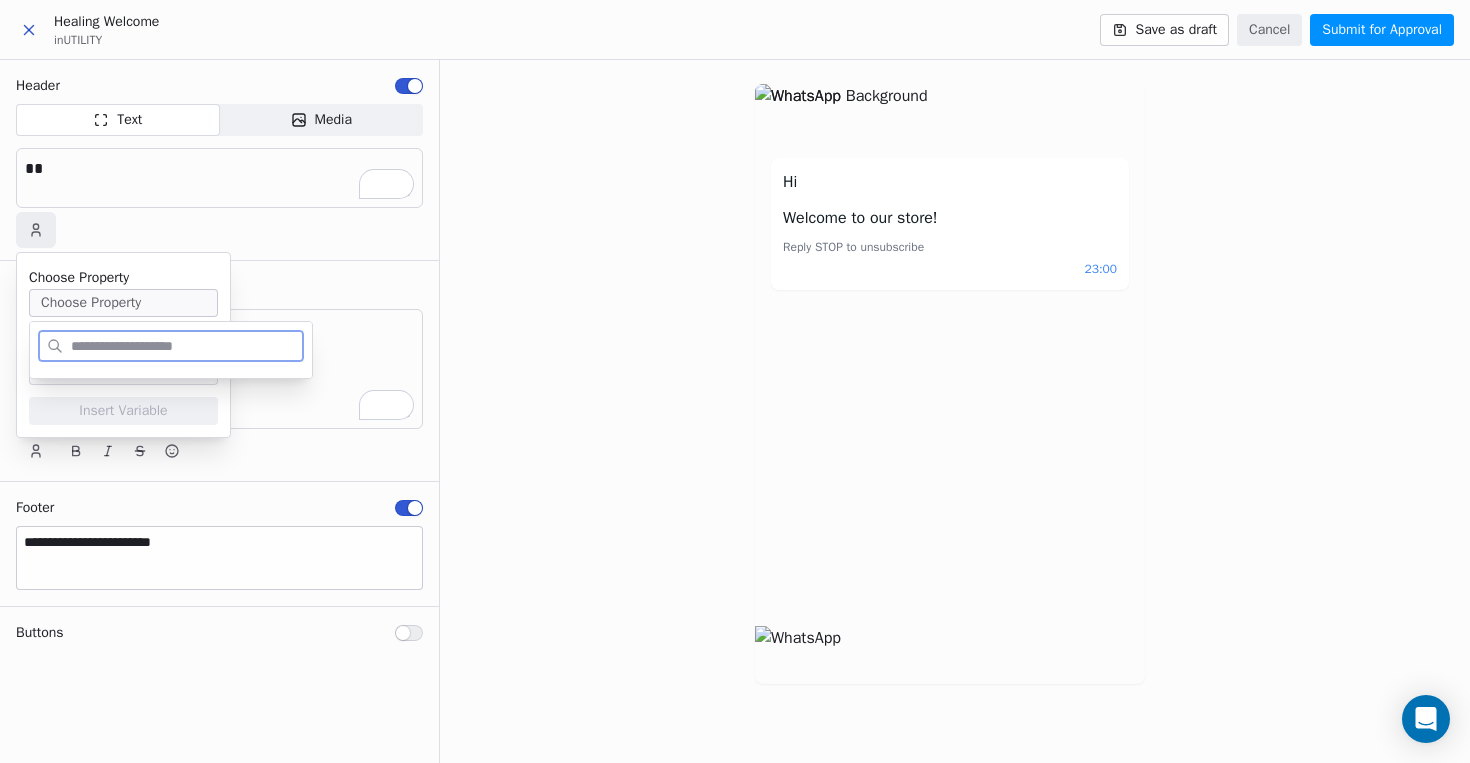 type 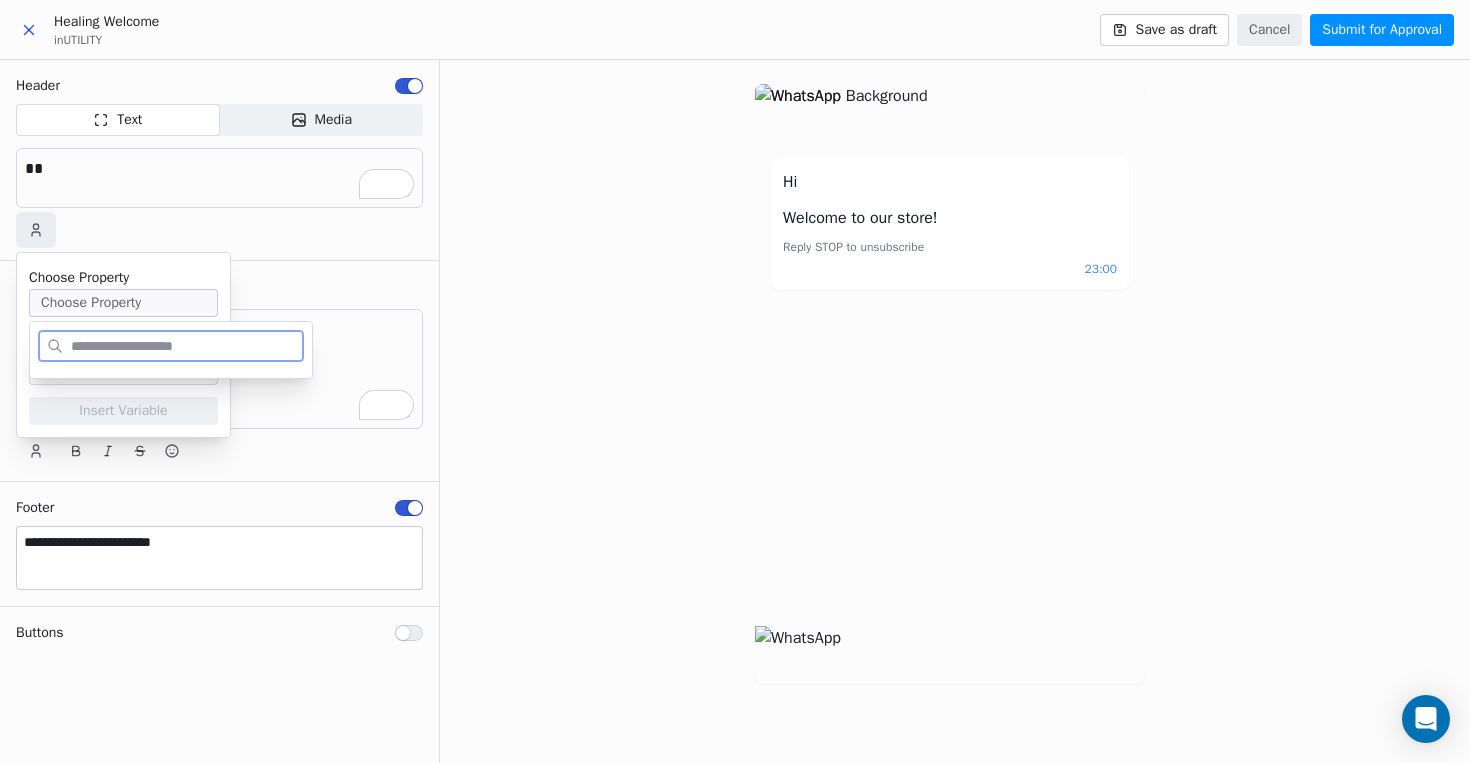 click on "**********" at bounding box center (219, 369) 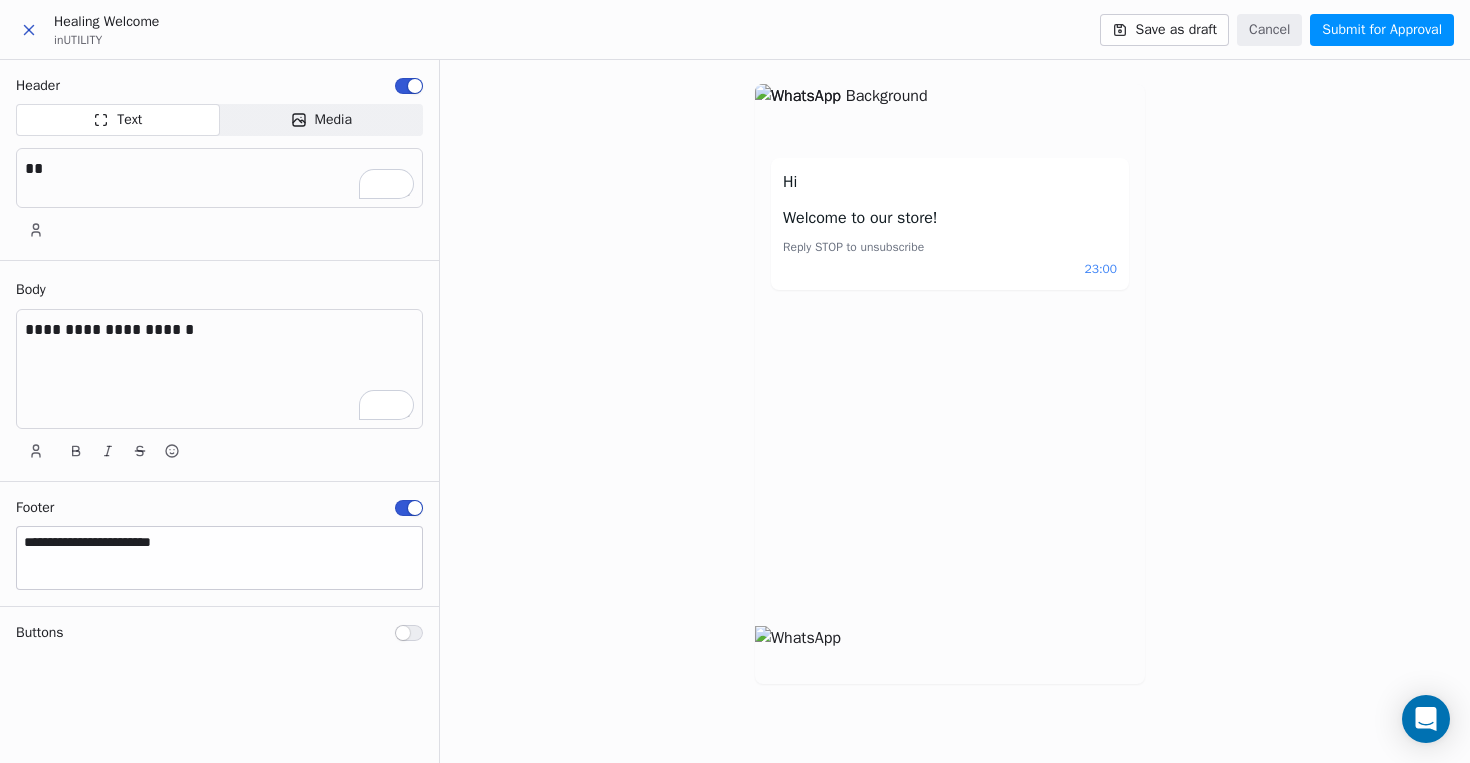 click on "**********" at bounding box center (219, 371) 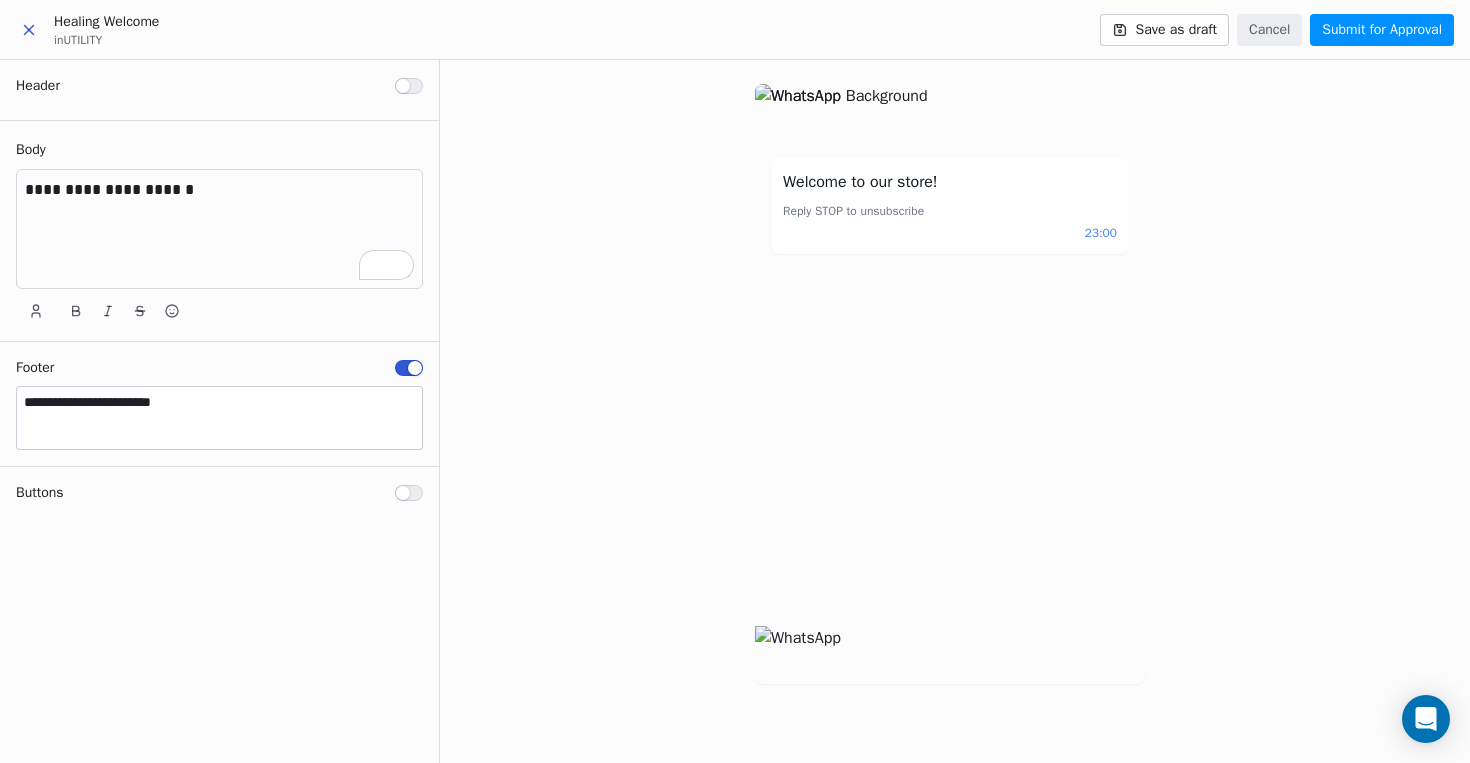 click on "**********" at bounding box center (219, 229) 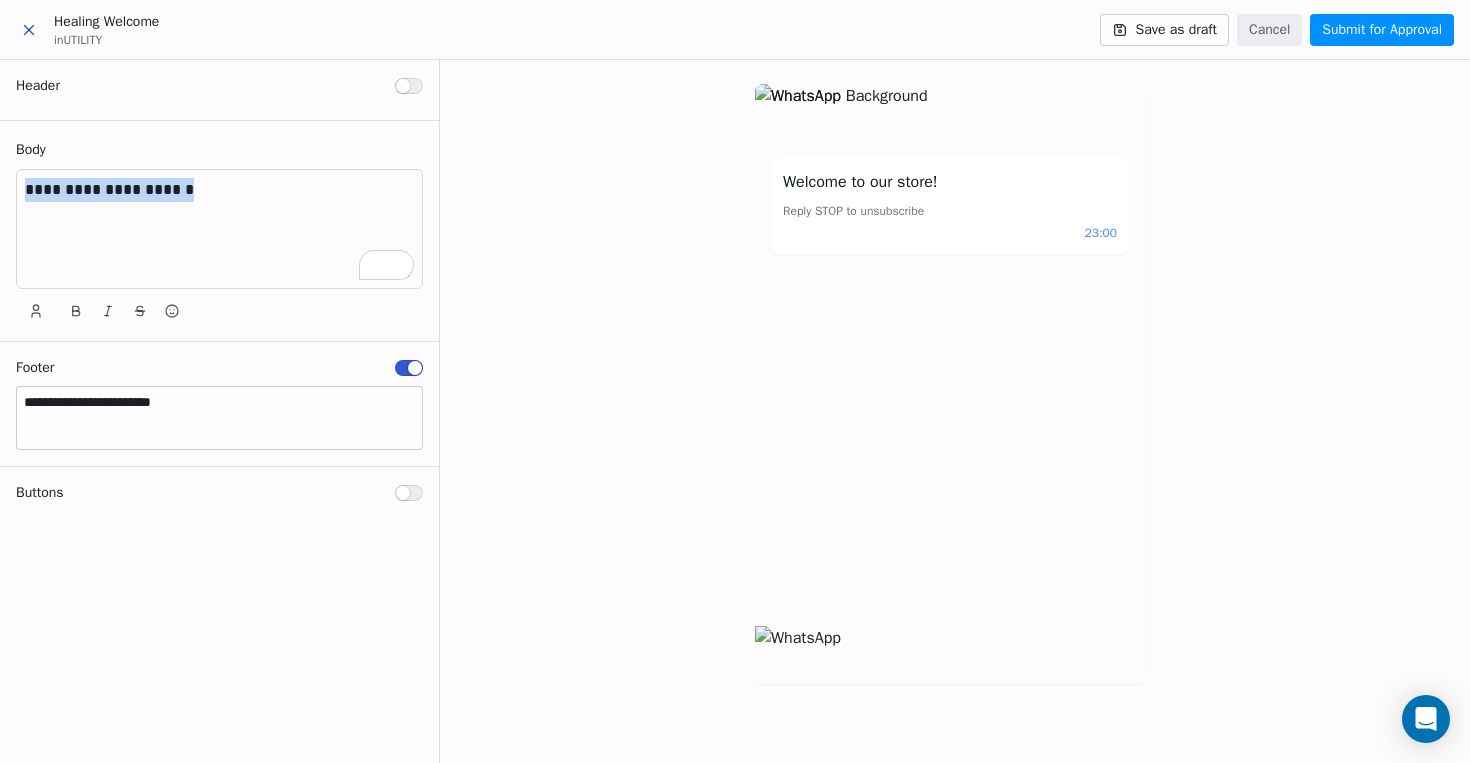 drag, startPoint x: 218, startPoint y: 195, endPoint x: 0, endPoint y: 187, distance: 218.14674 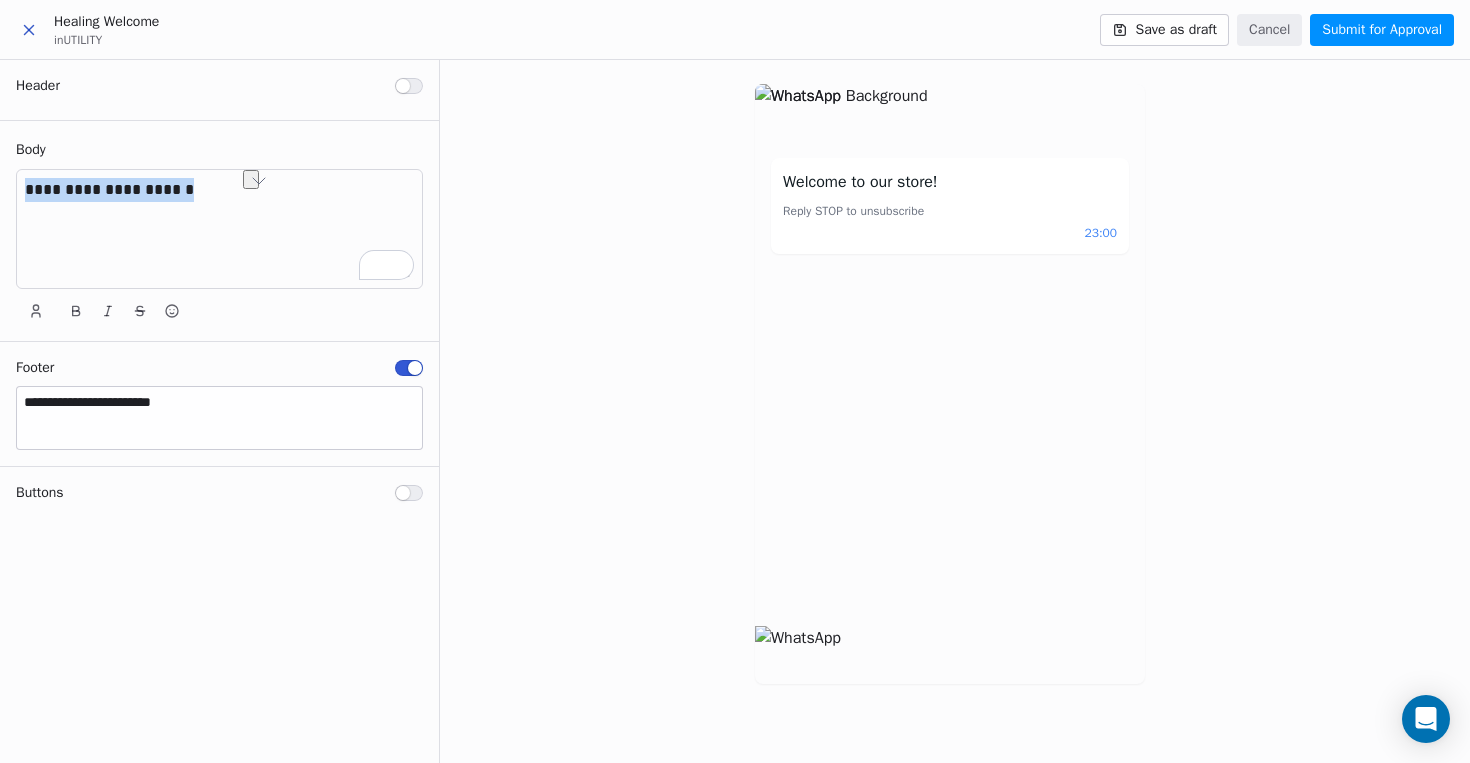 type 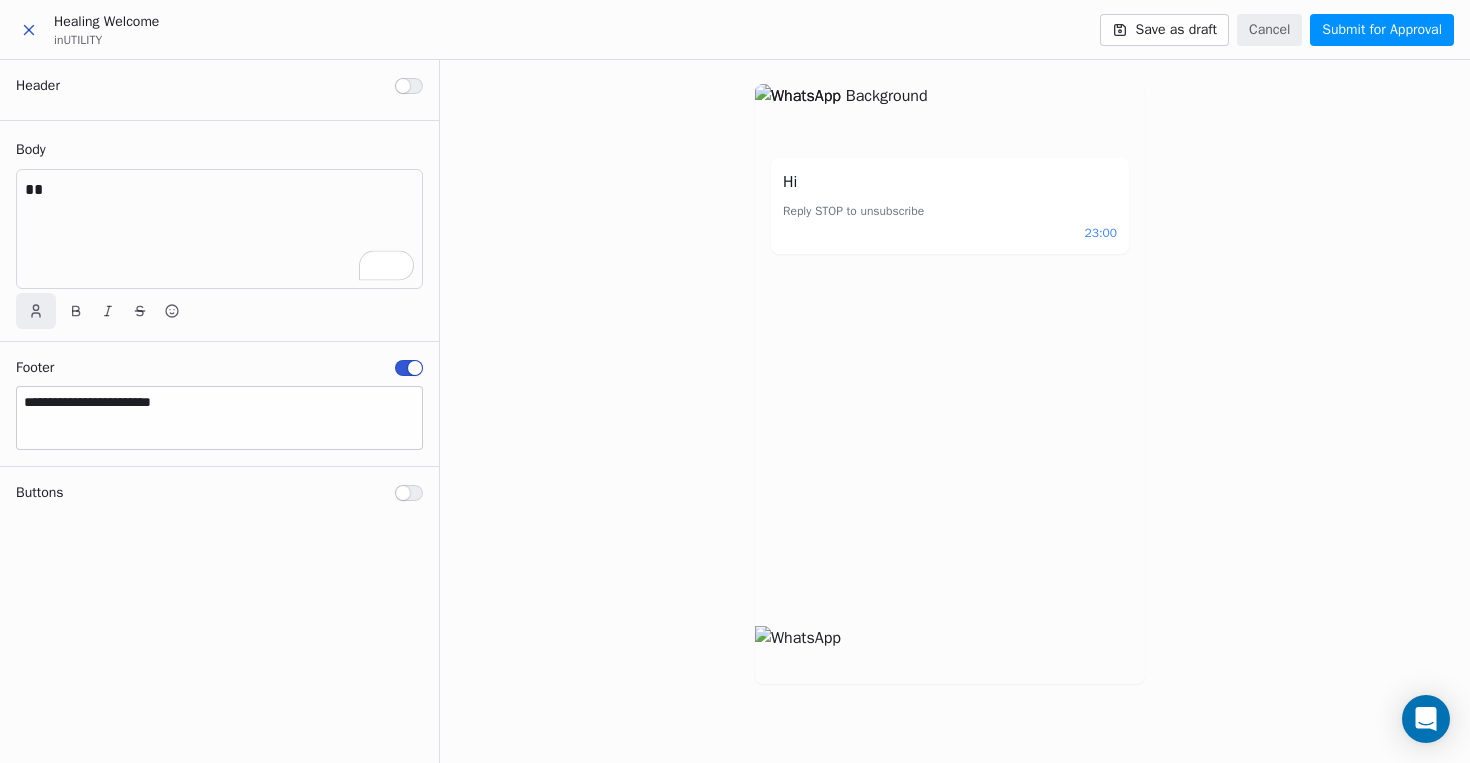 click 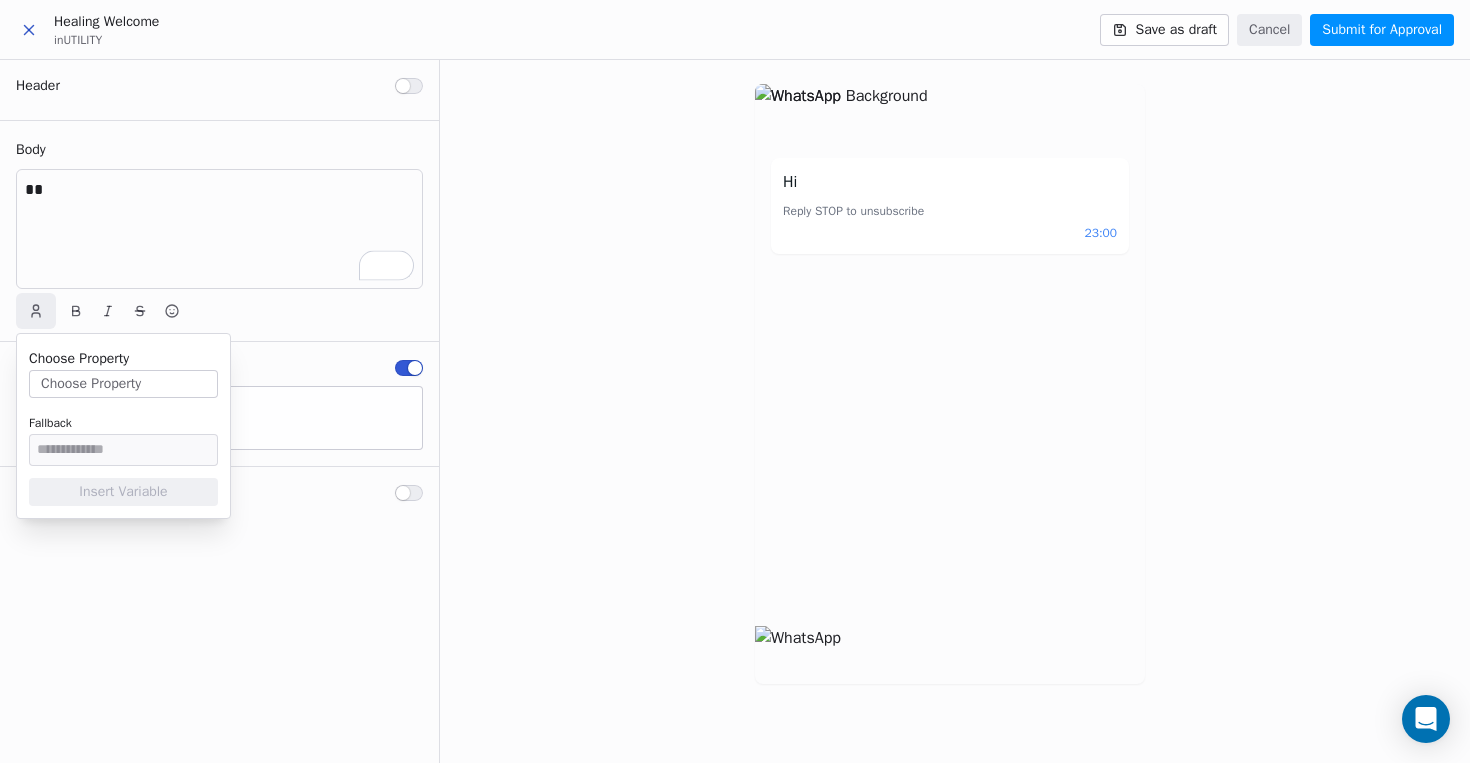 click on "Choose Property" at bounding box center [123, 384] 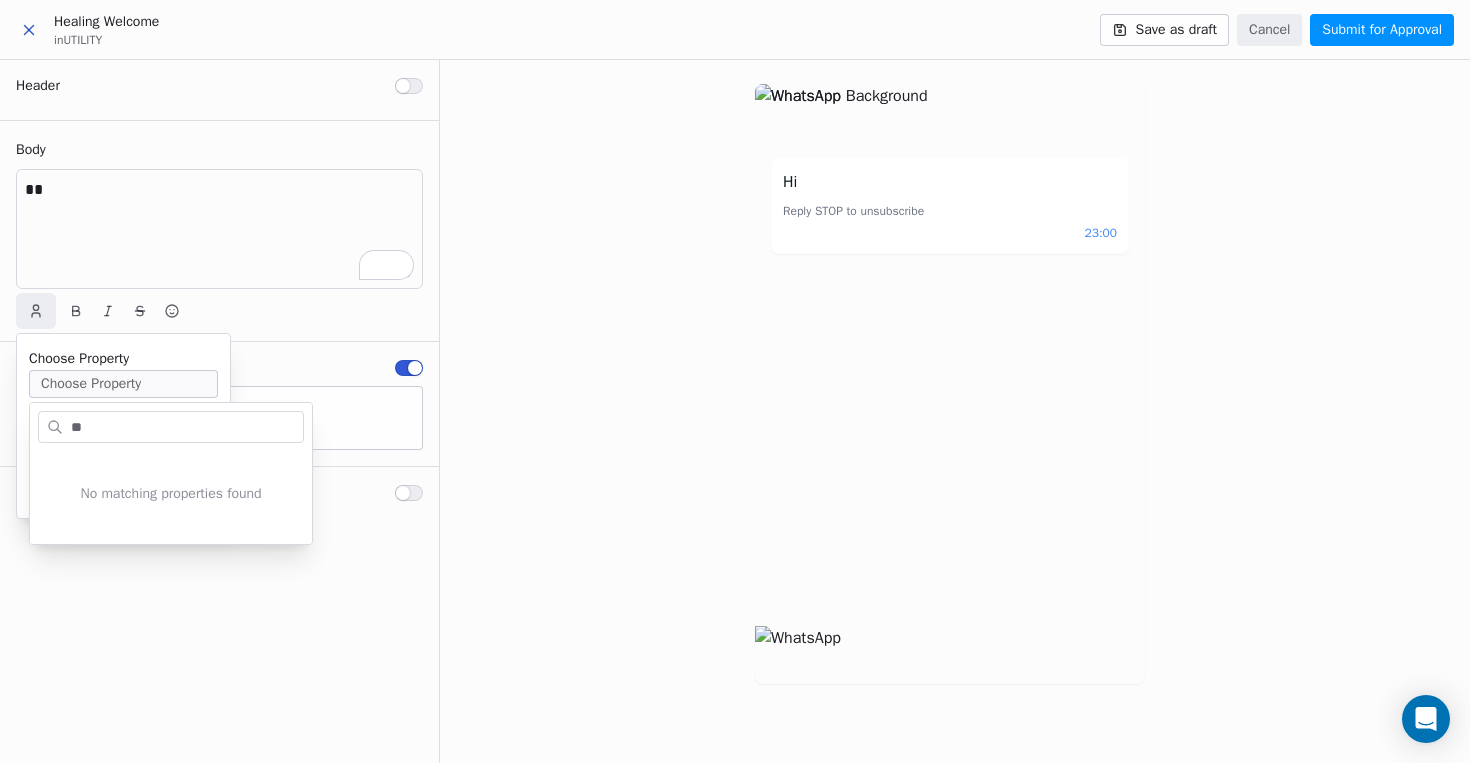 type on "*" 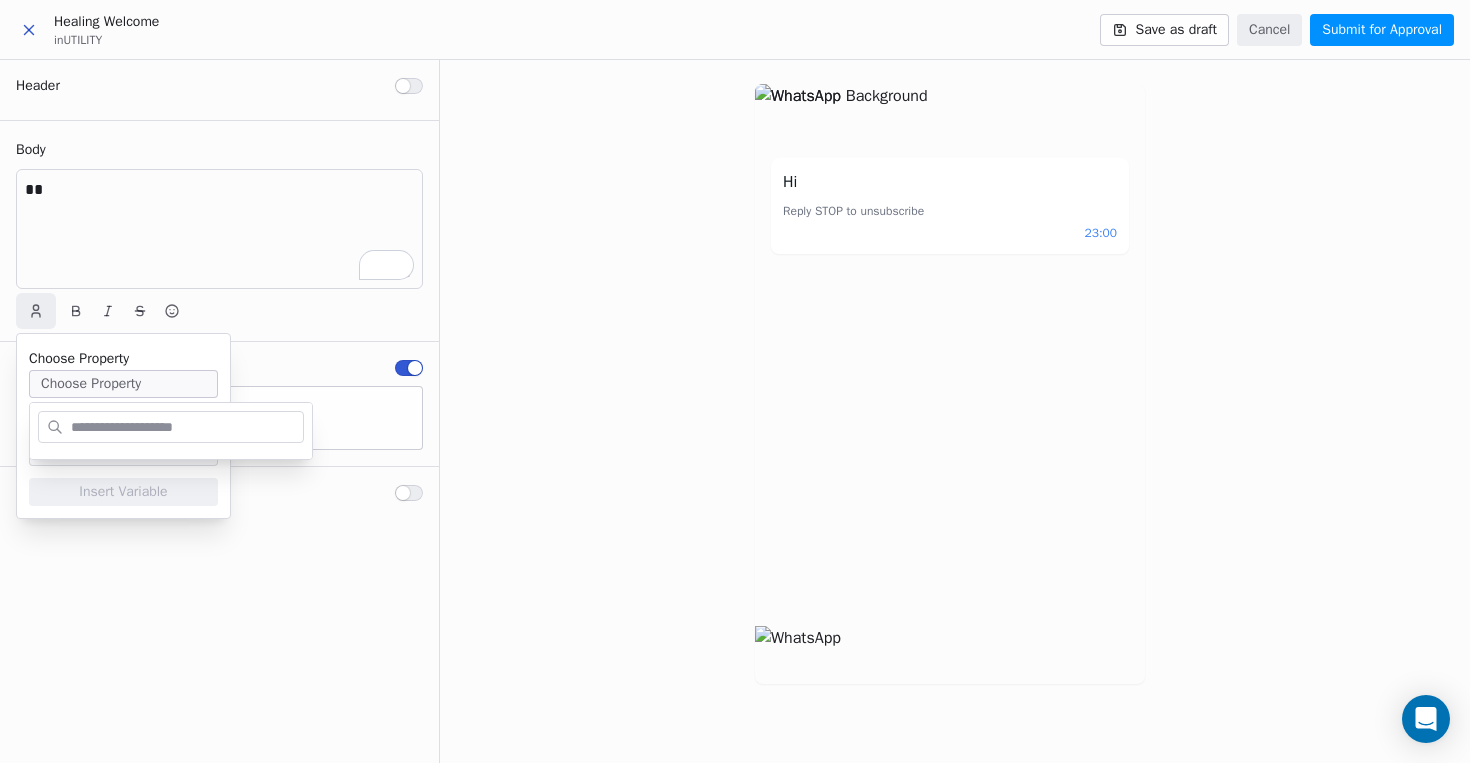 click at bounding box center [185, 427] 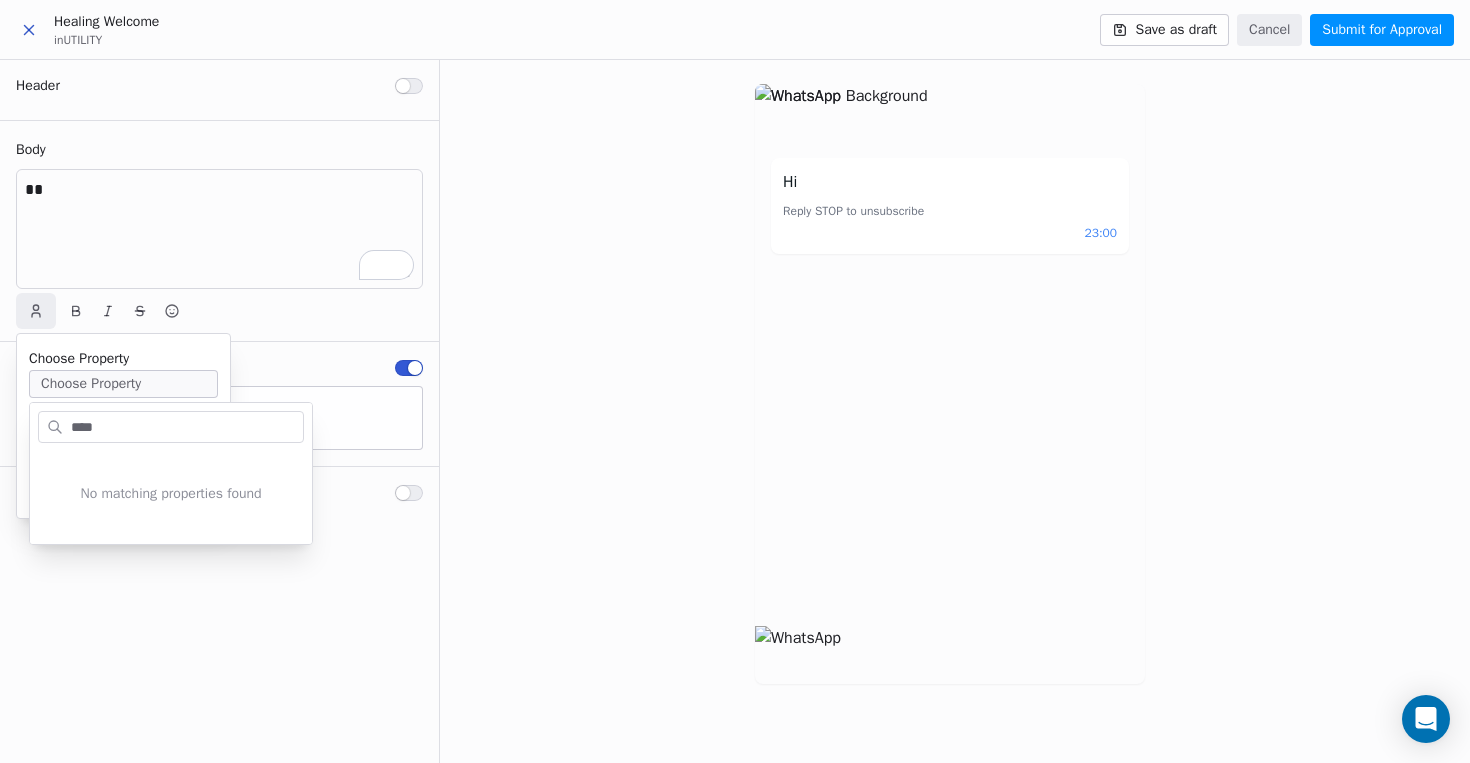 type on "****" 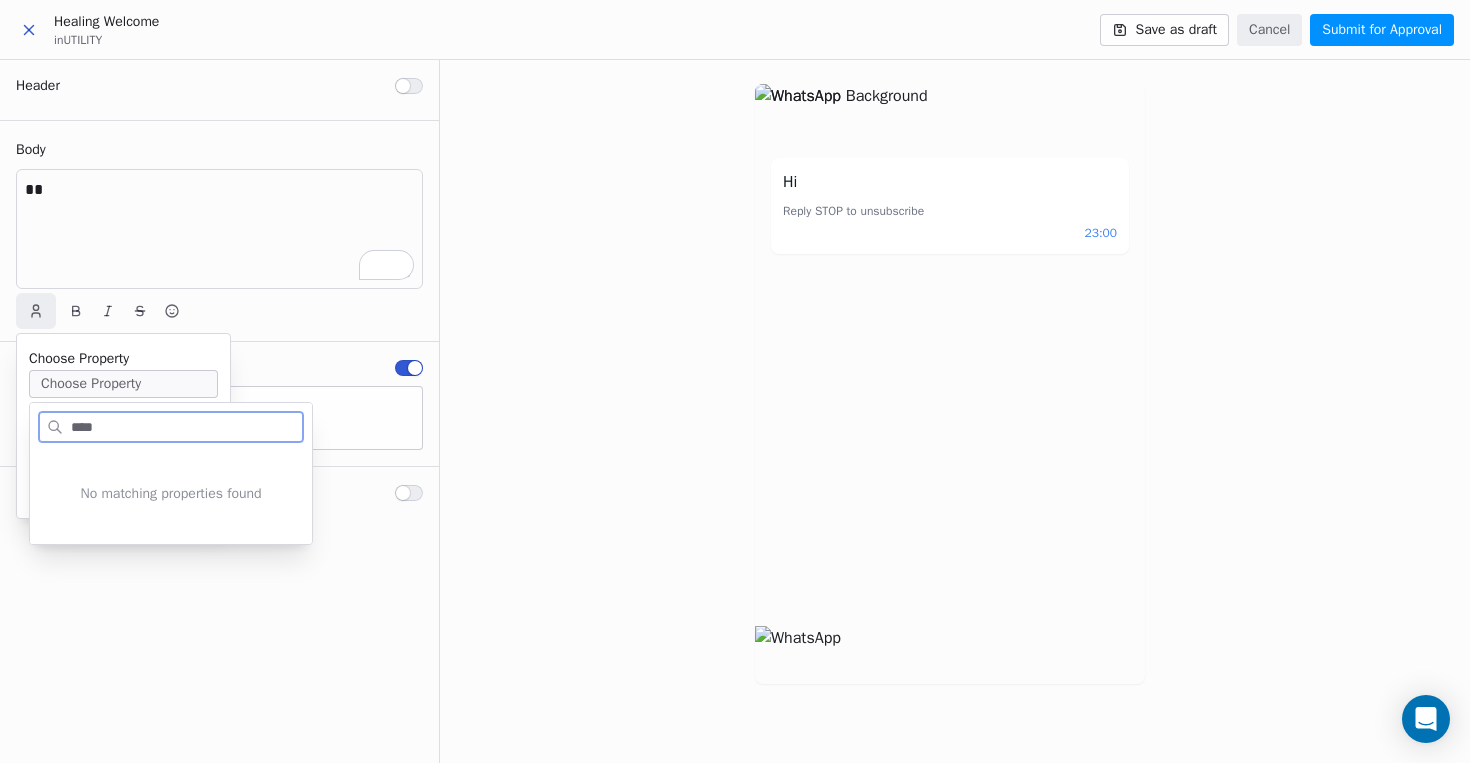 click on "**" at bounding box center [219, 229] 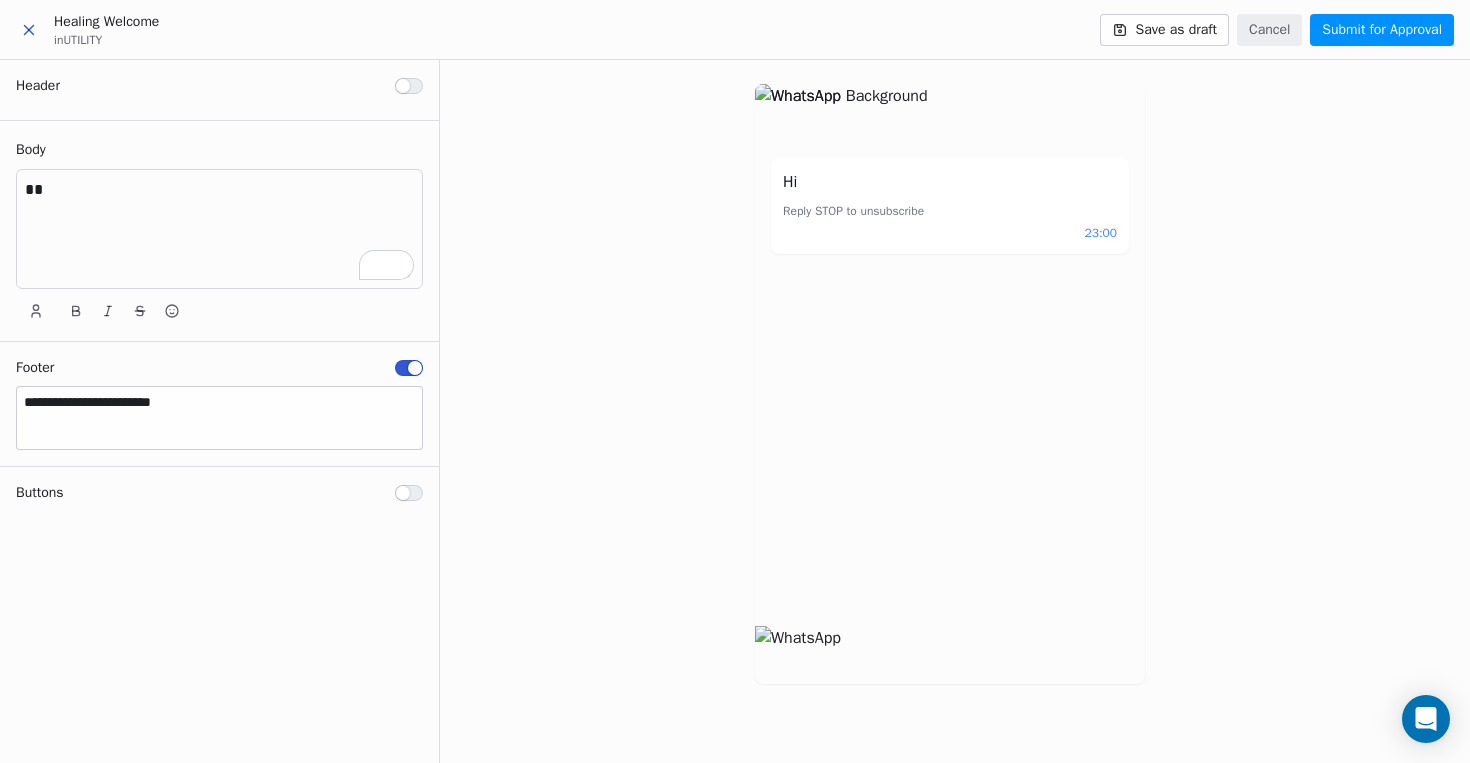click on "**" at bounding box center [219, 229] 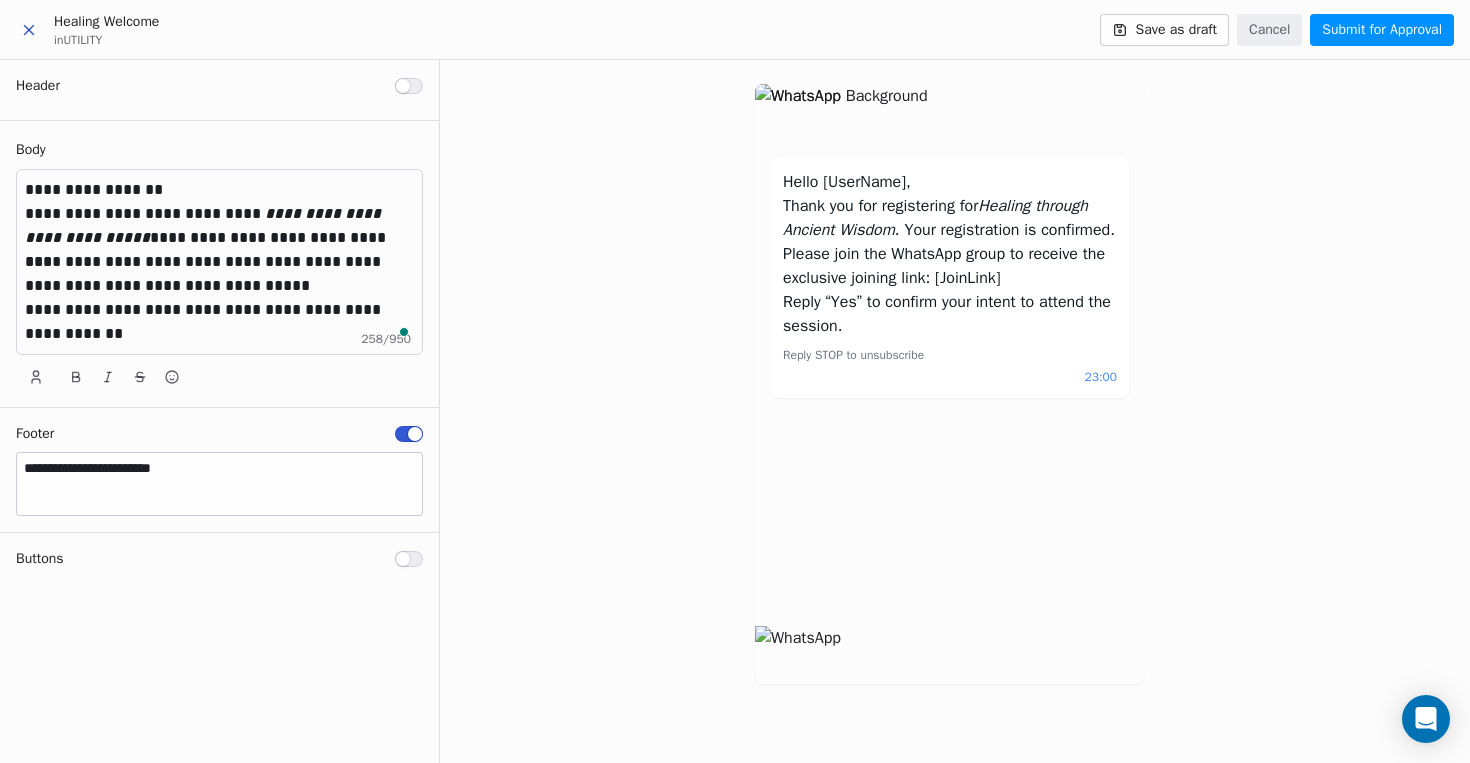 click on "**********" at bounding box center [205, 225] 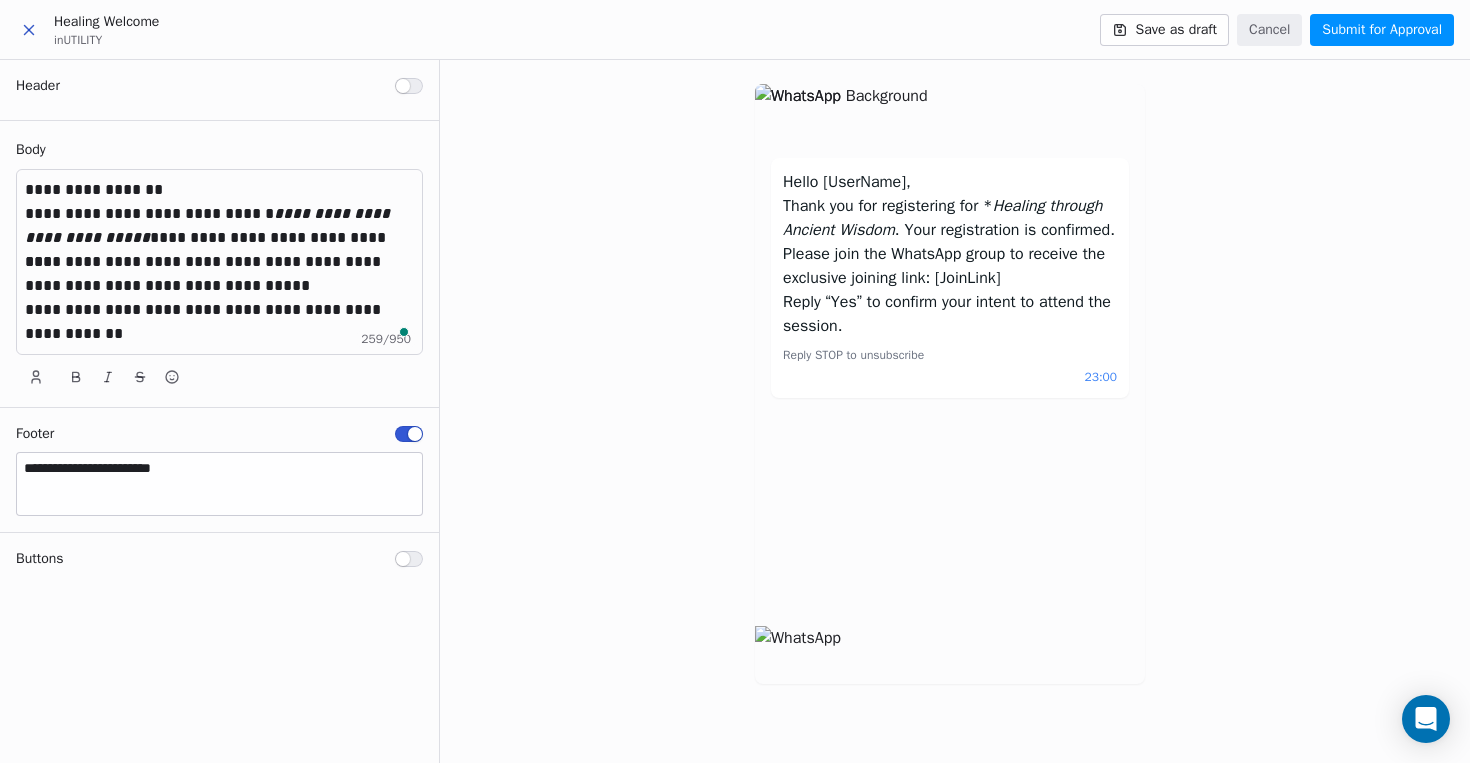 click on "**********" at bounding box center (219, 226) 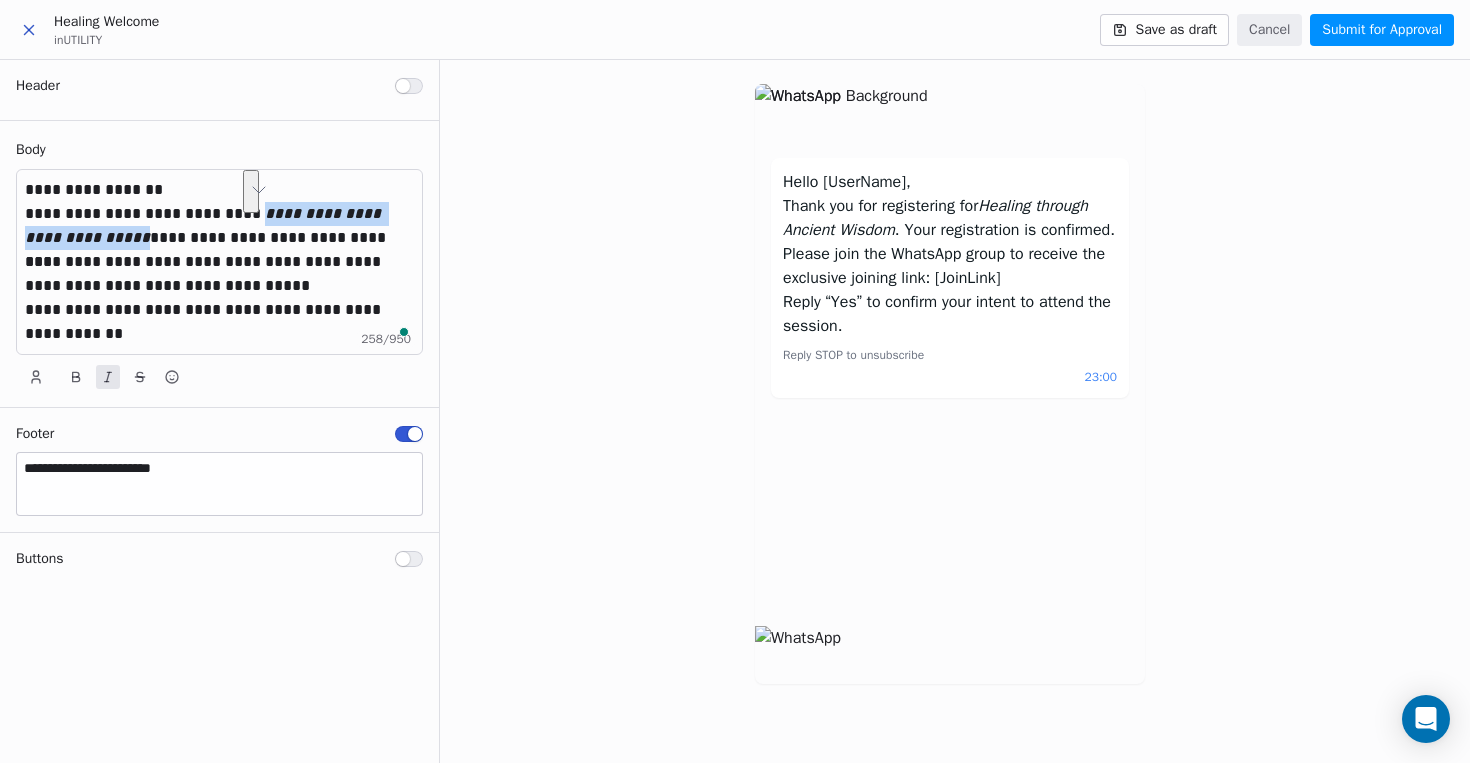 drag, startPoint x: 237, startPoint y: 213, endPoint x: 142, endPoint y: 239, distance: 98.49365 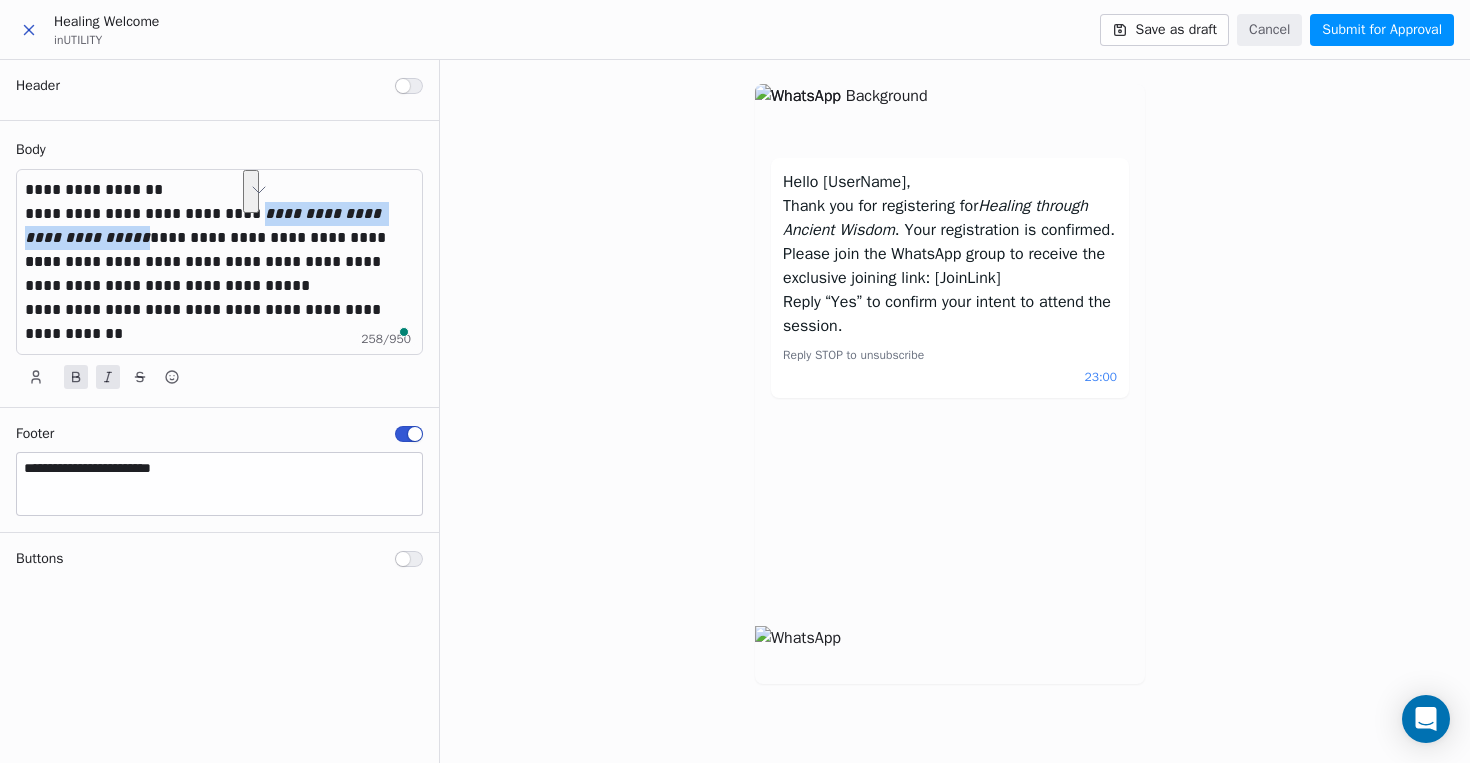 click 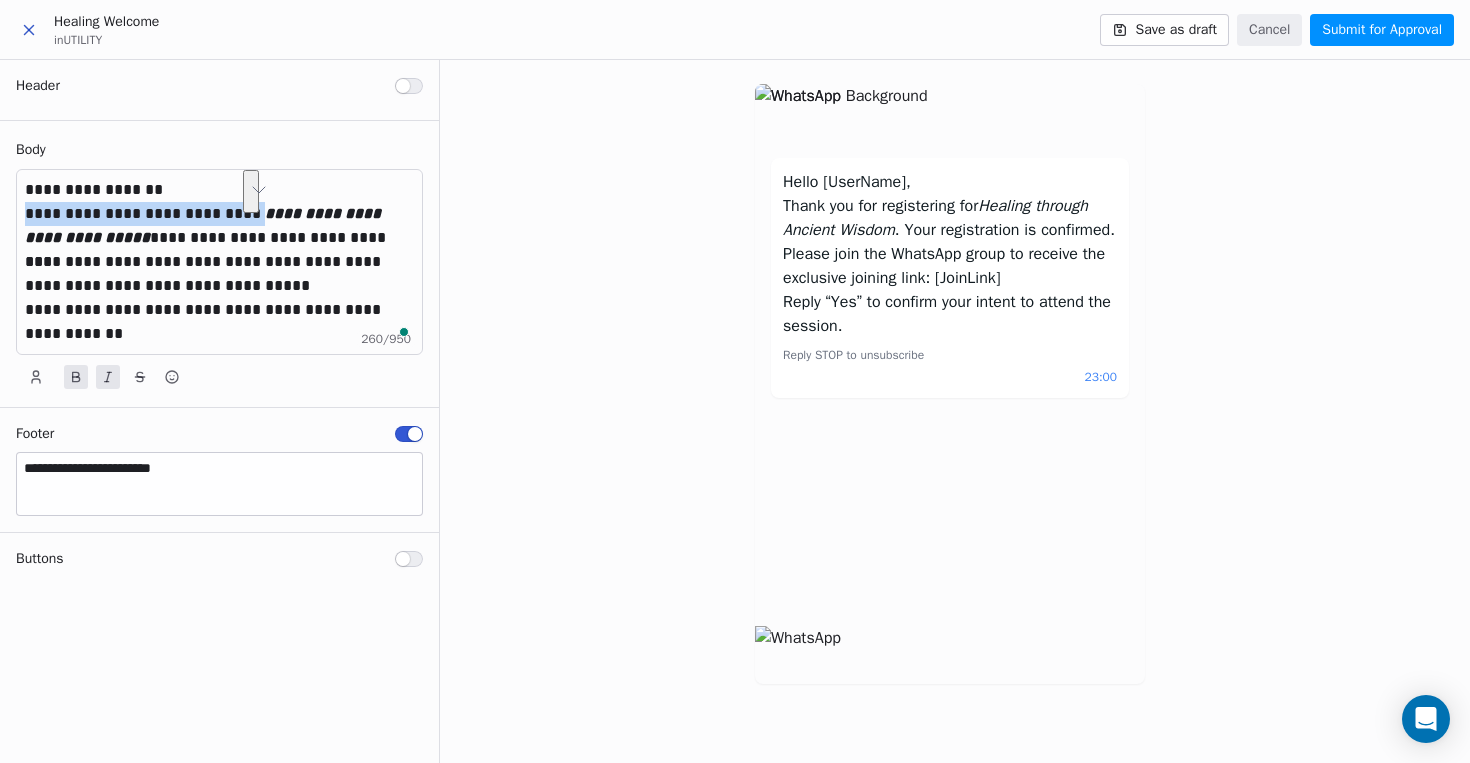 click on "**********" at bounding box center [219, 226] 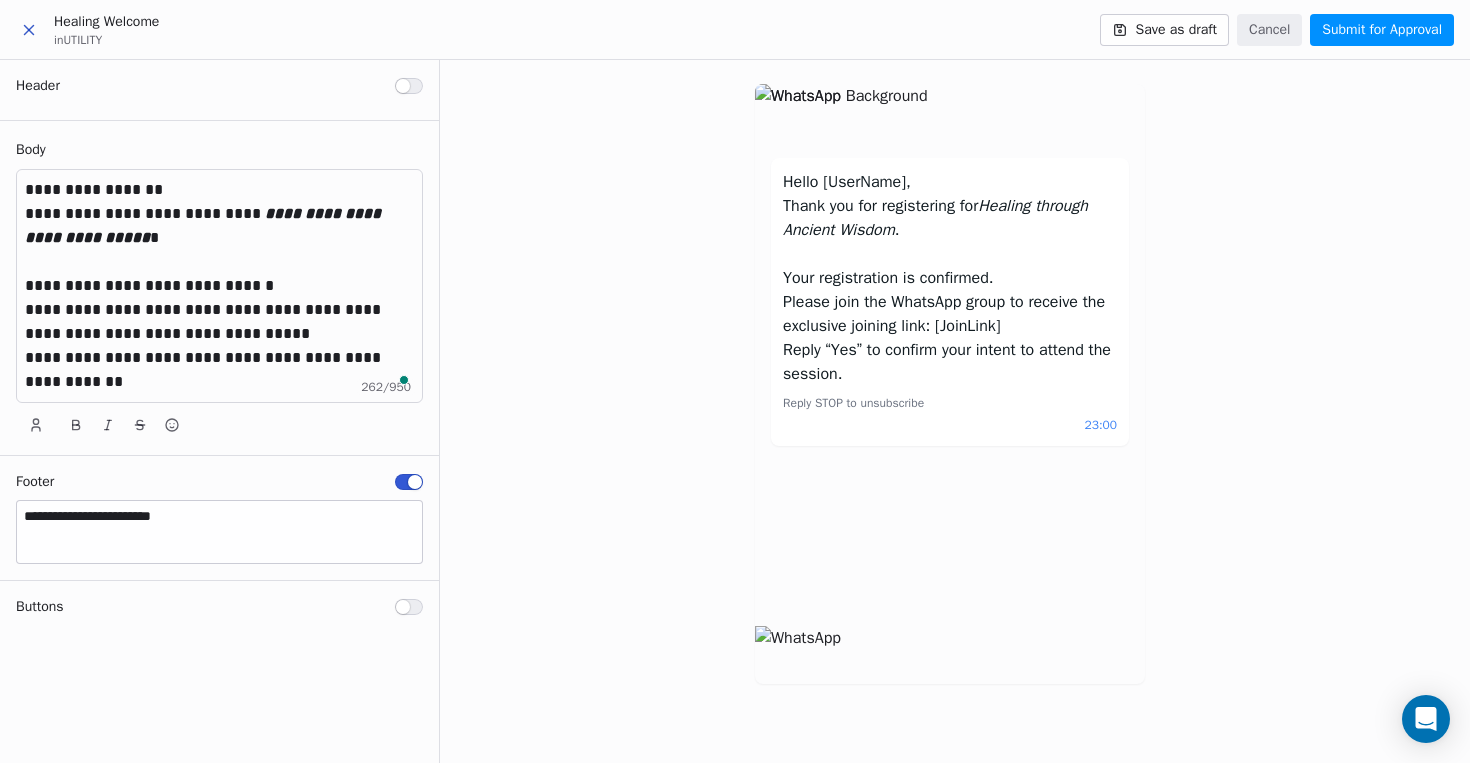 click on "**********" at bounding box center [219, 286] 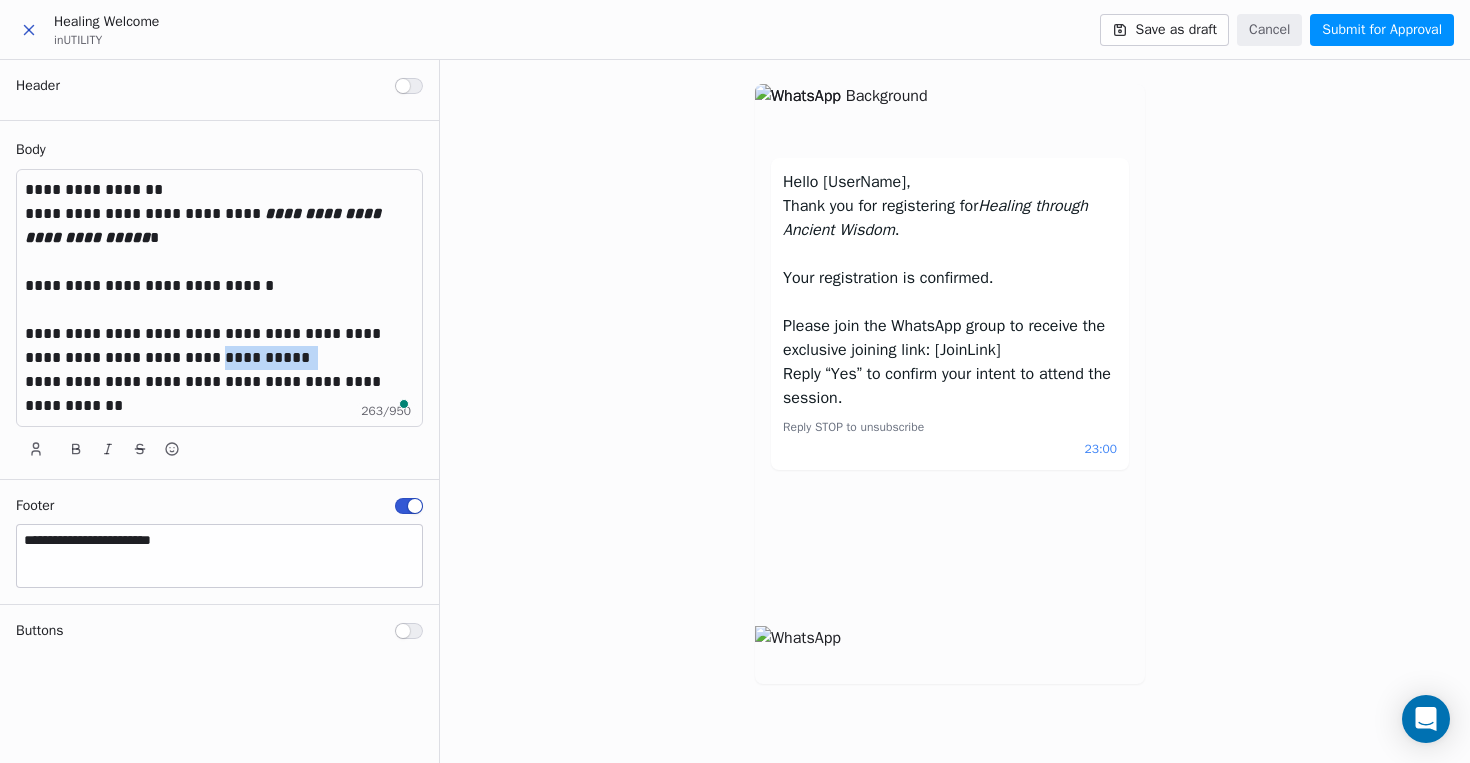 drag, startPoint x: 261, startPoint y: 351, endPoint x: 182, endPoint y: 349, distance: 79.025314 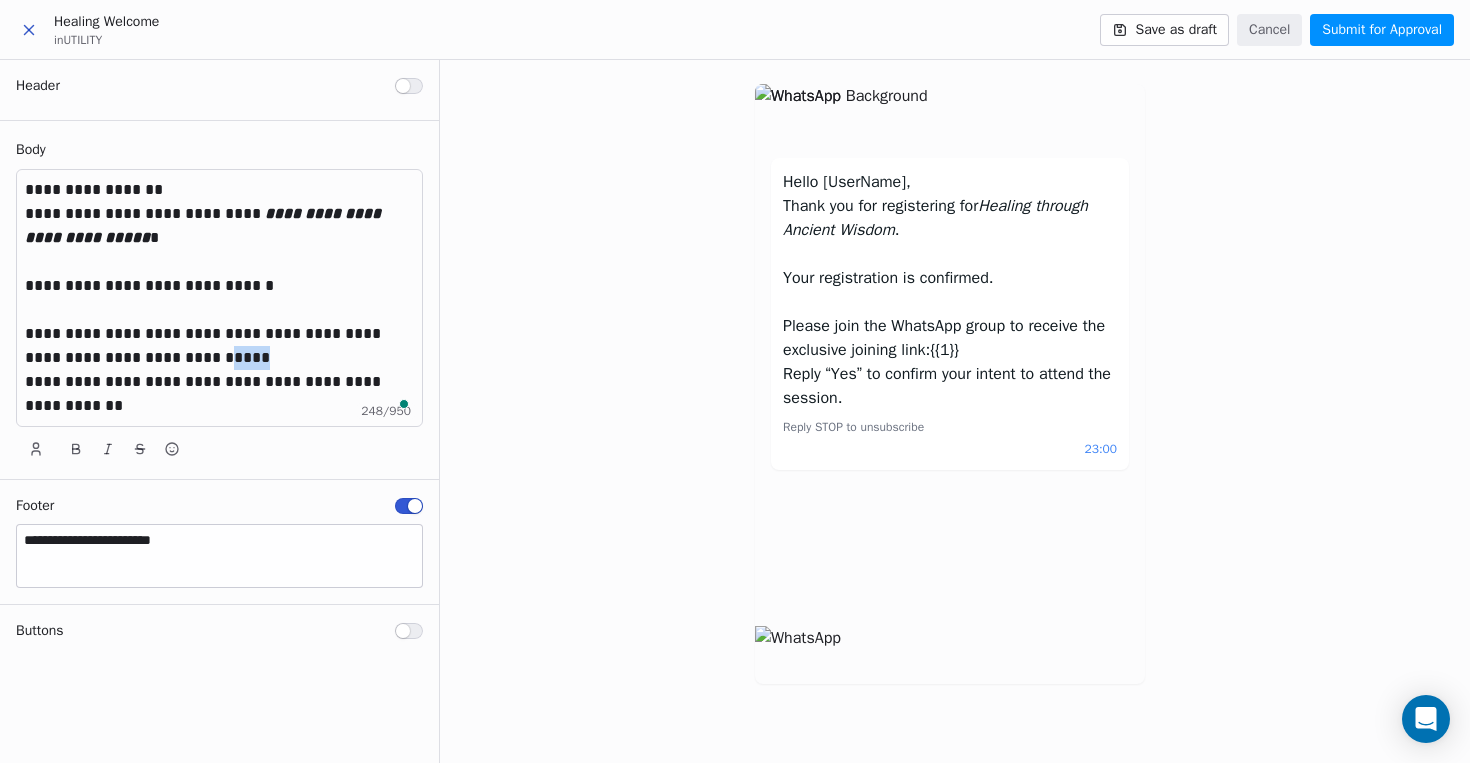 drag, startPoint x: 237, startPoint y: 353, endPoint x: 186, endPoint y: 353, distance: 51 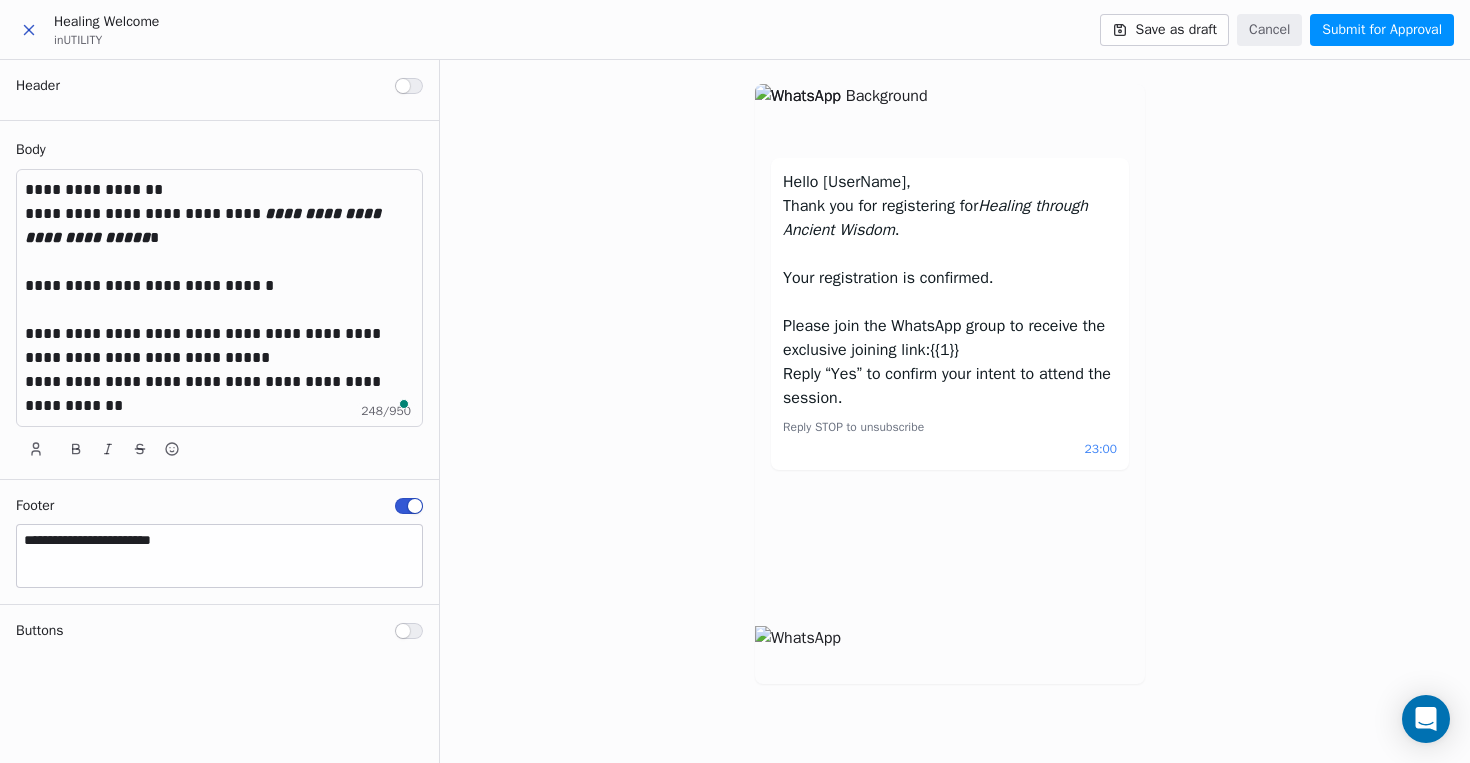 click on "**********" at bounding box center [219, 346] 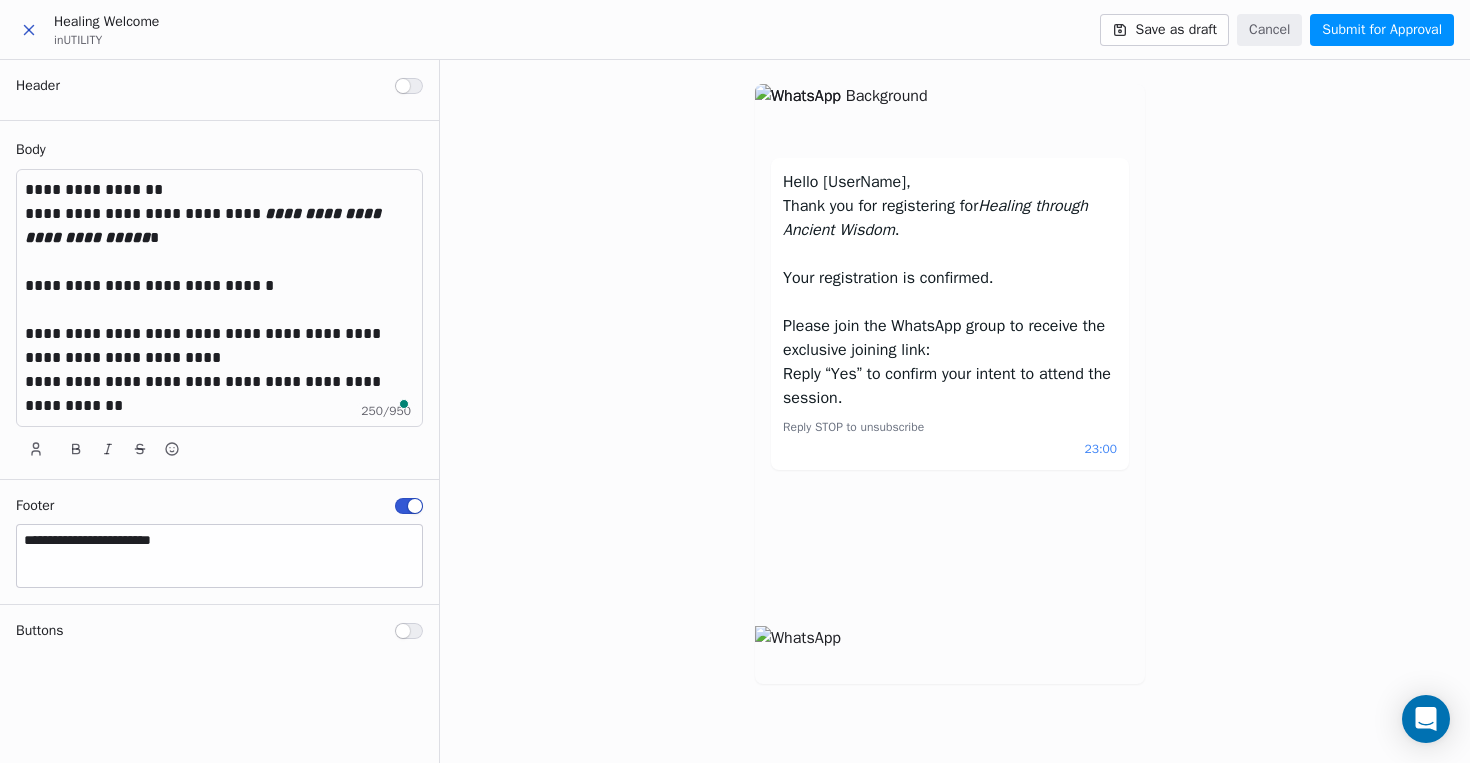click at bounding box center (403, 631) 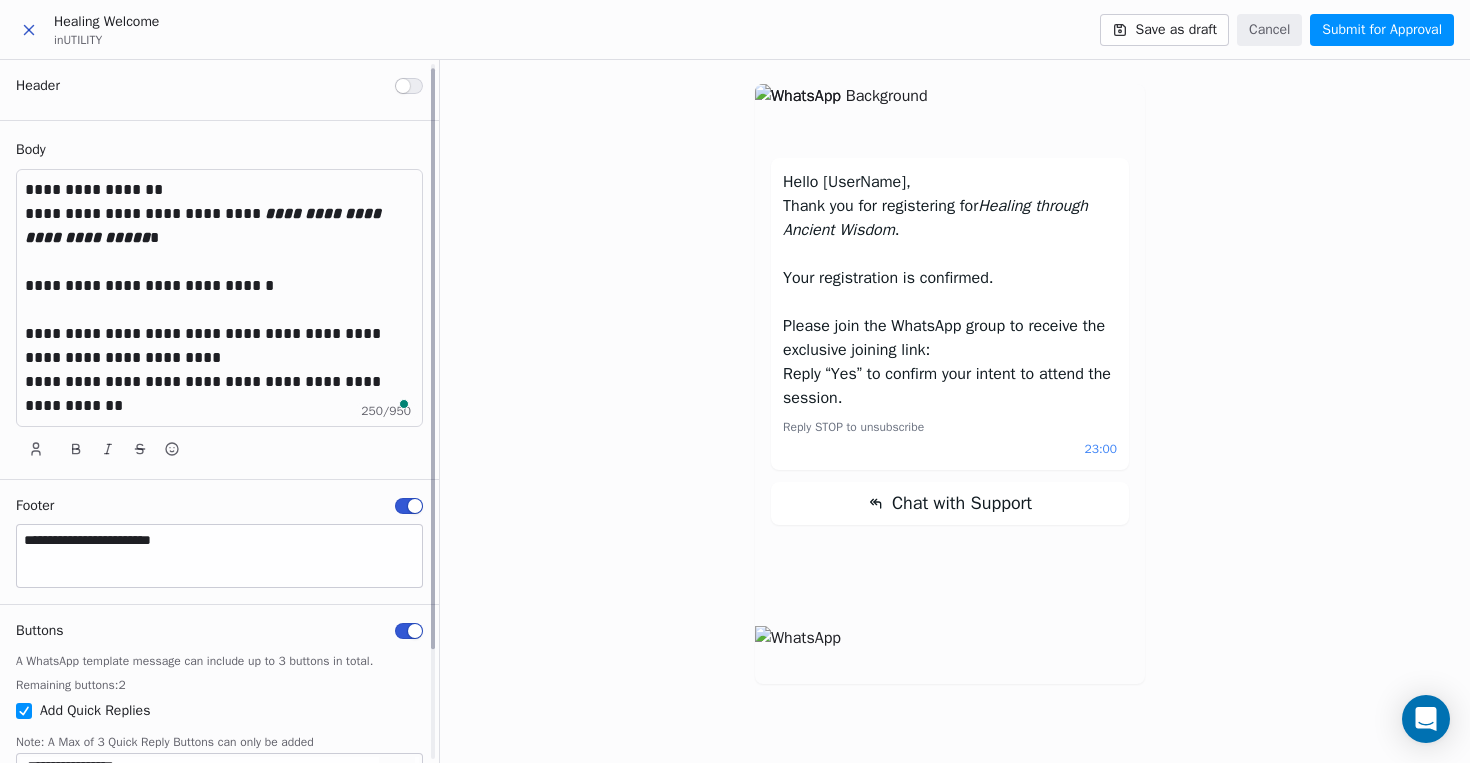 scroll, scrollTop: 132, scrollLeft: 0, axis: vertical 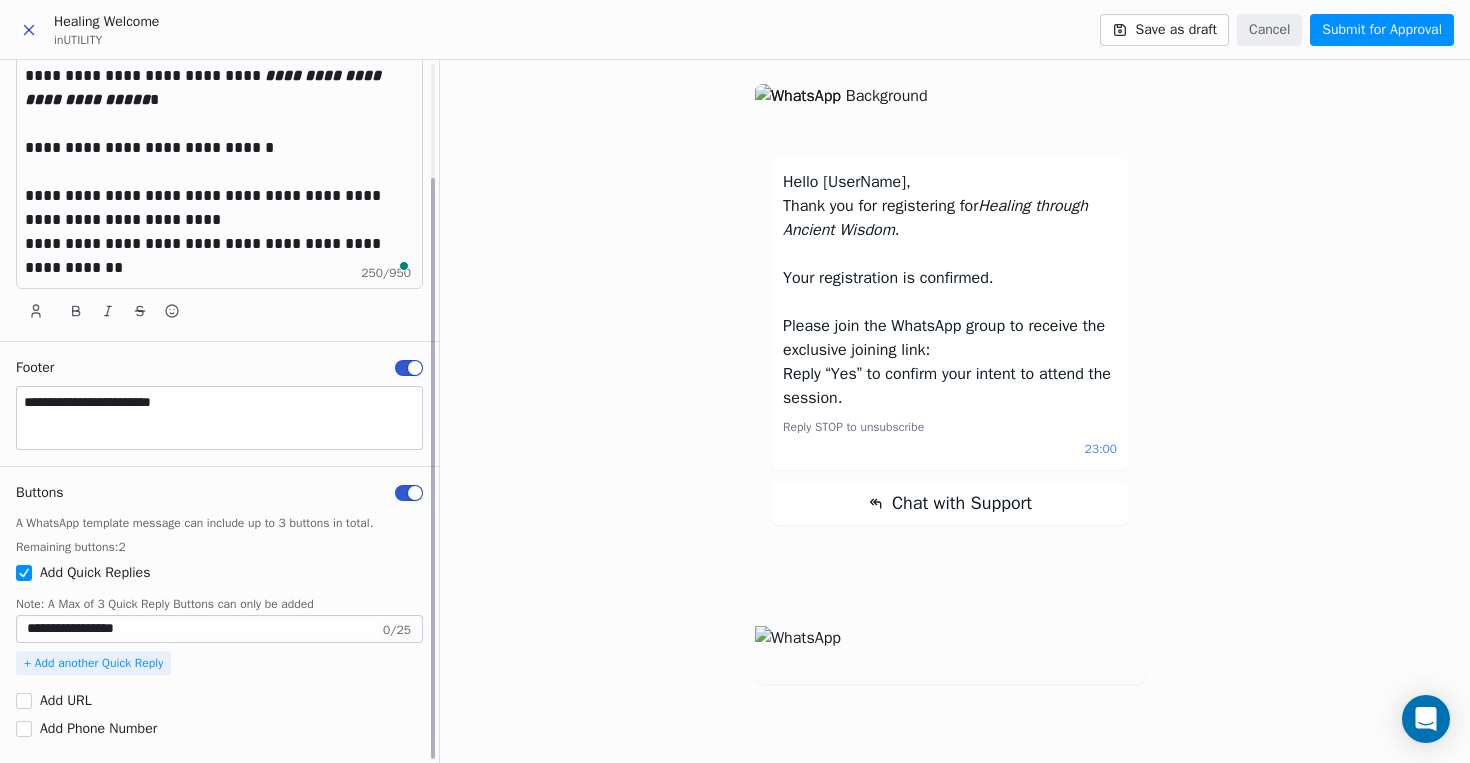 drag, startPoint x: 189, startPoint y: 620, endPoint x: 17, endPoint y: 612, distance: 172.18594 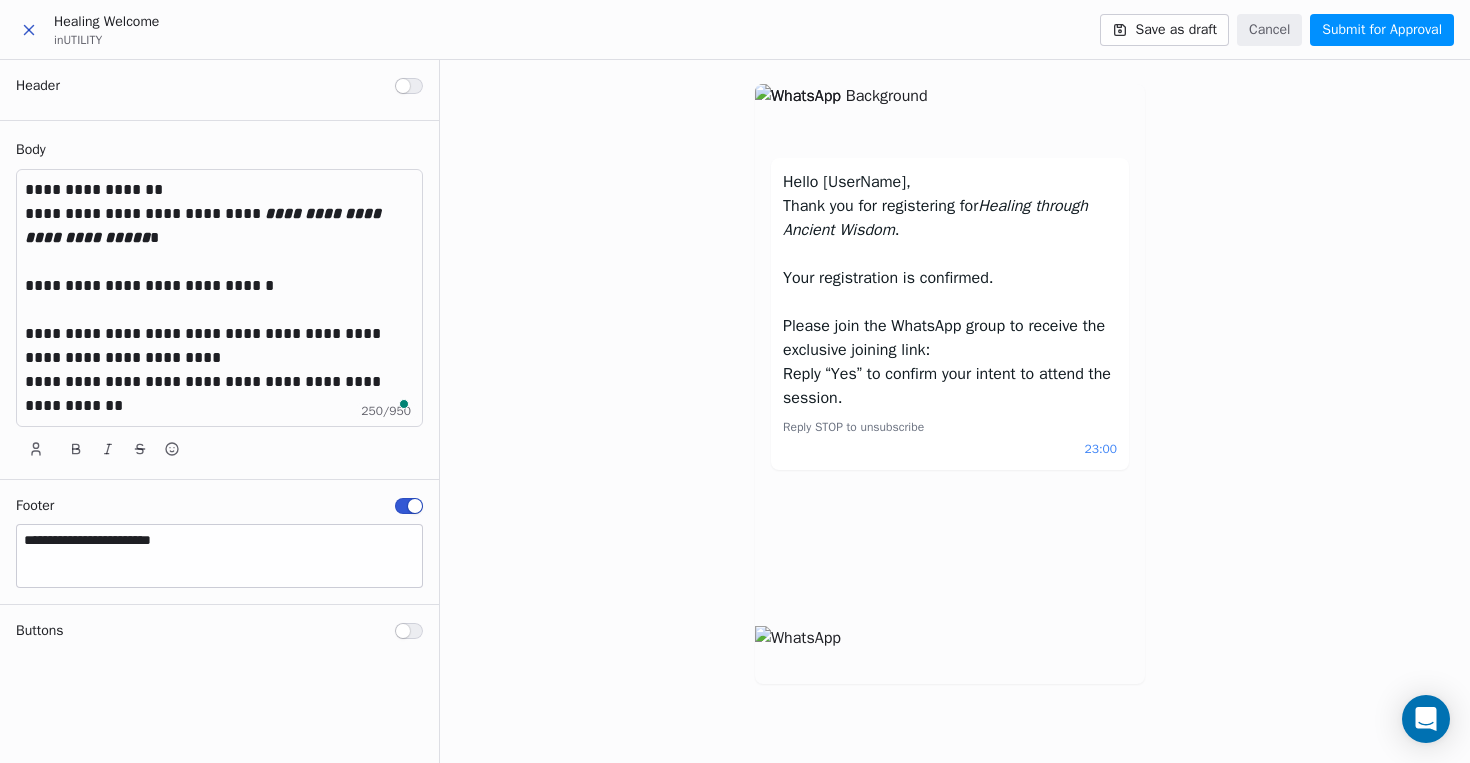 click at bounding box center [409, 631] 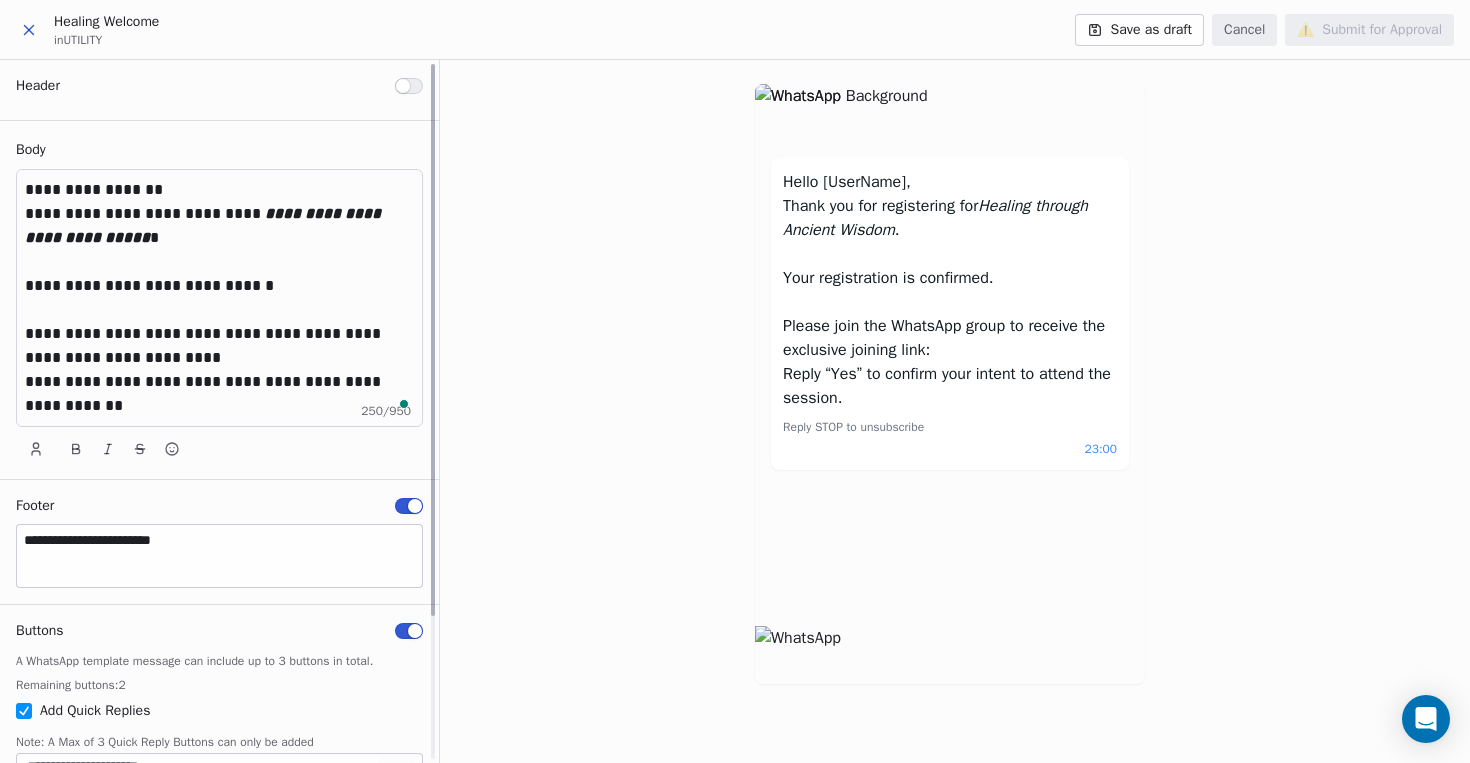 scroll, scrollTop: 182, scrollLeft: 0, axis: vertical 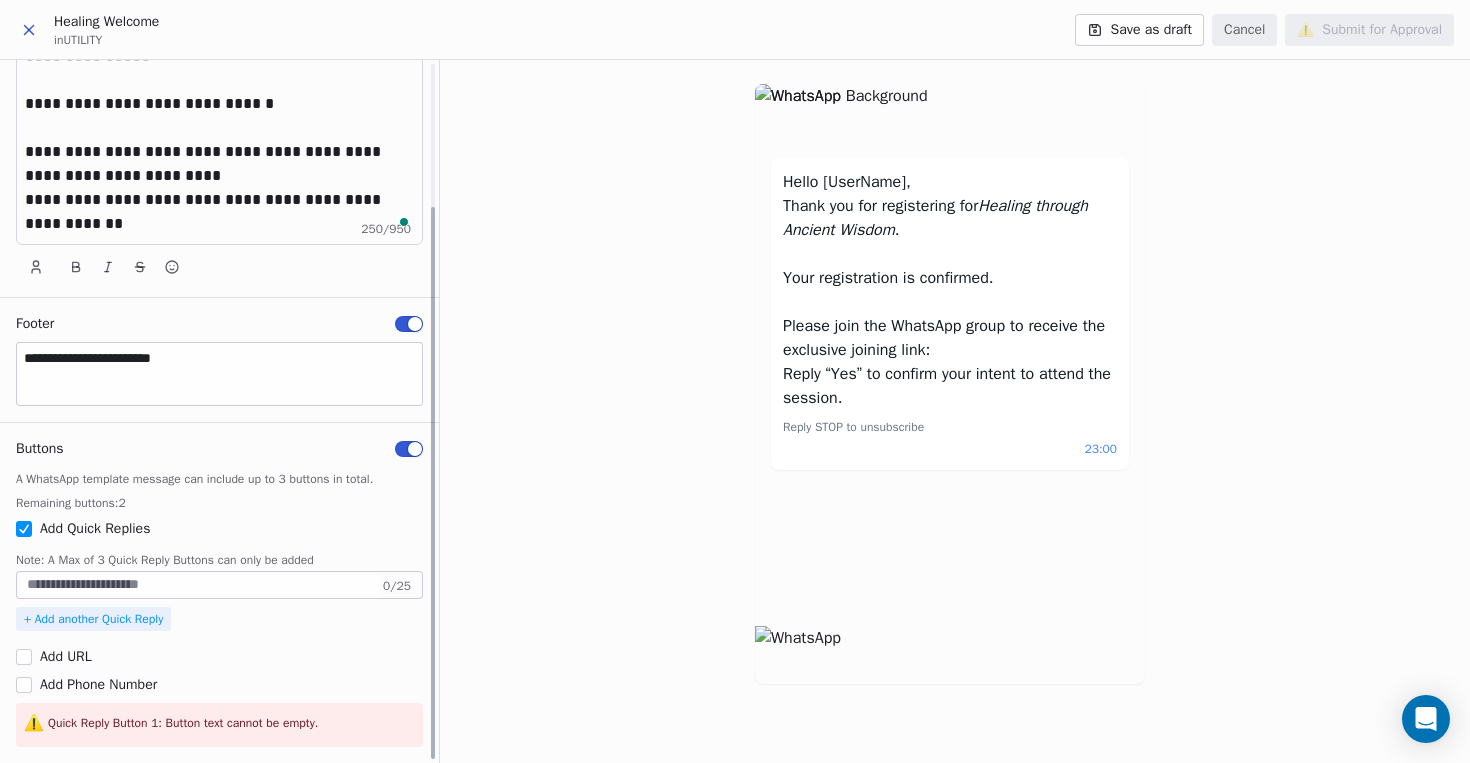 click at bounding box center [219, 585] 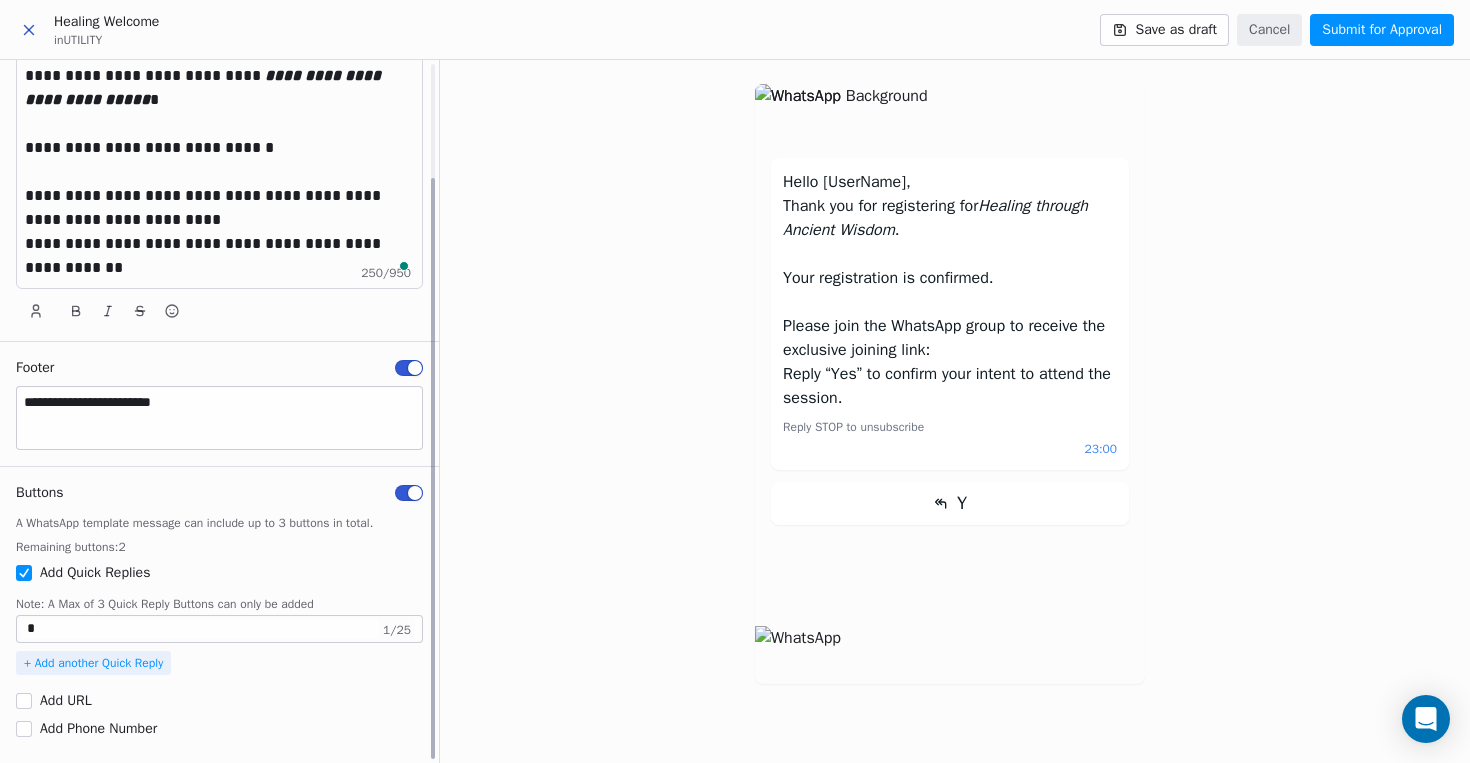 scroll, scrollTop: 138, scrollLeft: 0, axis: vertical 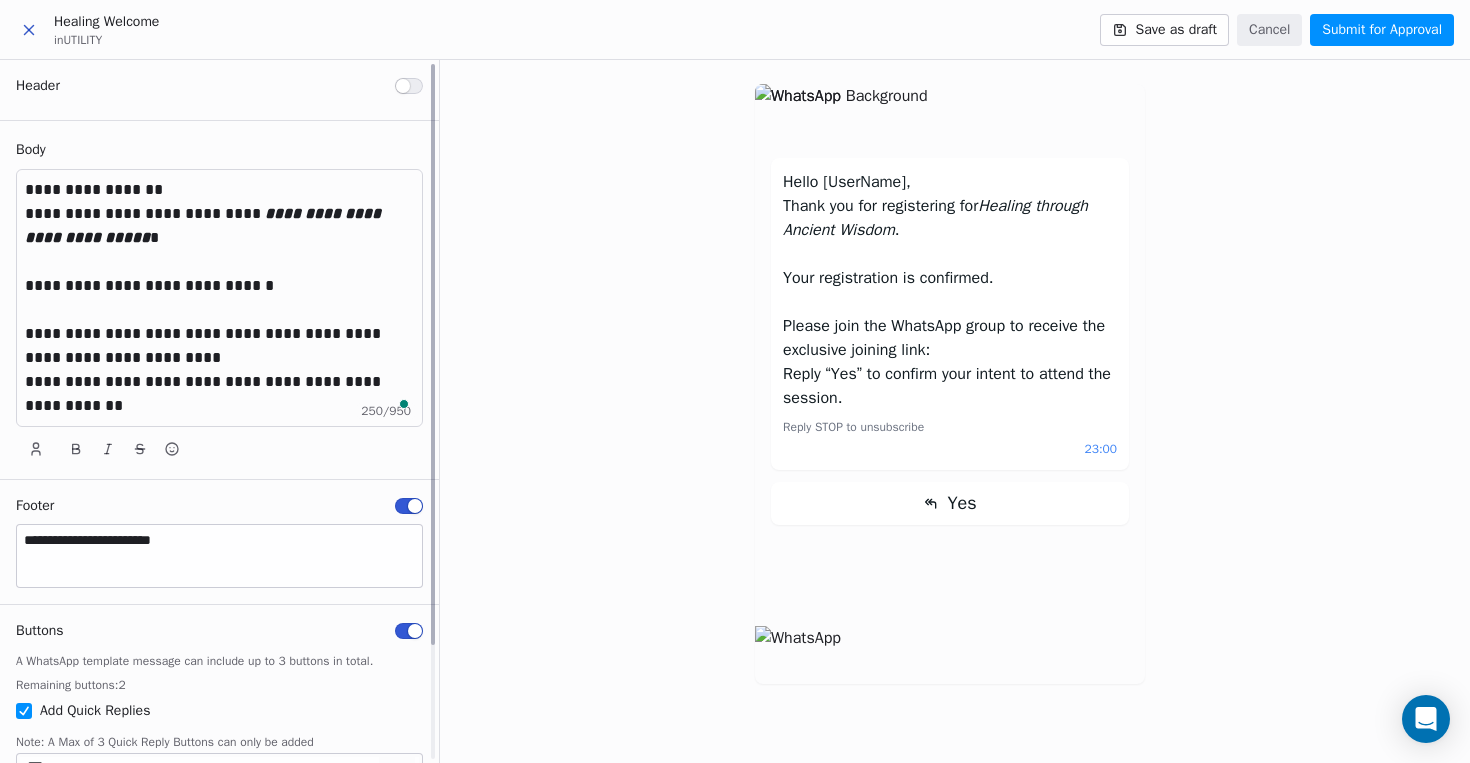 type on "***" 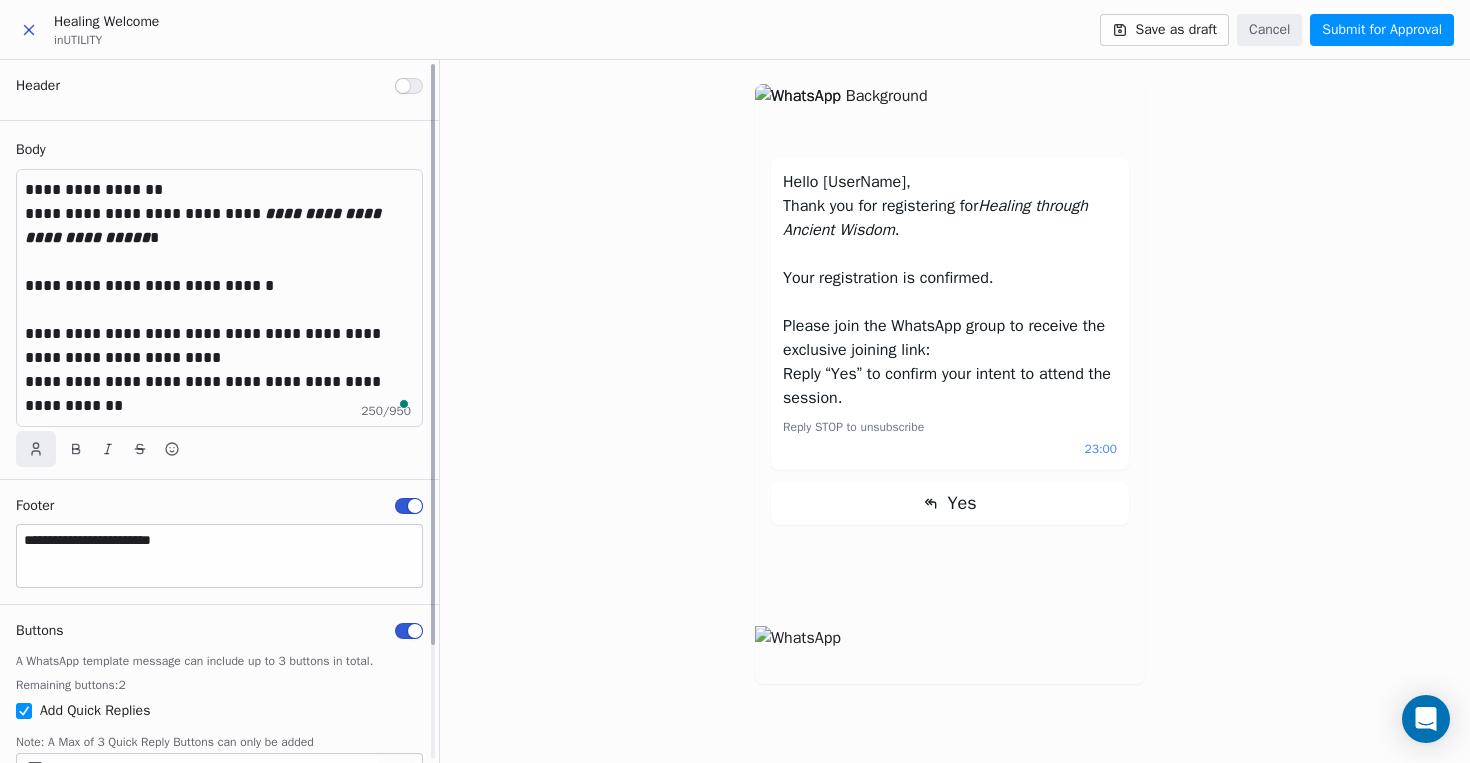 click 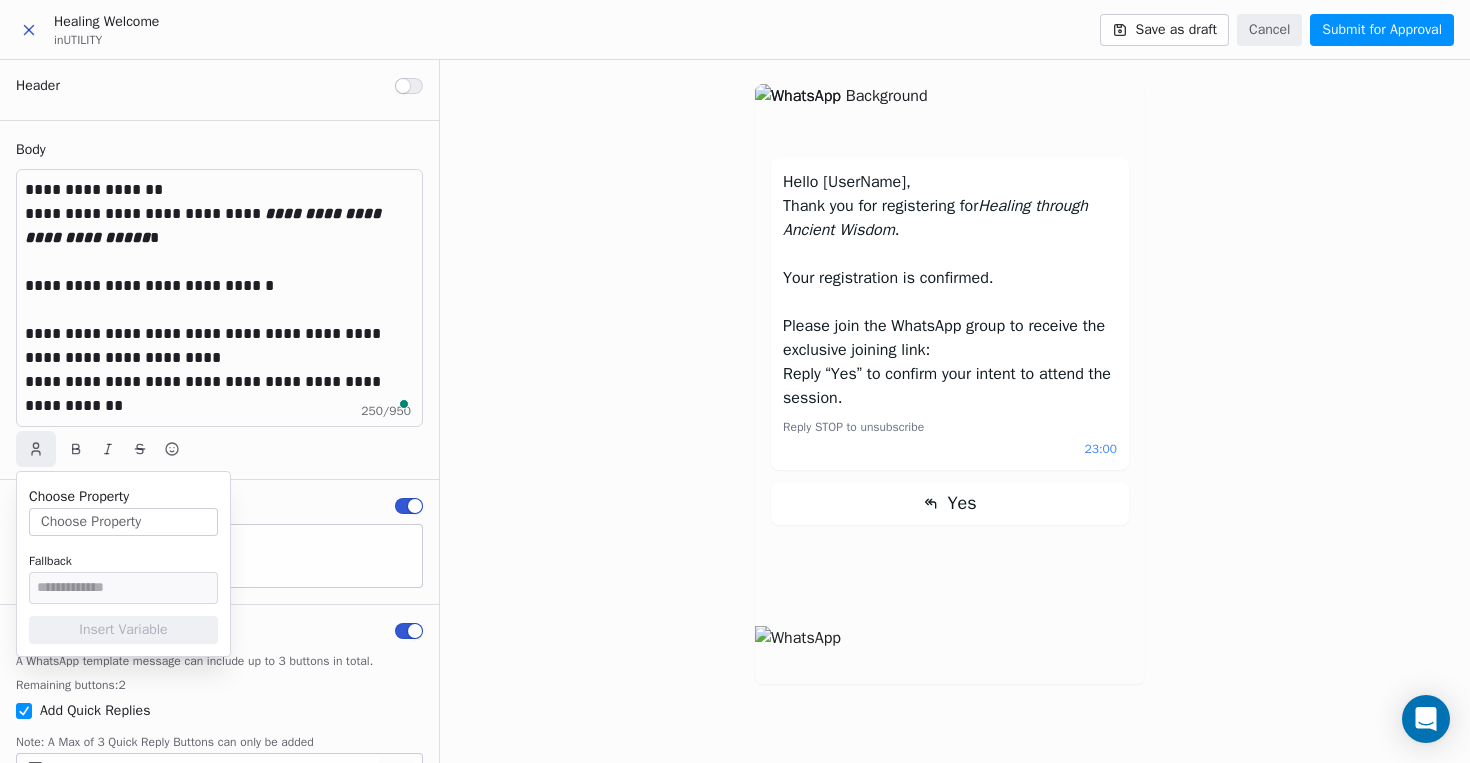 click on "Choose Property" at bounding box center [123, 522] 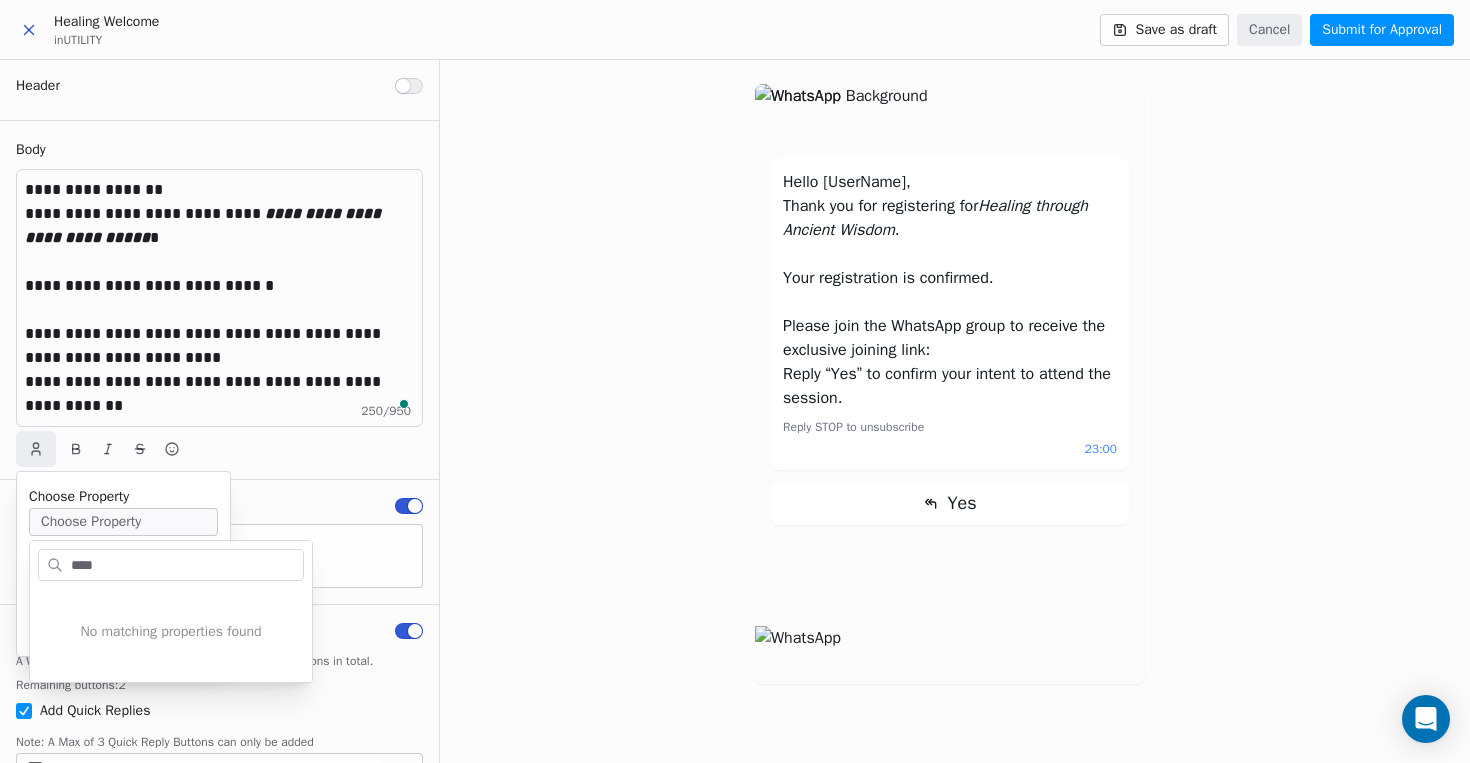 drag, startPoint x: 120, startPoint y: 565, endPoint x: 72, endPoint y: 557, distance: 48.6621 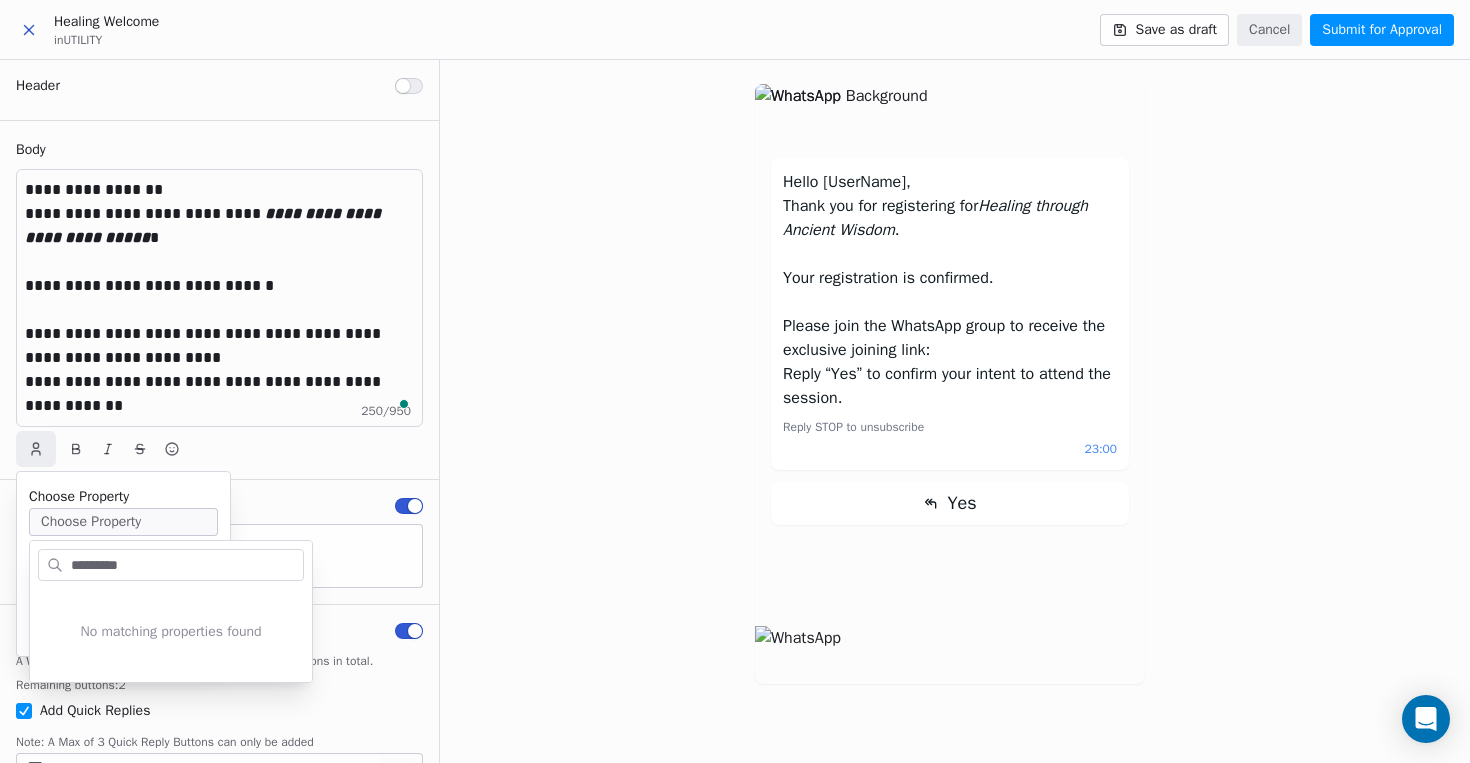 type on "*********" 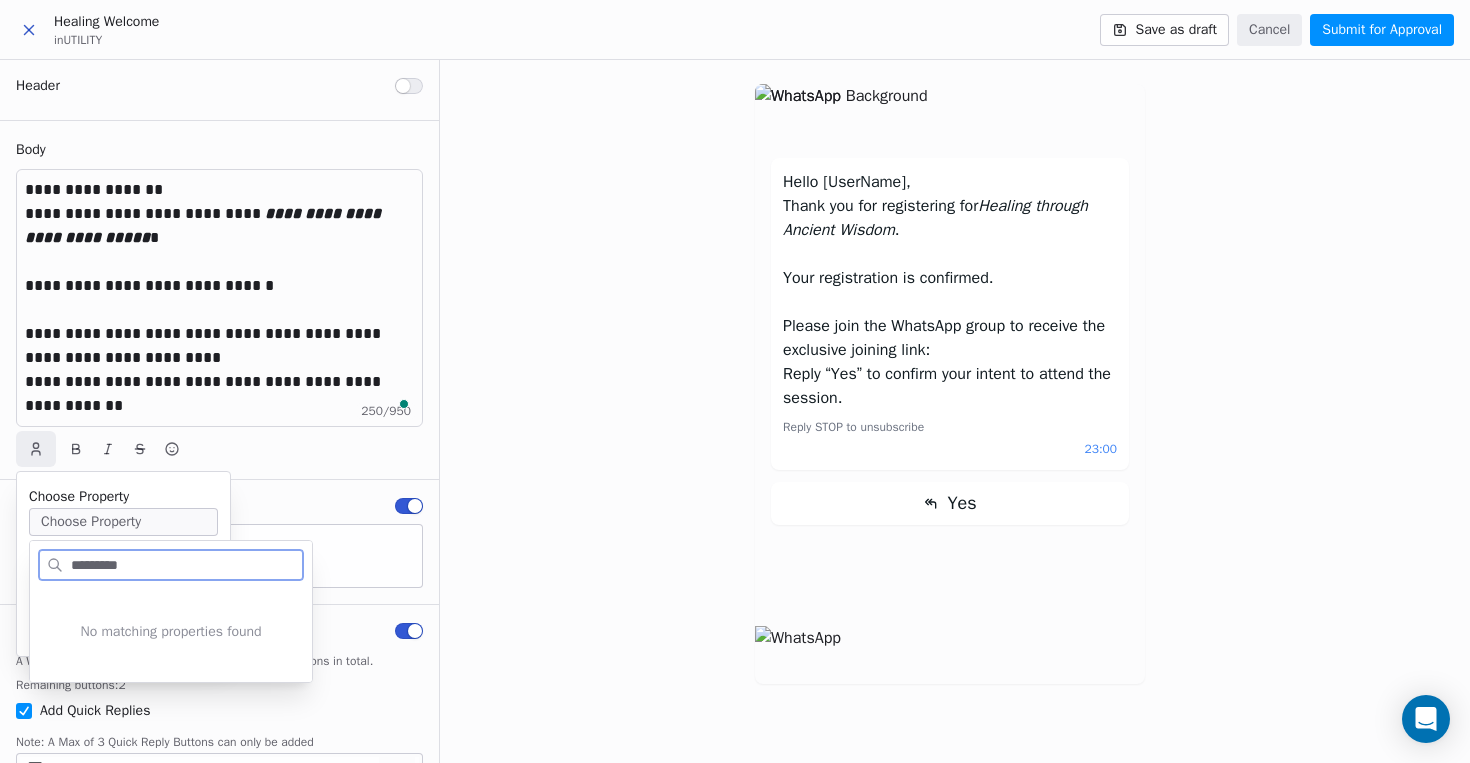 click on "Save as draft" at bounding box center [1164, 30] 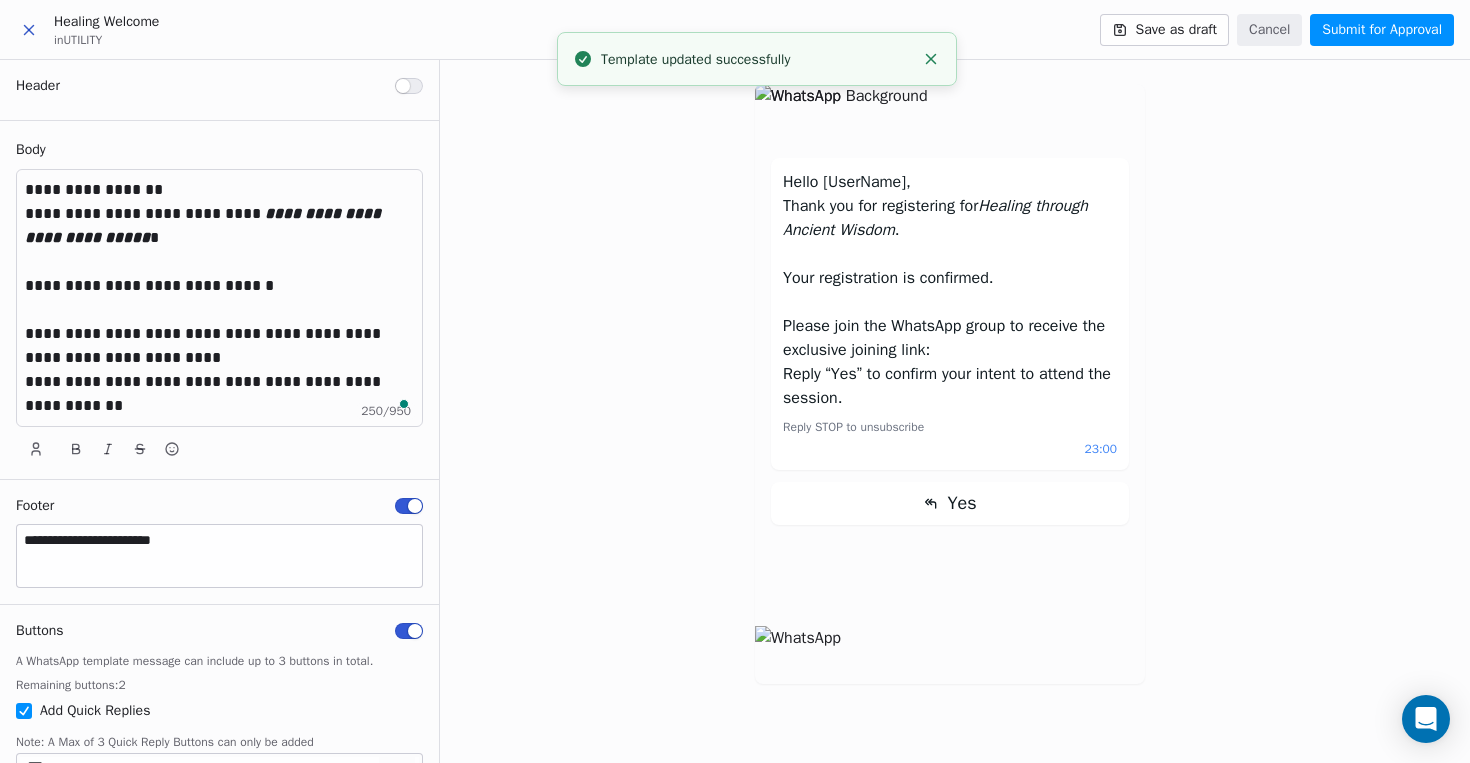click 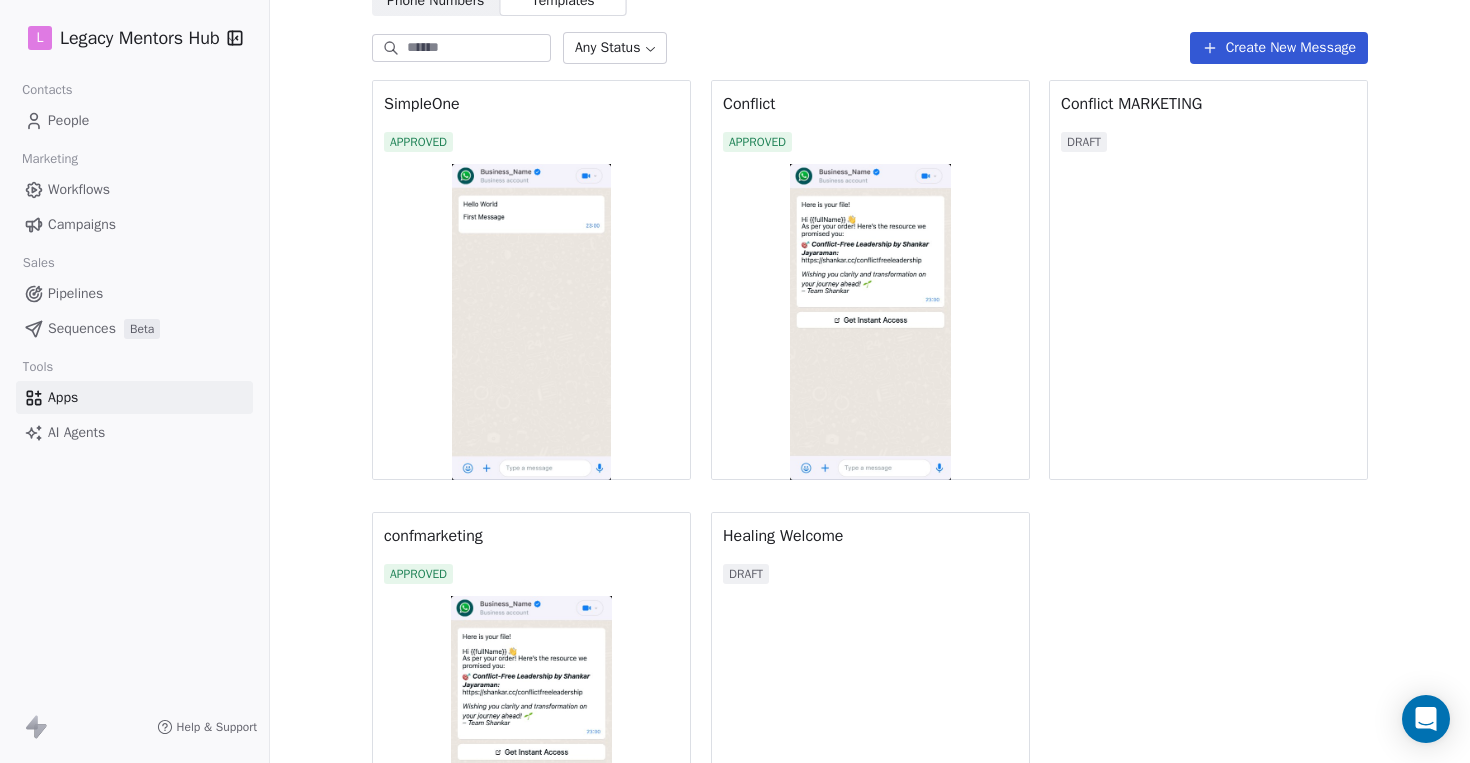 scroll, scrollTop: 158, scrollLeft: 0, axis: vertical 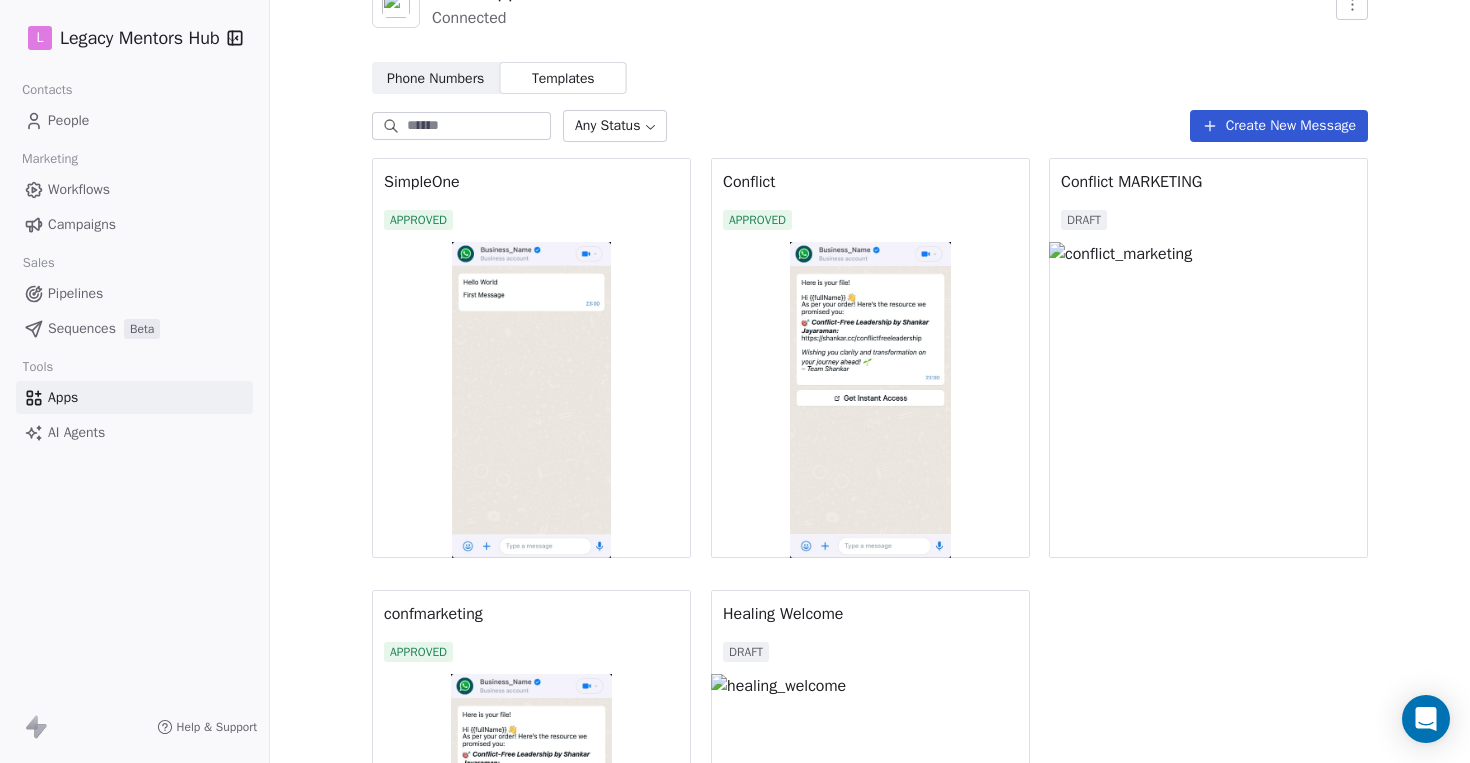 click at bounding box center [870, 400] 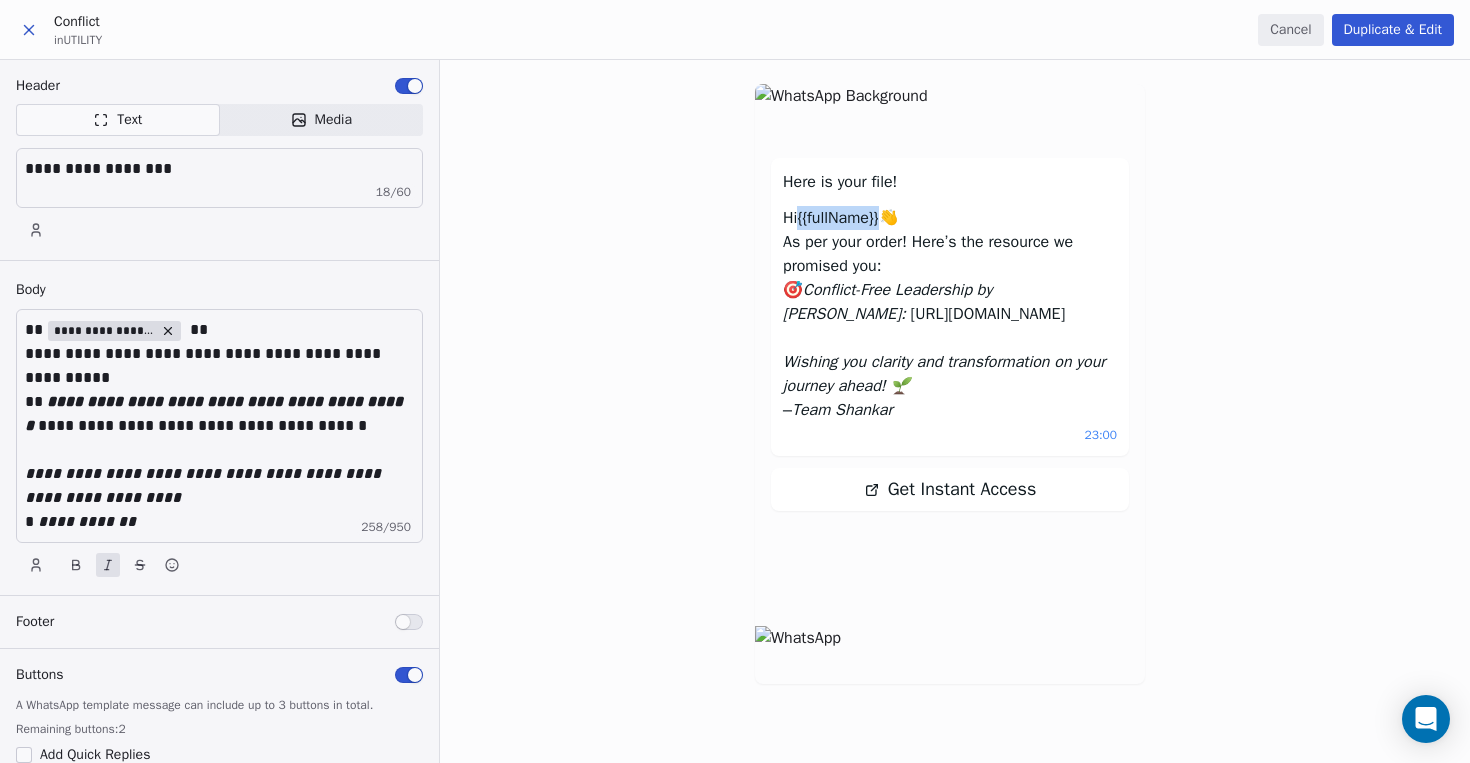 drag, startPoint x: 891, startPoint y: 217, endPoint x: 802, endPoint y: 207, distance: 89.560036 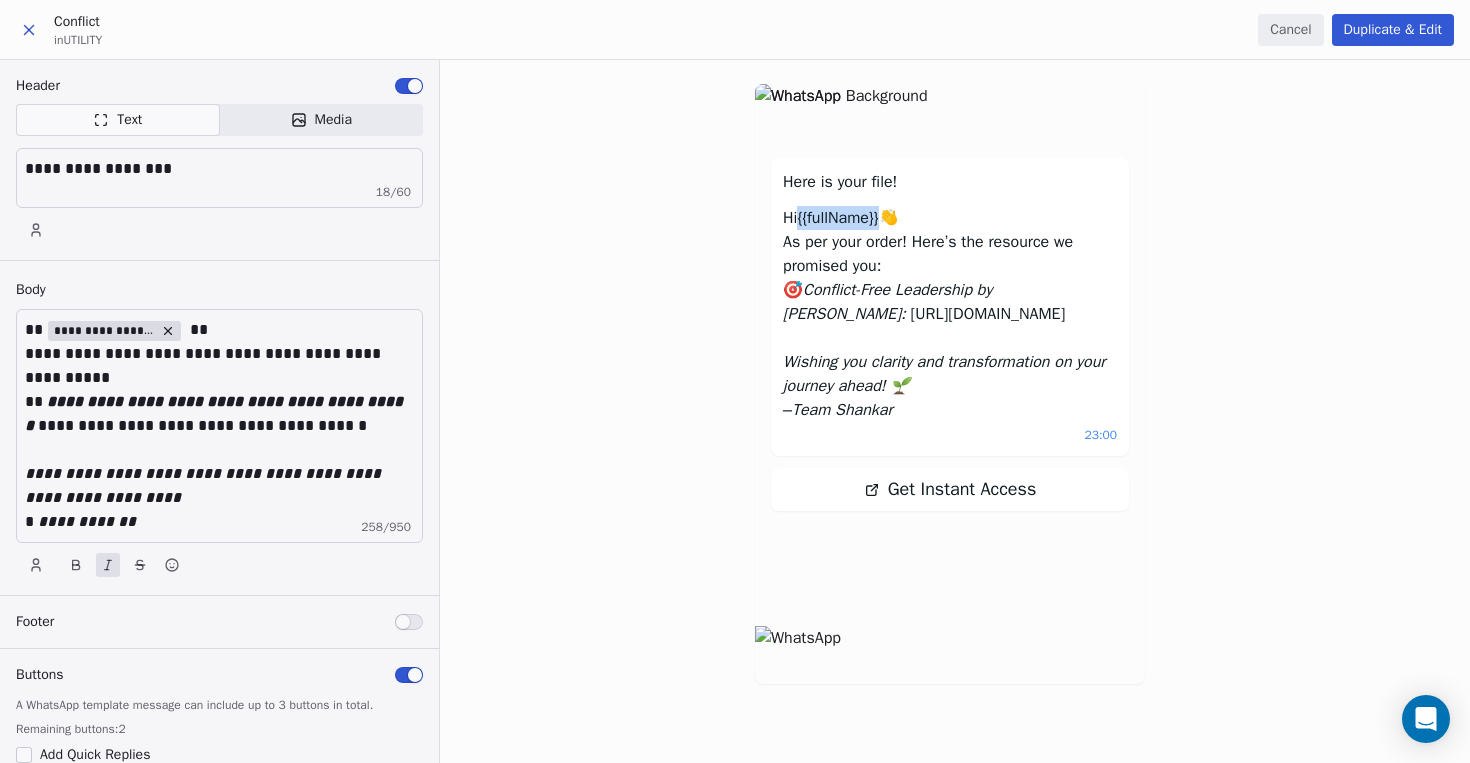 click on "Hi  {{fullName}}   👋" at bounding box center [950, 218] 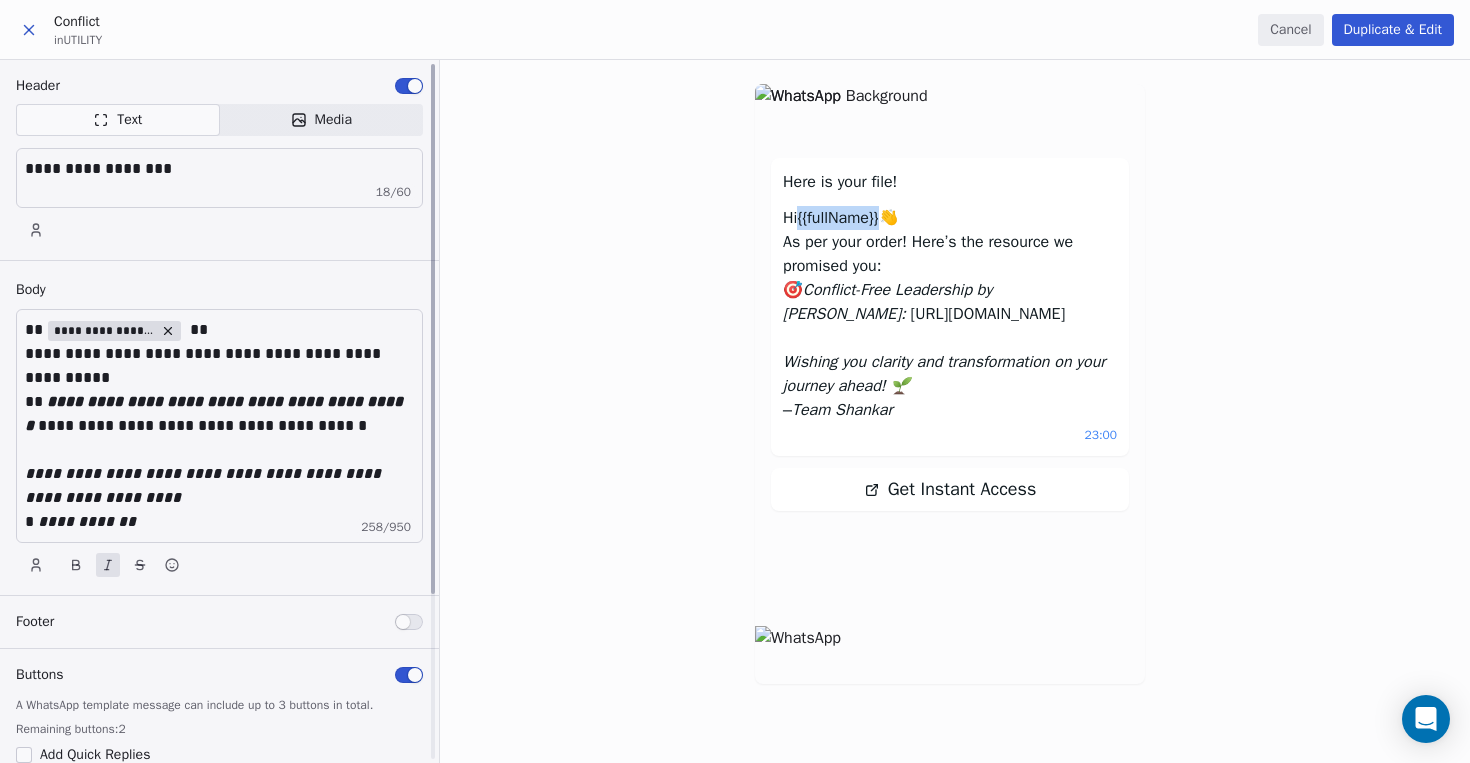click at bounding box center [219, 520] 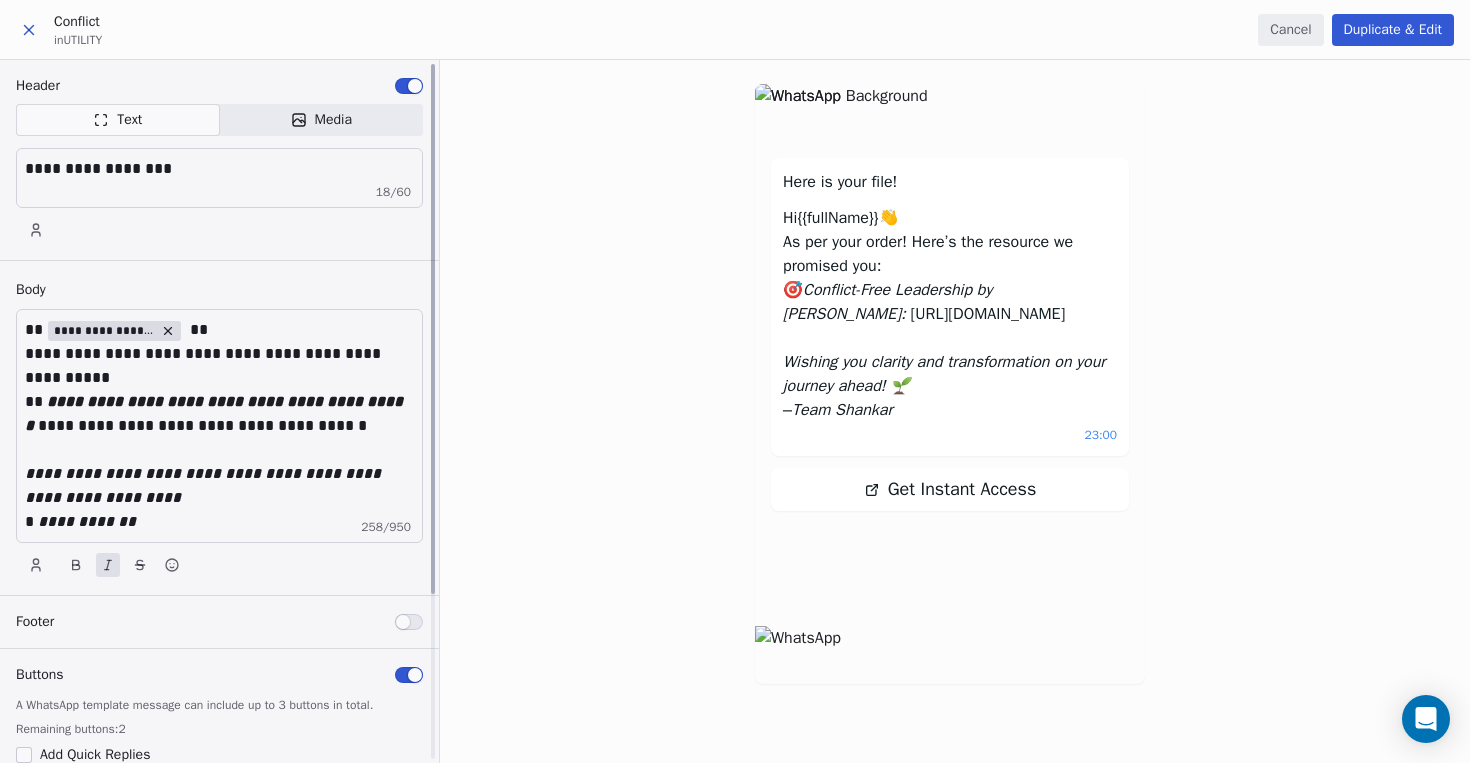 click at bounding box center (219, 520) 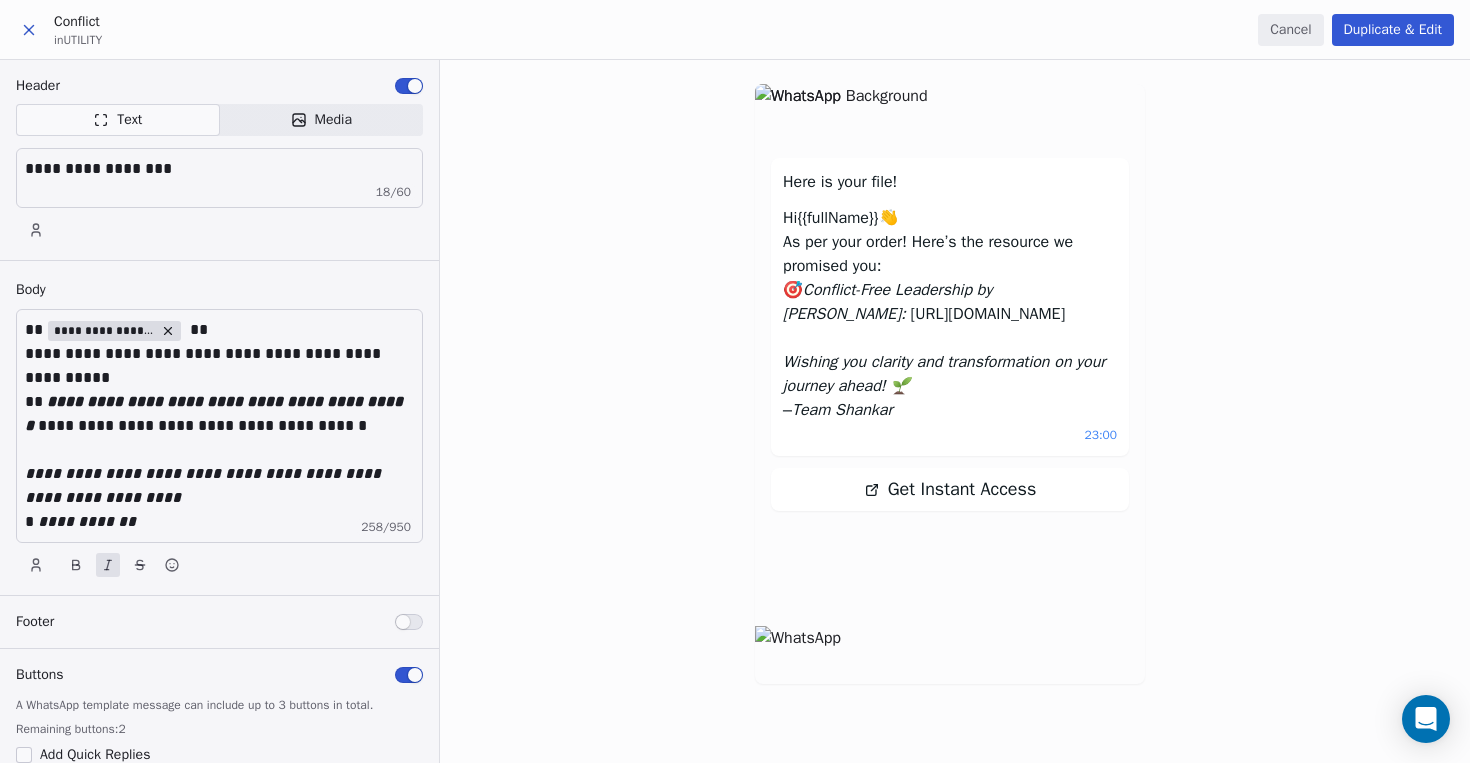 click on "{{fullName}}" at bounding box center [837, 218] 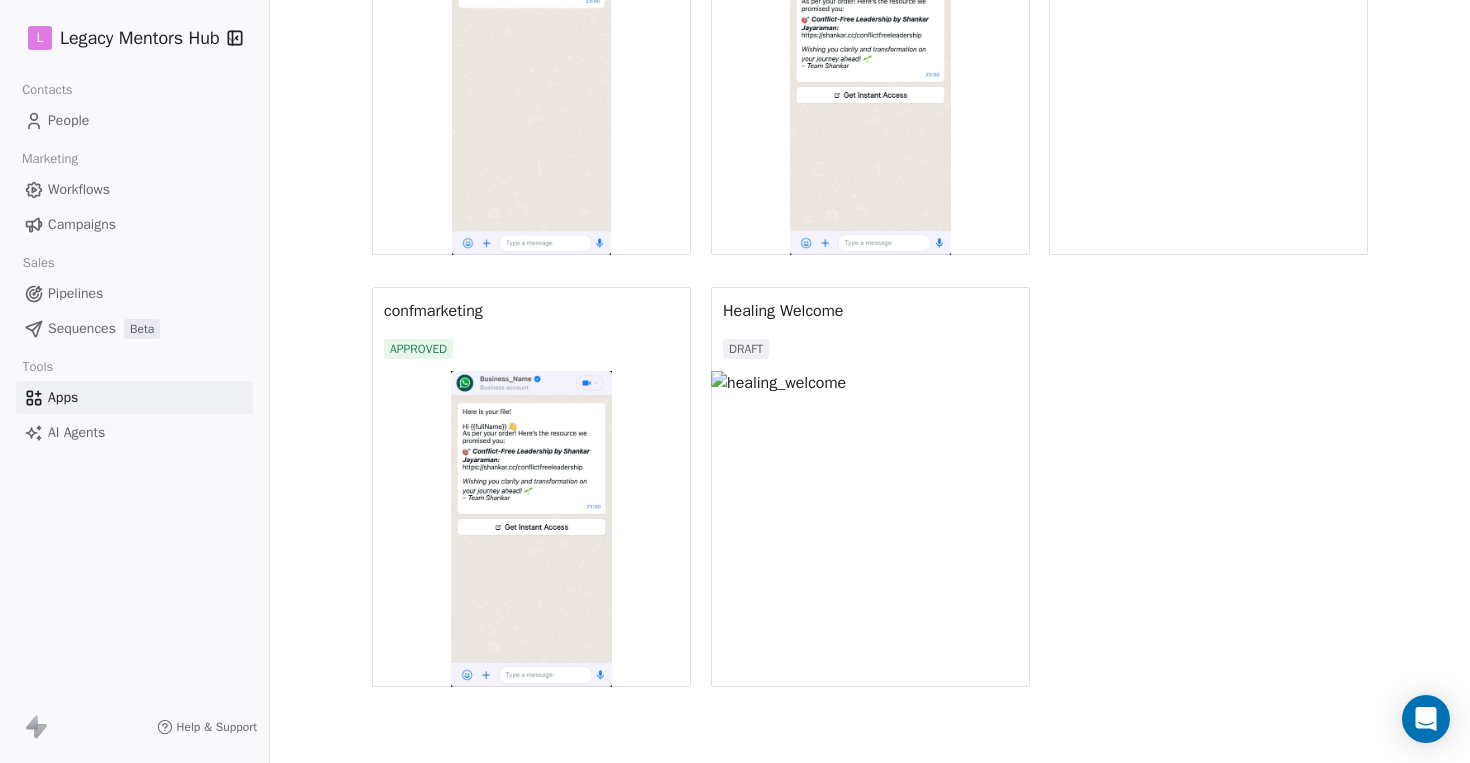 scroll, scrollTop: 465, scrollLeft: 0, axis: vertical 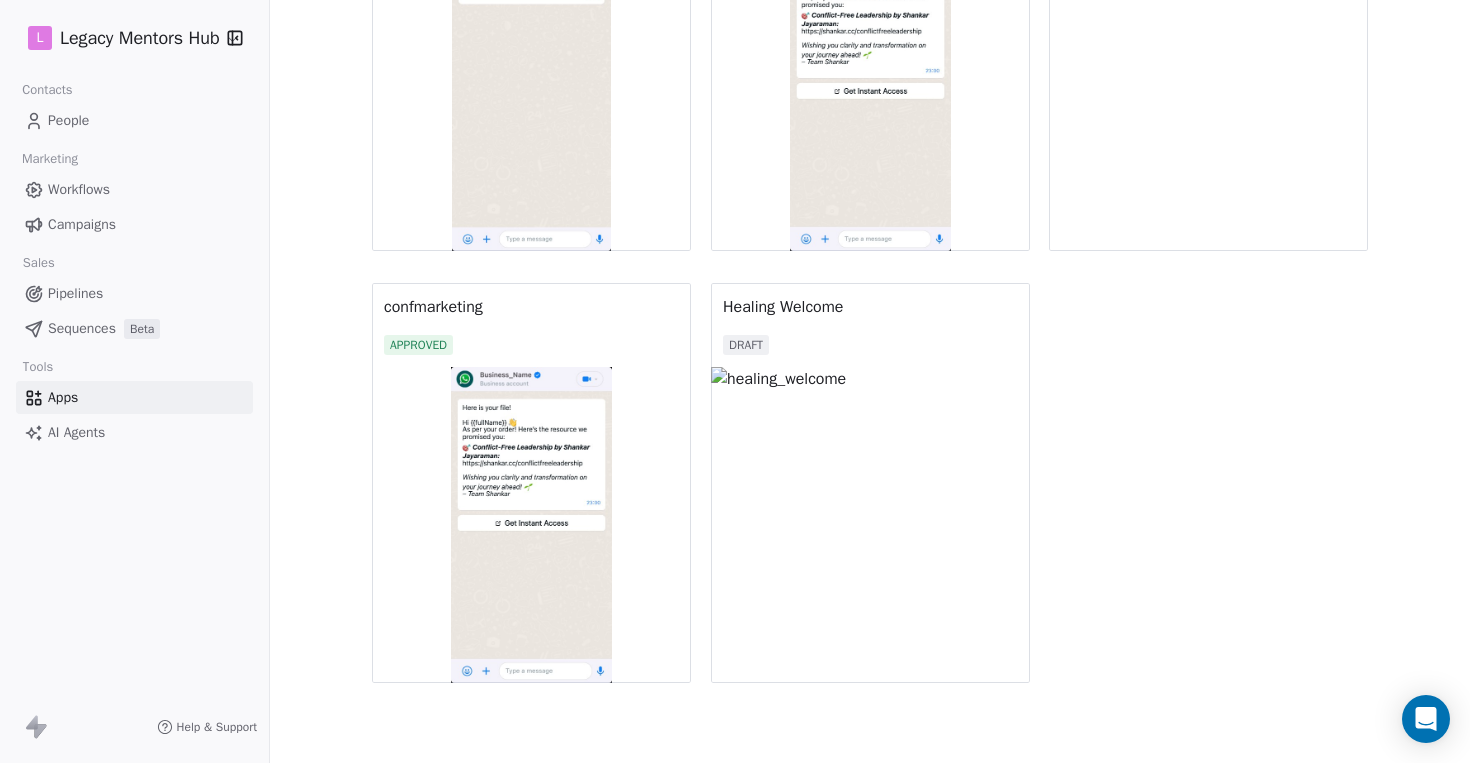 click at bounding box center (870, 525) 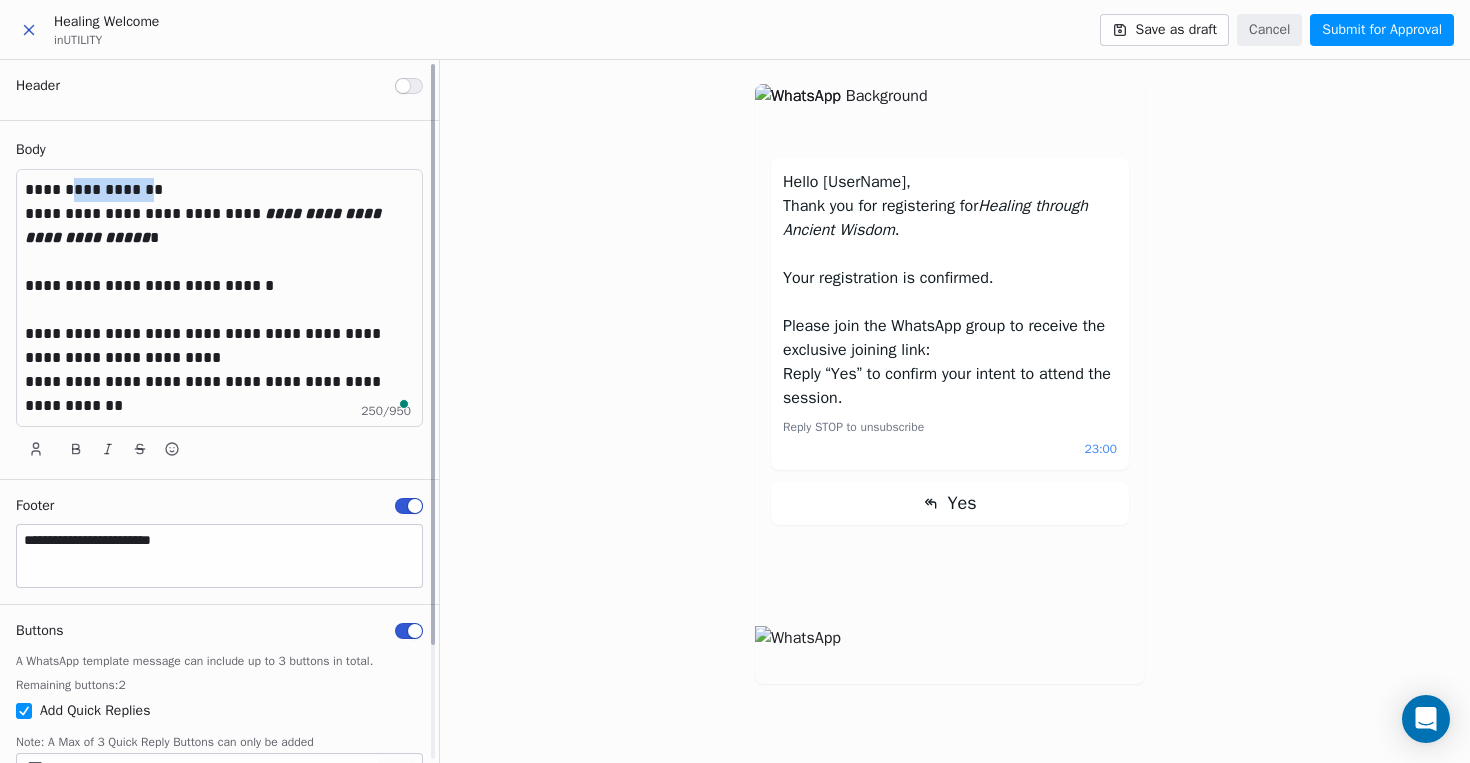 drag, startPoint x: 153, startPoint y: 189, endPoint x: 67, endPoint y: 178, distance: 86.70064 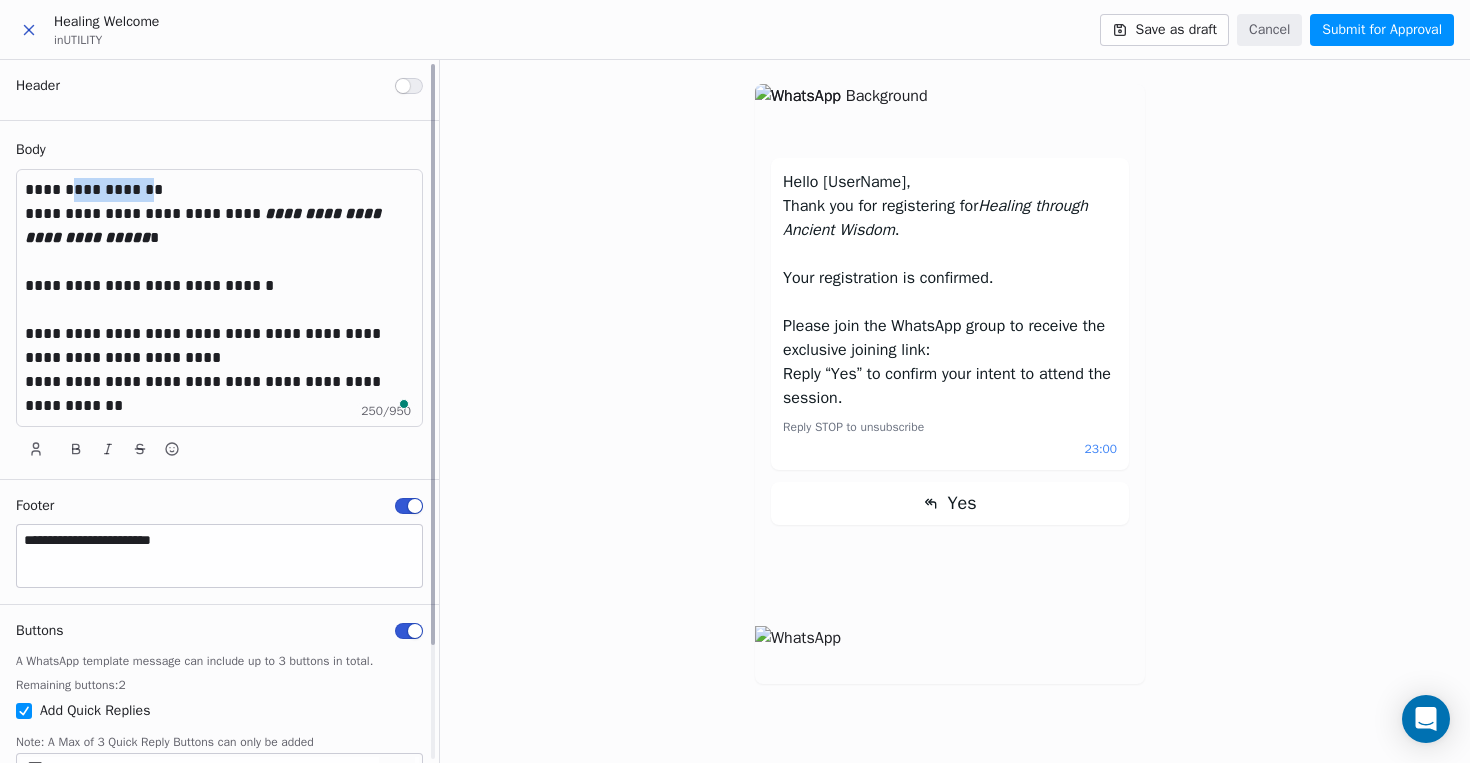 click on "**********" at bounding box center (219, 190) 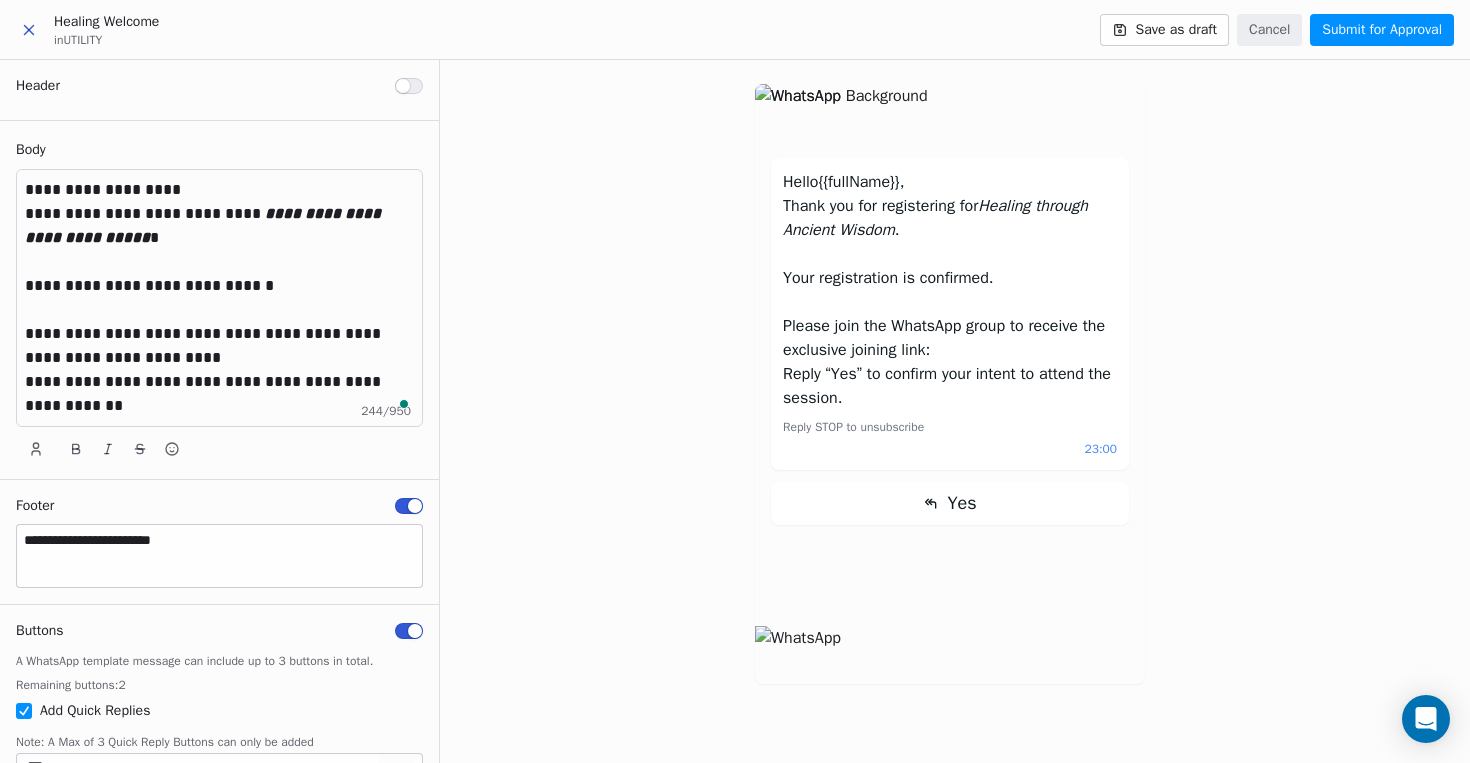 click on "Hello  {{fullName}} ,   Thank you for registering for  Healing through Ancient Wisdom .    Your registration is confirmed.     Please join the WhatsApp group to receive the exclusive joining link: Reply “Yes” to confirm your intent to attend the session. Reply STOP to unsubscribe 23:00 Yes" at bounding box center [955, 411] 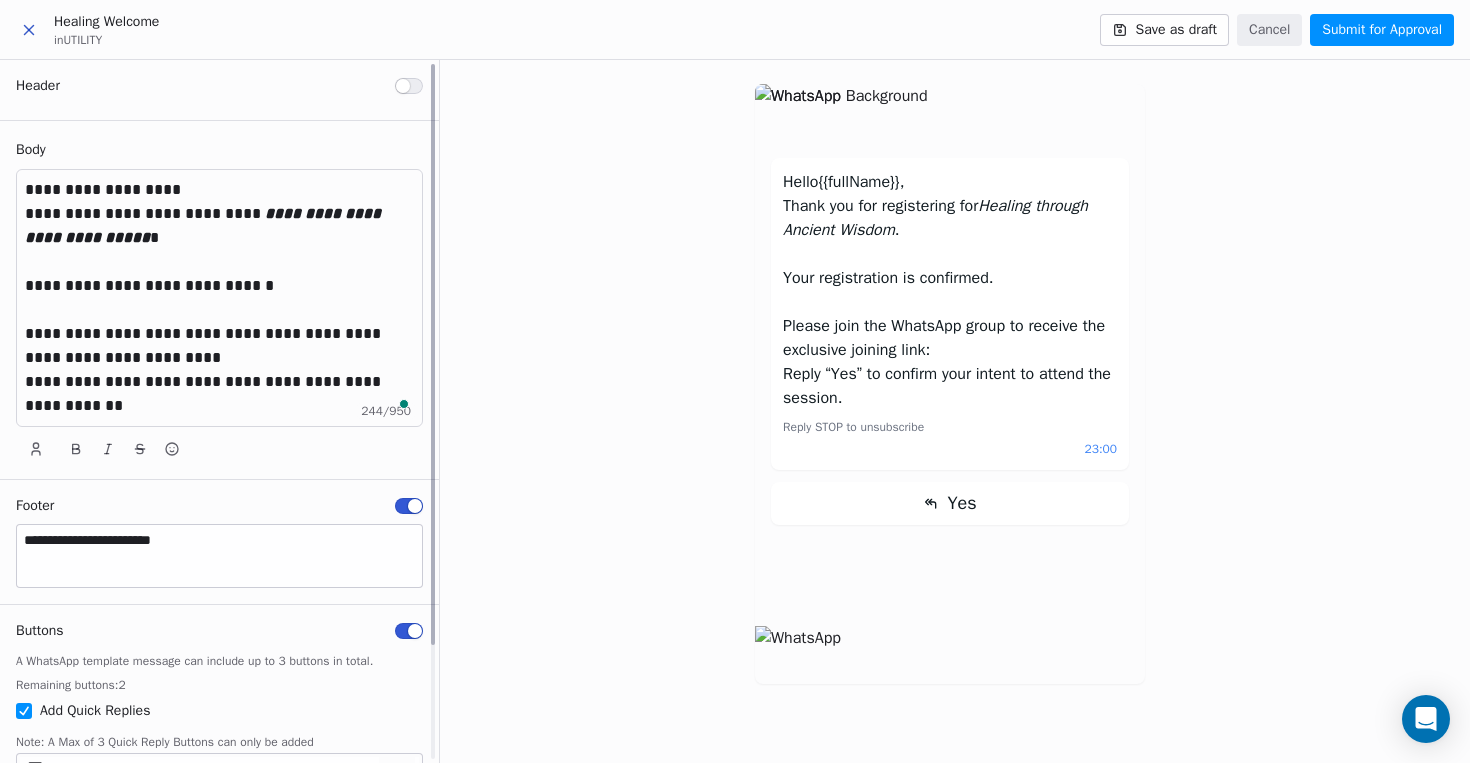 click on "**********" at bounding box center [219, 346] 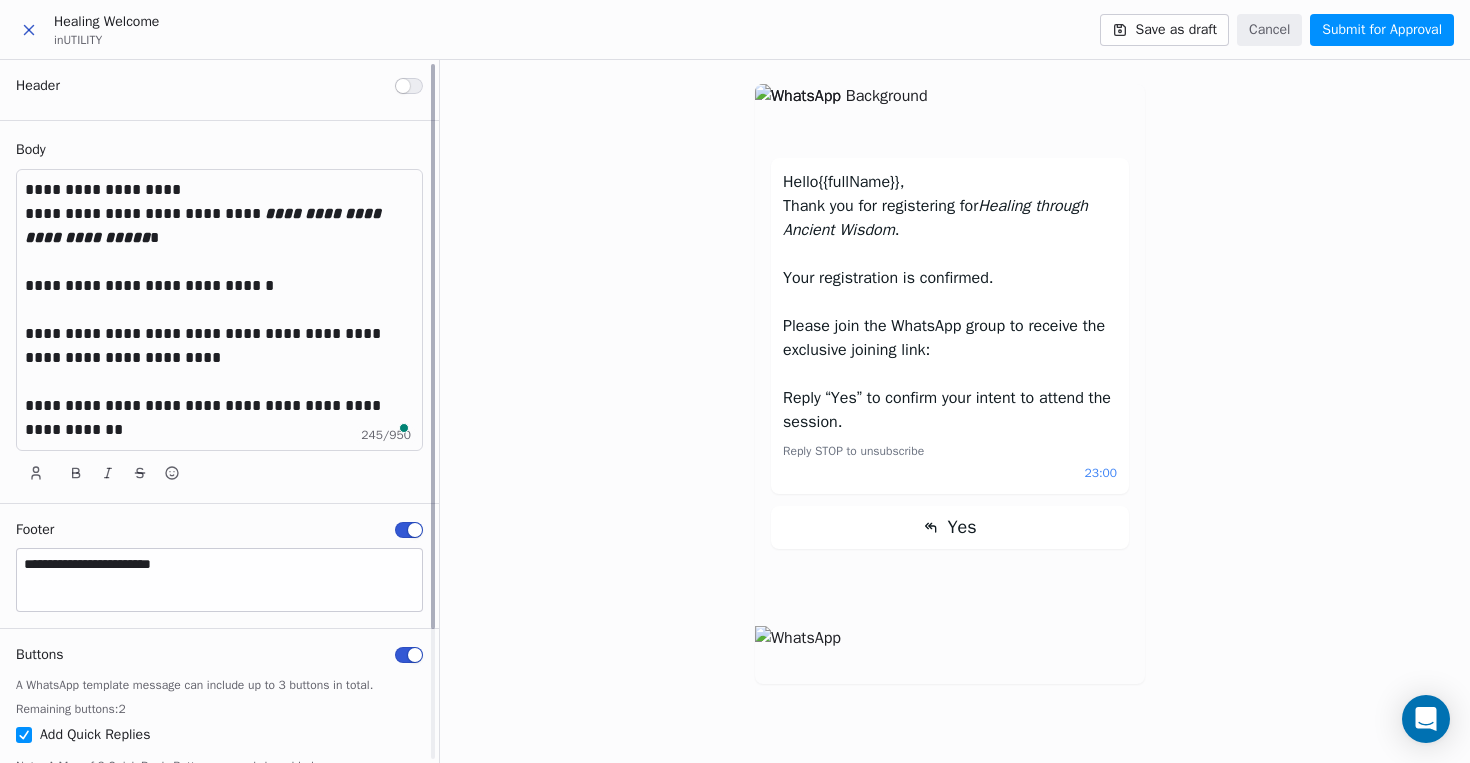 click on "**********" at bounding box center [219, 346] 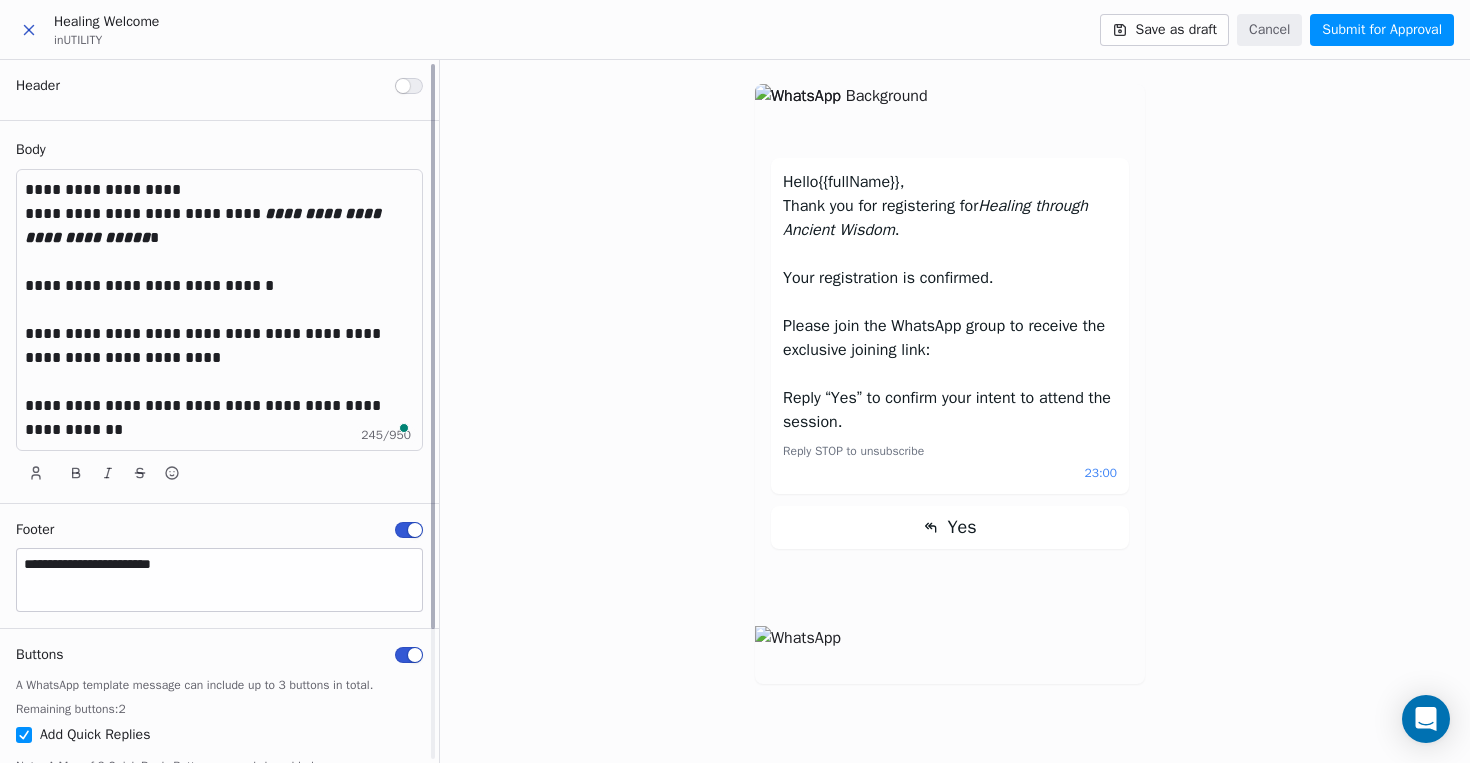 type 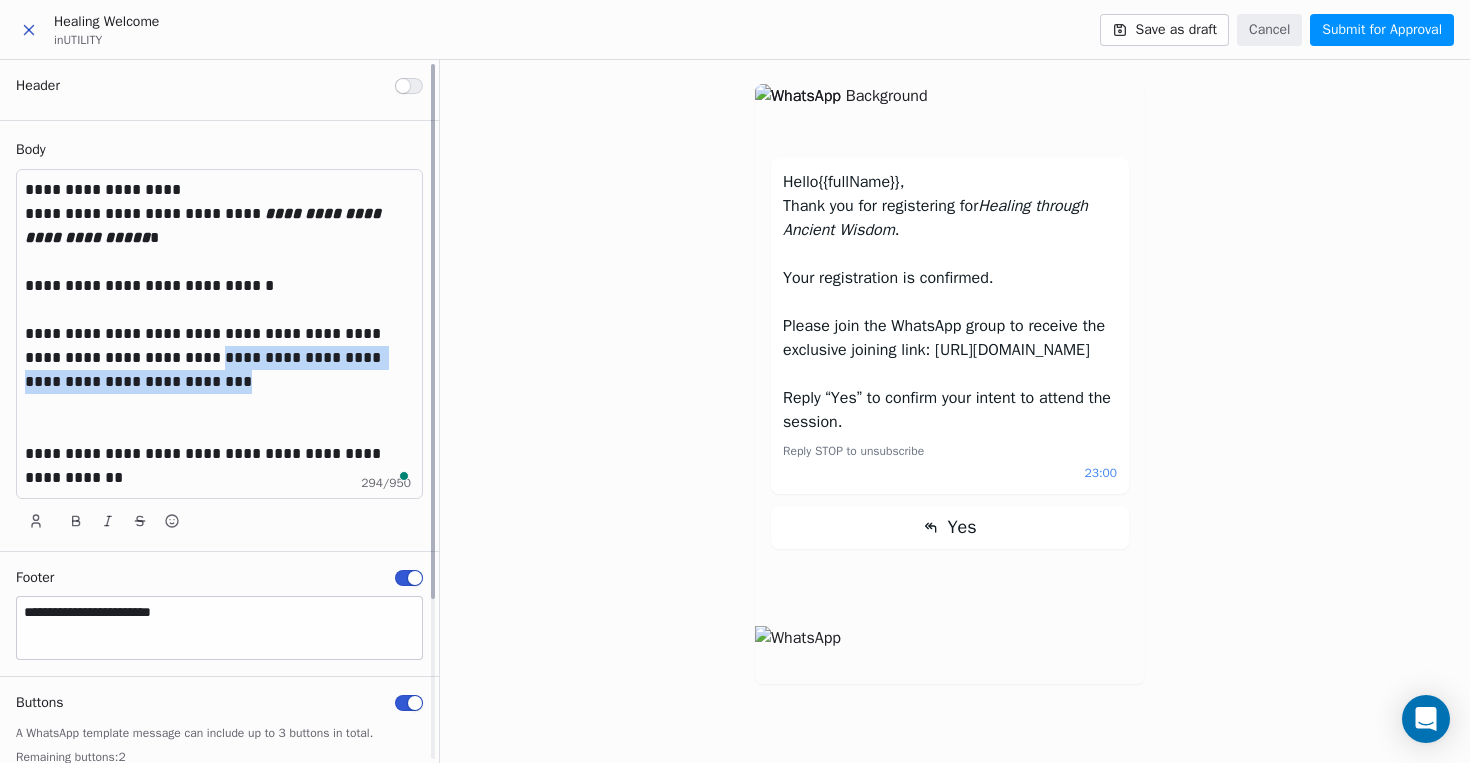 drag, startPoint x: 61, startPoint y: 408, endPoint x: 27, endPoint y: 386, distance: 40.496914 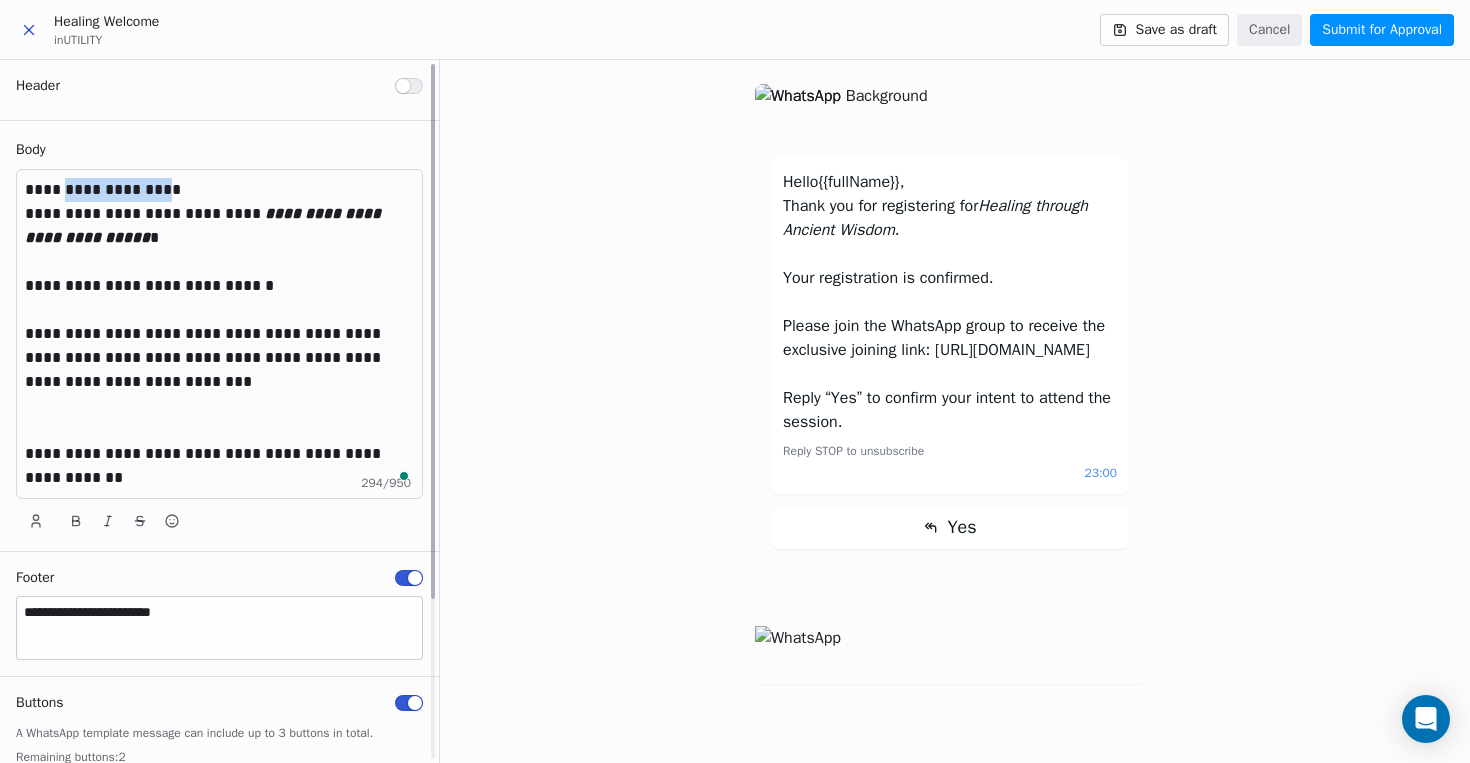 drag, startPoint x: 153, startPoint y: 193, endPoint x: 63, endPoint y: 182, distance: 90.66973 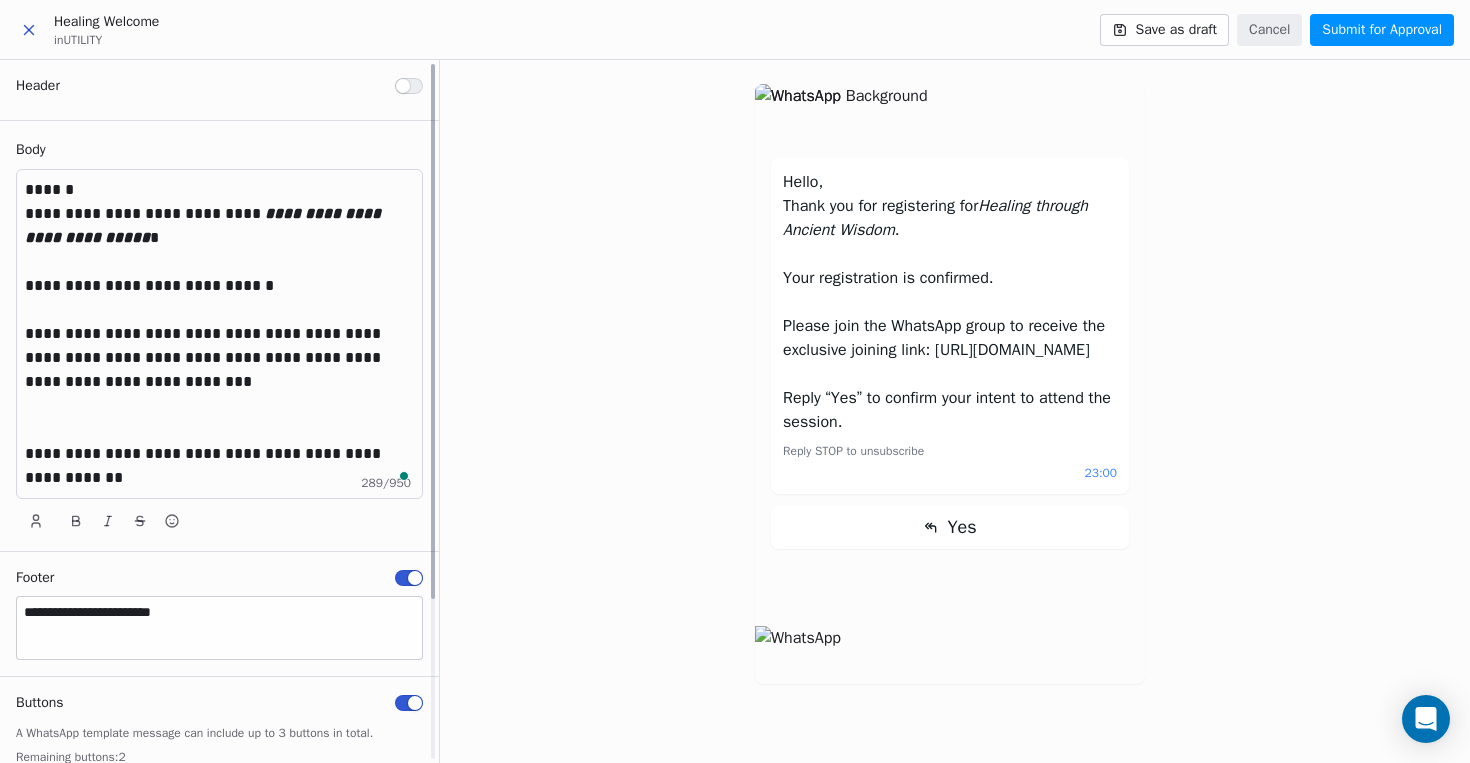 scroll, scrollTop: 28, scrollLeft: 0, axis: vertical 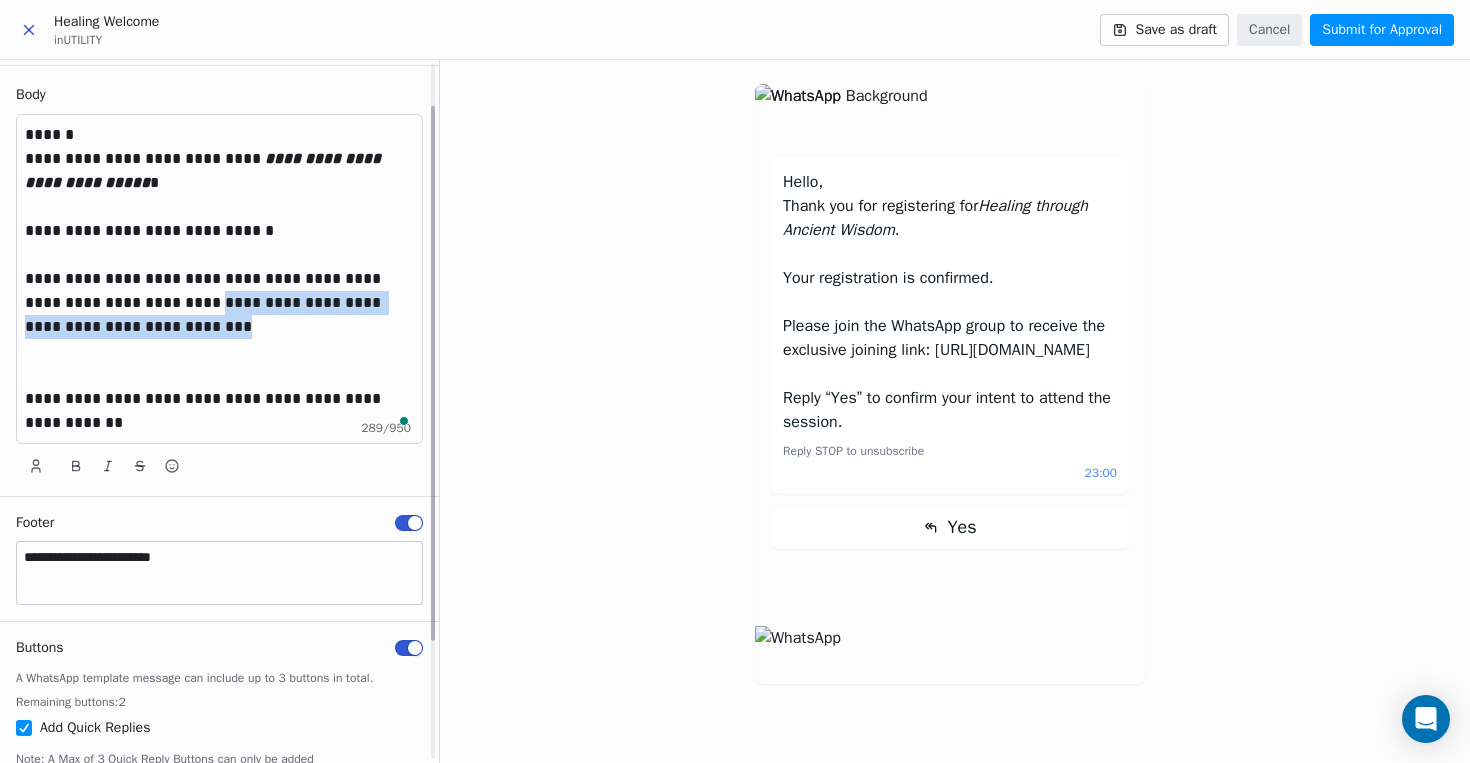 drag, startPoint x: 59, startPoint y: 348, endPoint x: 22, endPoint y: 333, distance: 39.92493 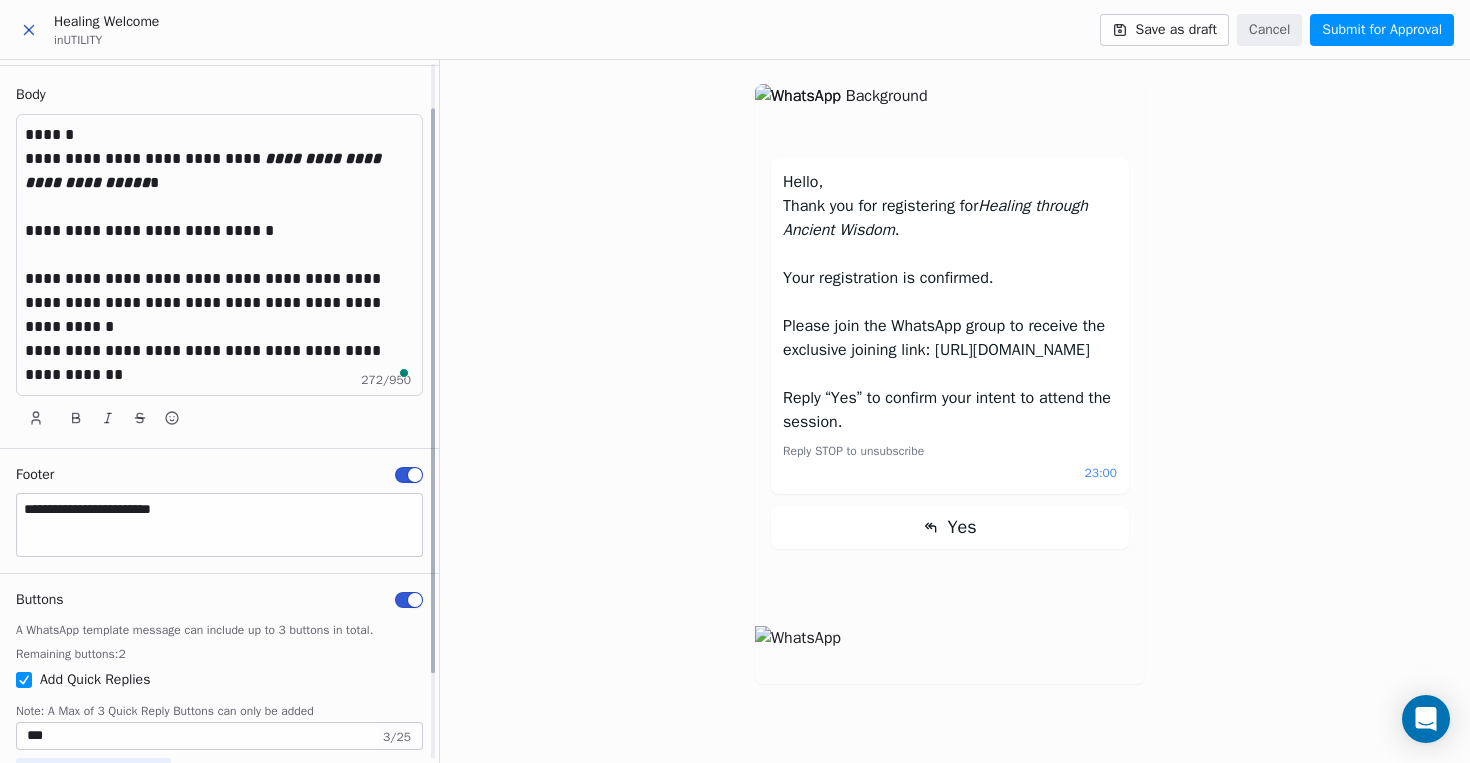 click on "**********" at bounding box center [219, 363] 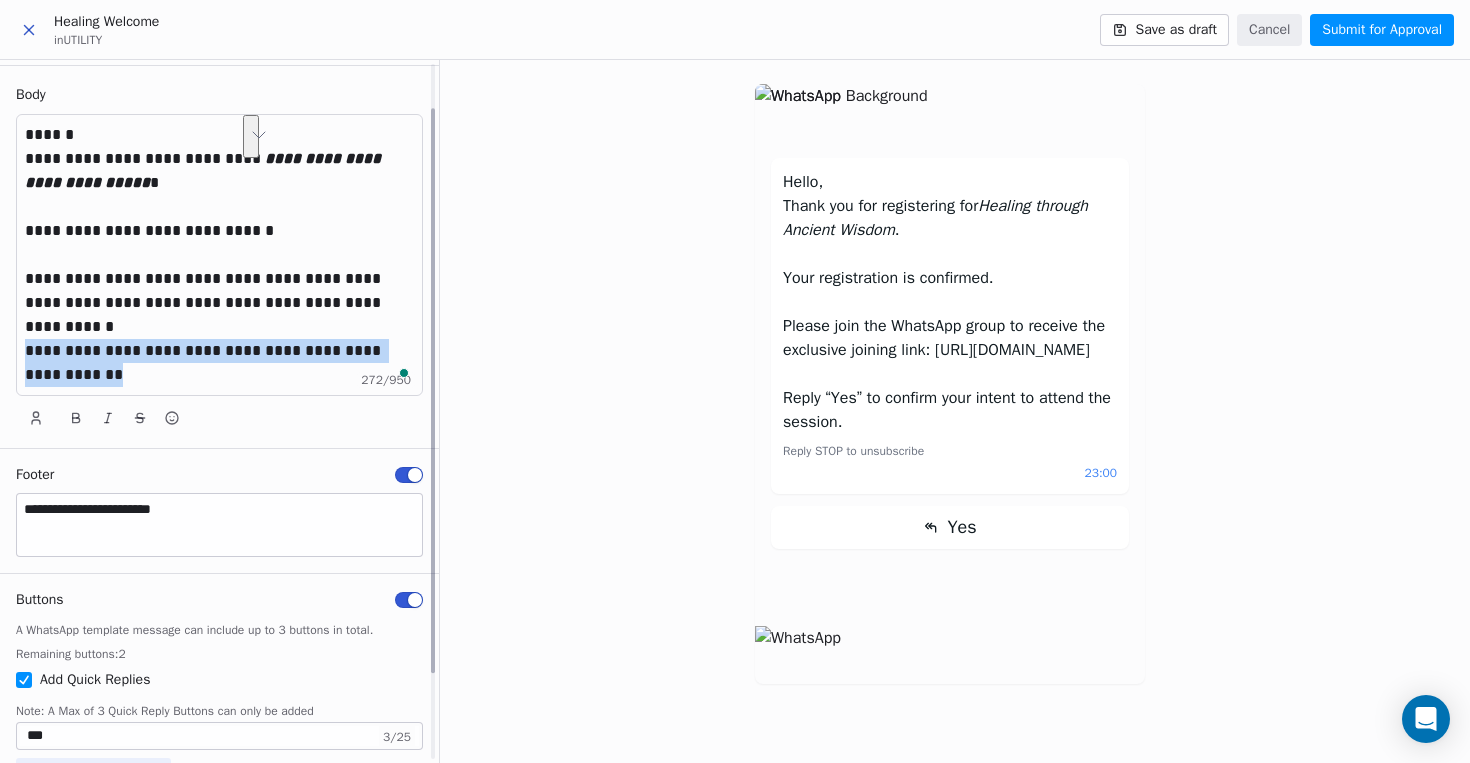 drag, startPoint x: 26, startPoint y: 353, endPoint x: 107, endPoint y: 372, distance: 83.198555 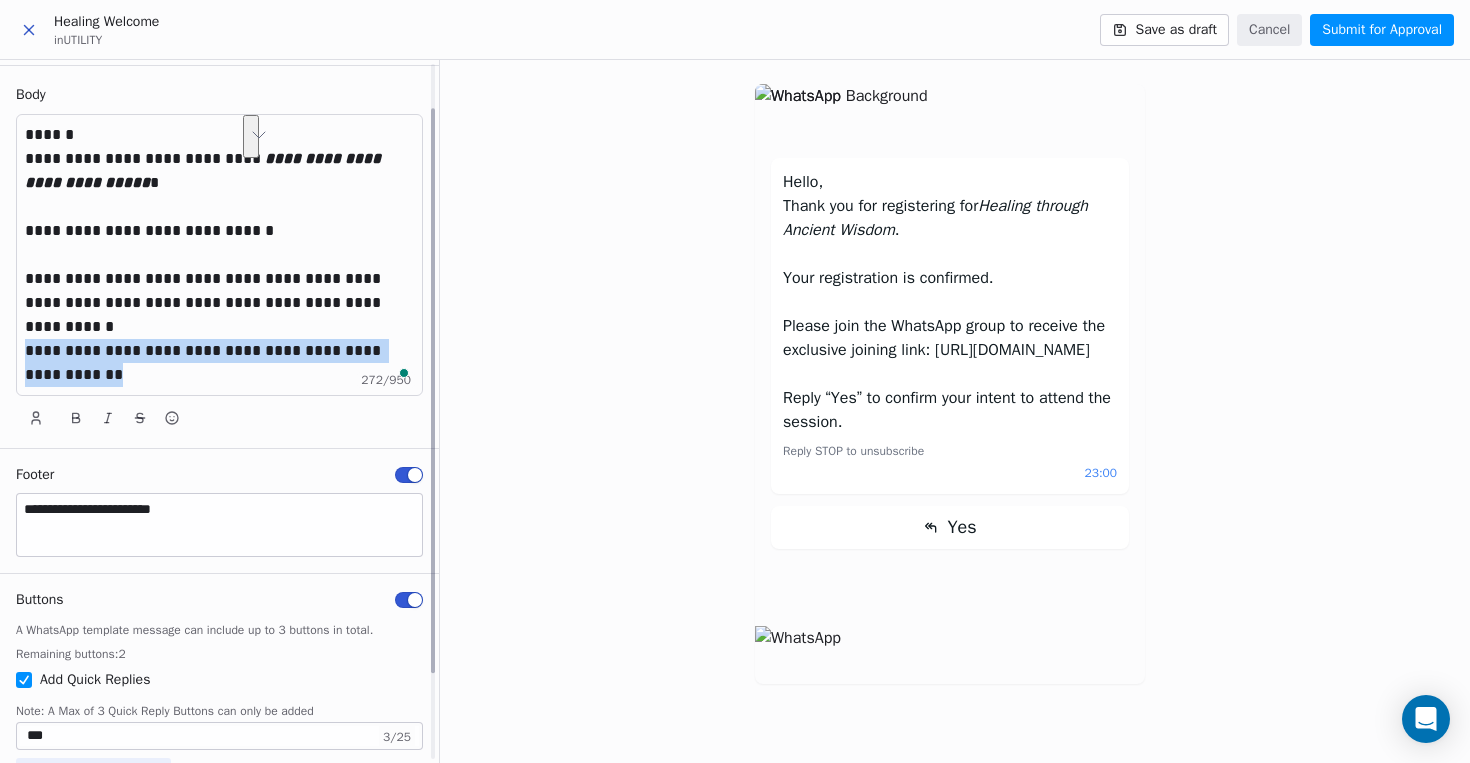 click on "**********" at bounding box center [219, 363] 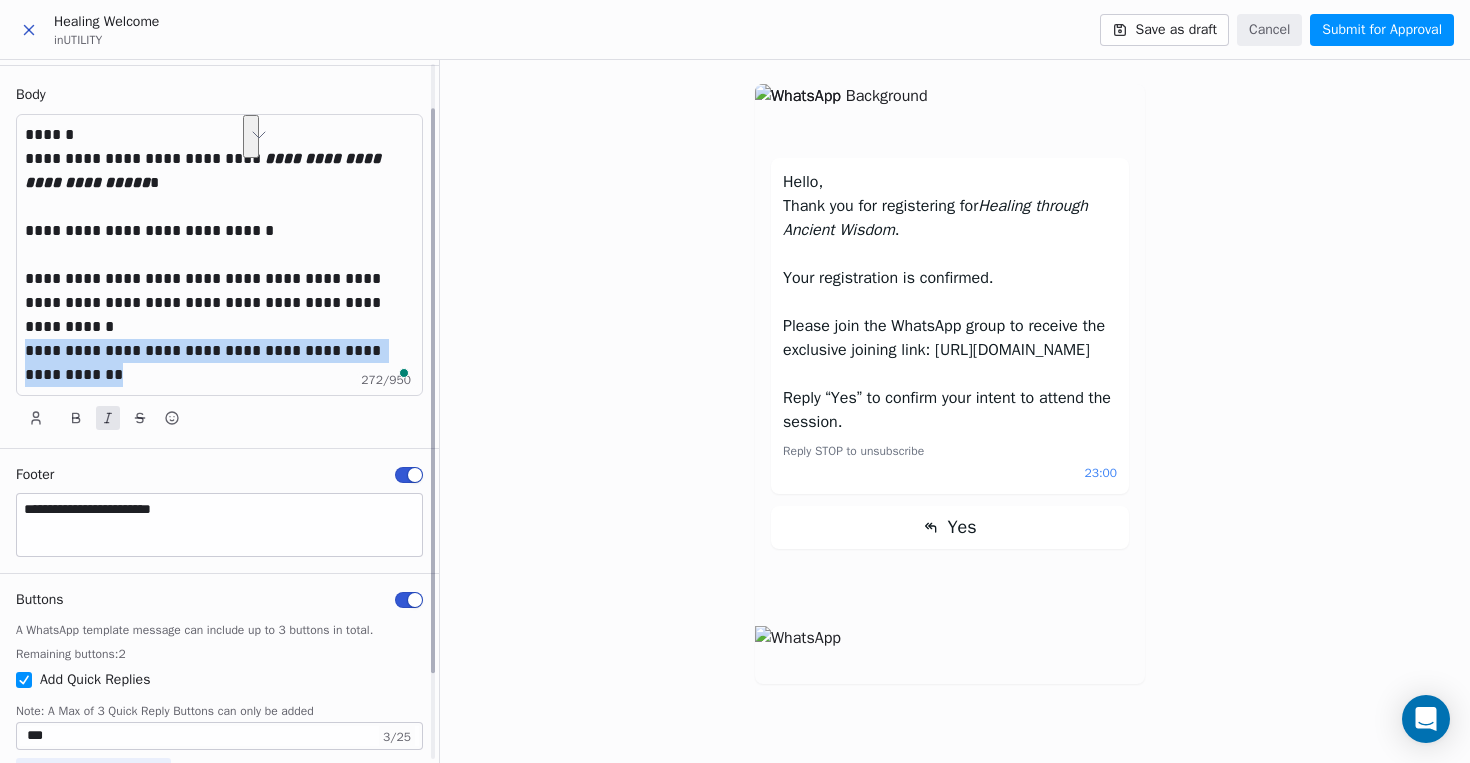 click 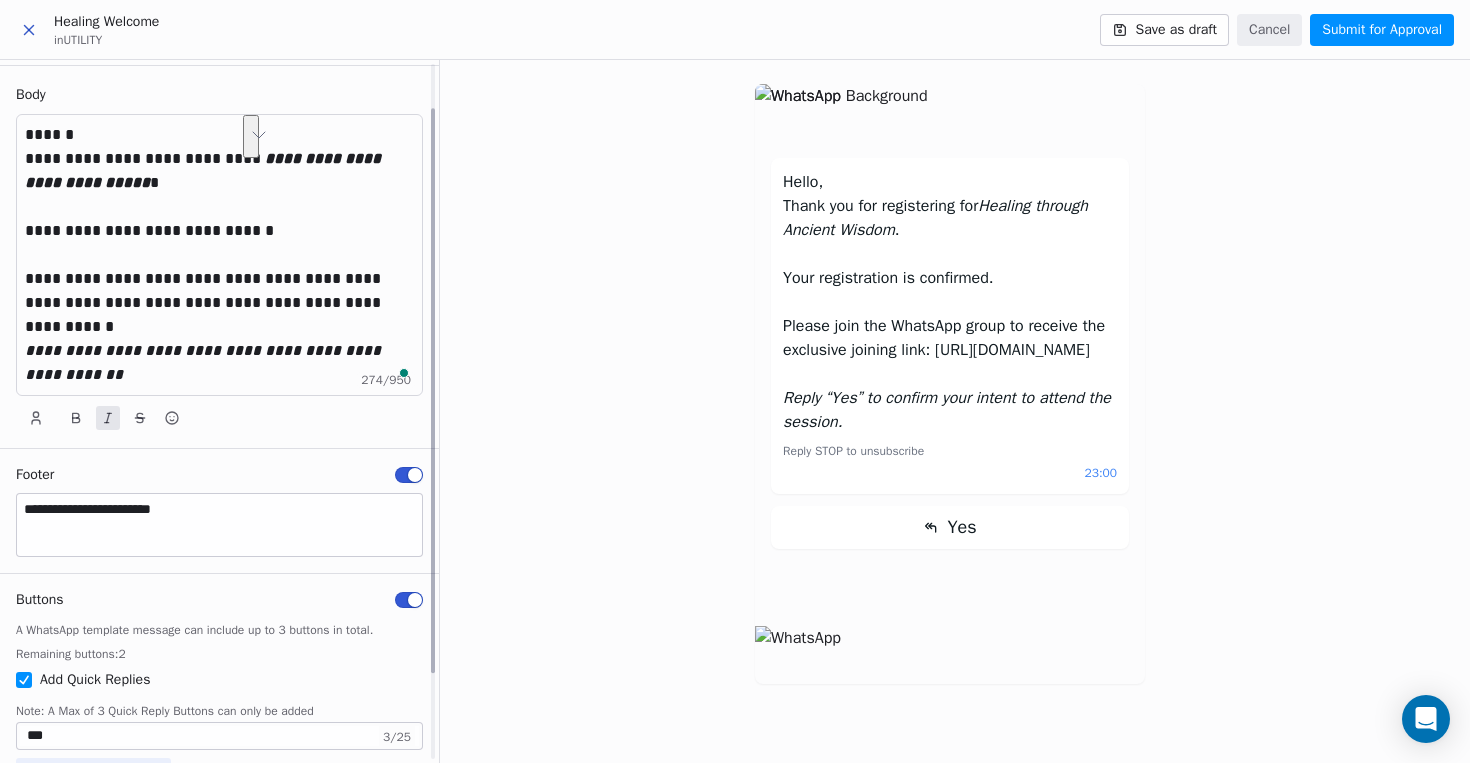 click on "**********" at bounding box center [205, 362] 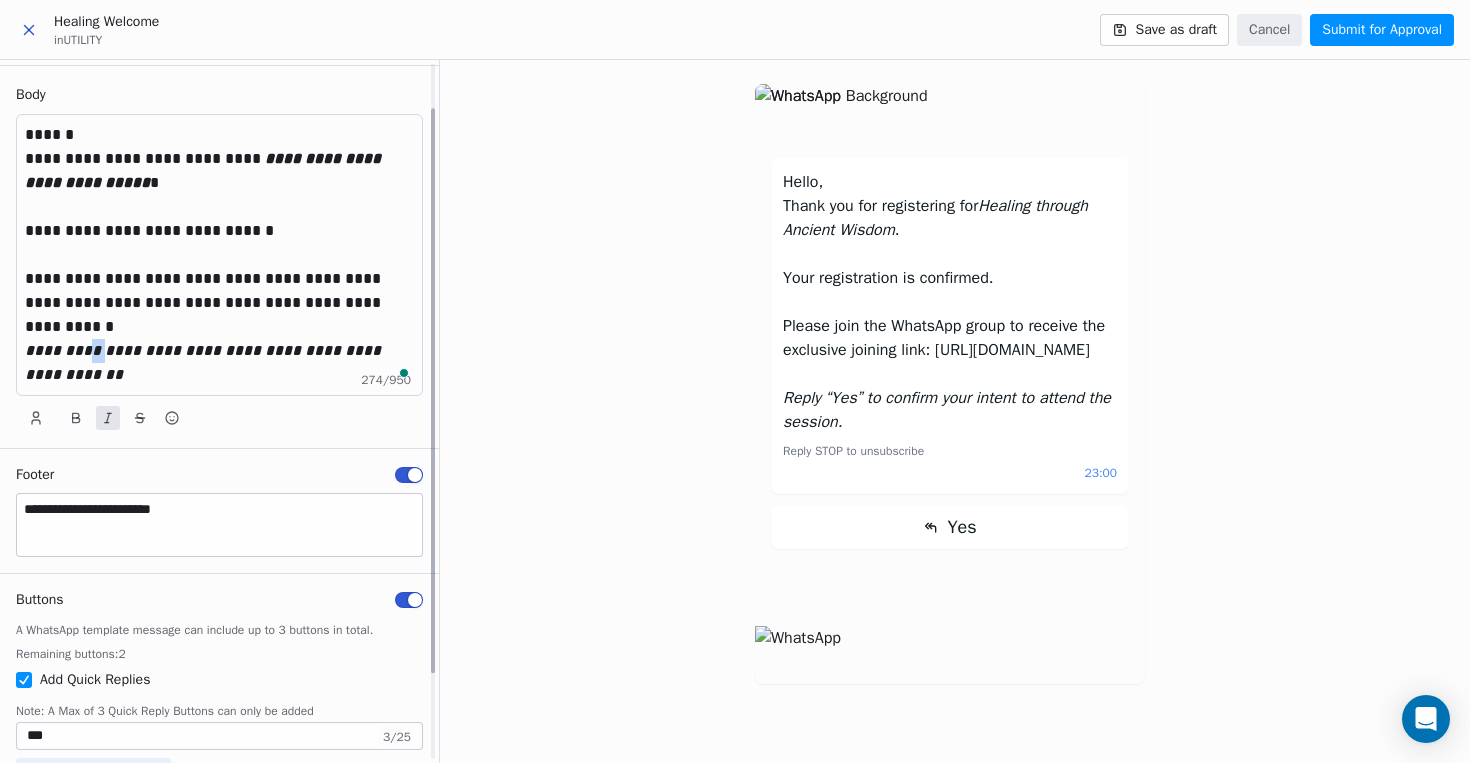 drag, startPoint x: 100, startPoint y: 353, endPoint x: 83, endPoint y: 351, distance: 17.117243 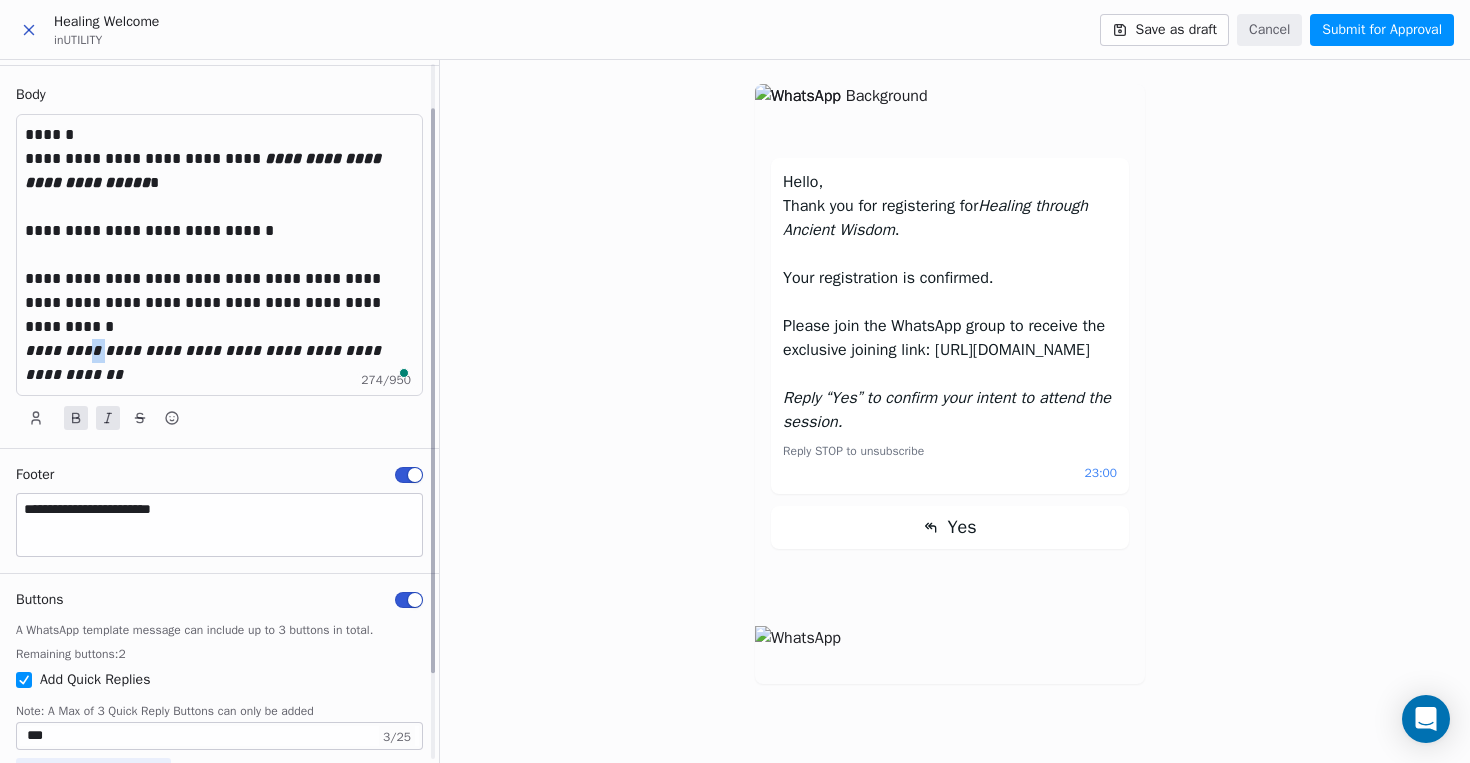 click at bounding box center [76, 418] 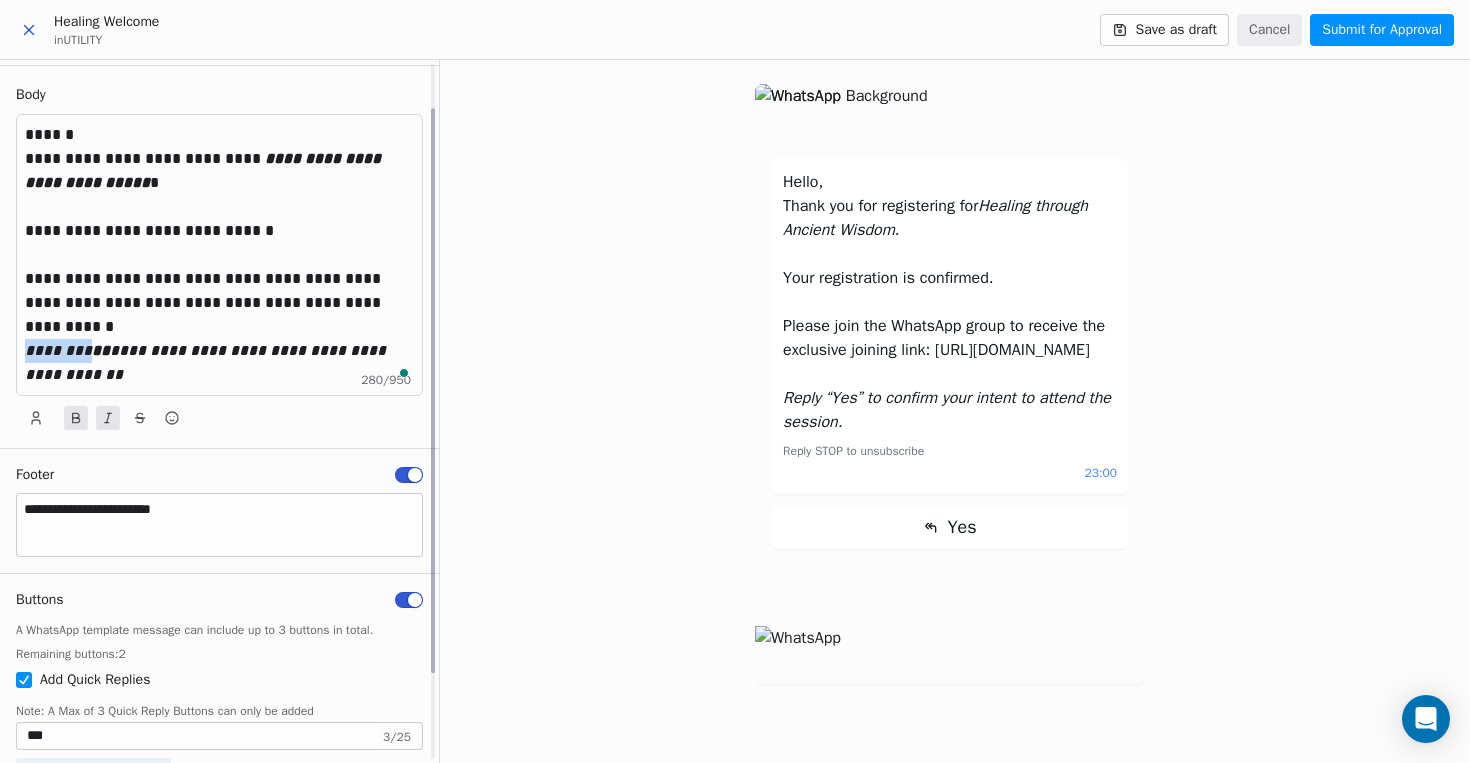 click on "**" at bounding box center [101, 350] 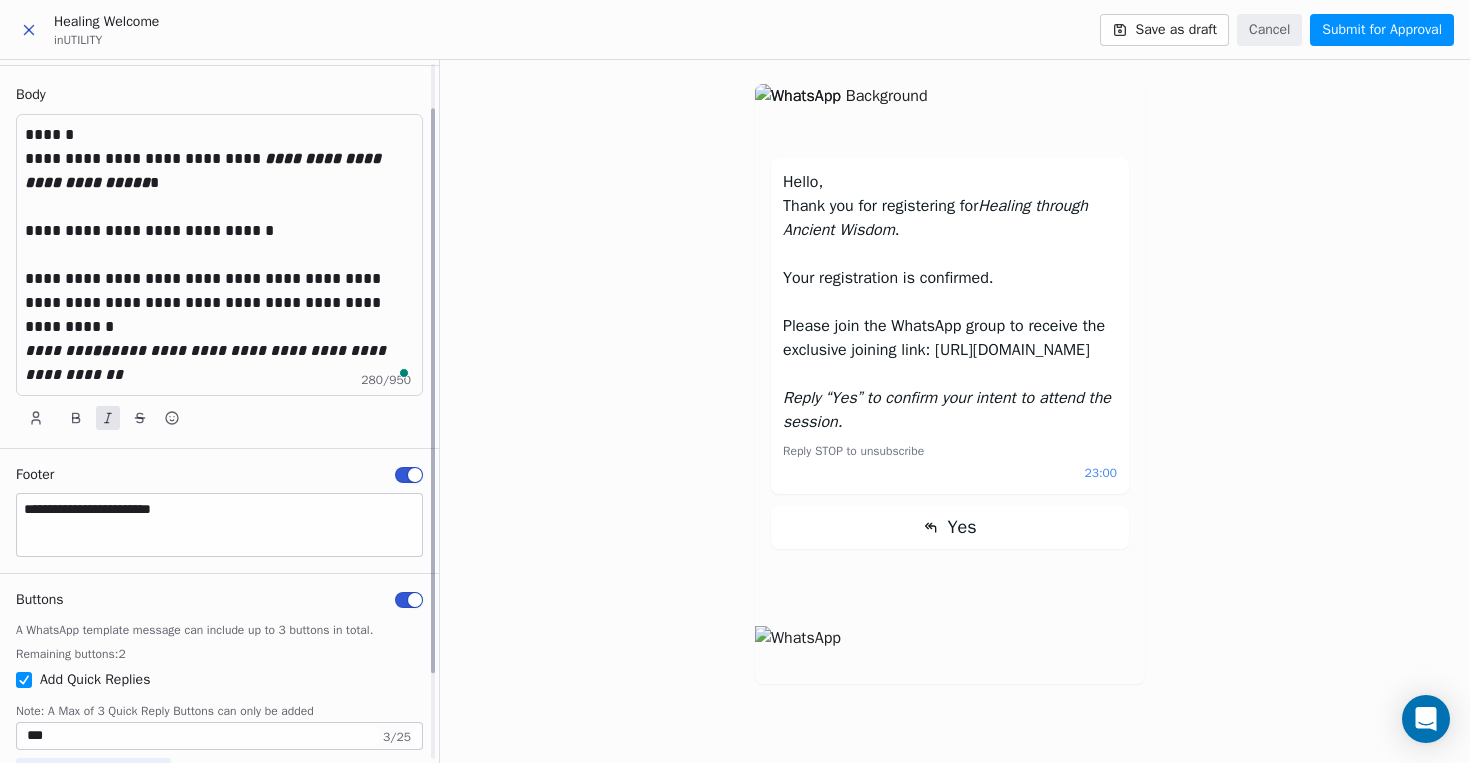 click on "**" at bounding box center (101, 350) 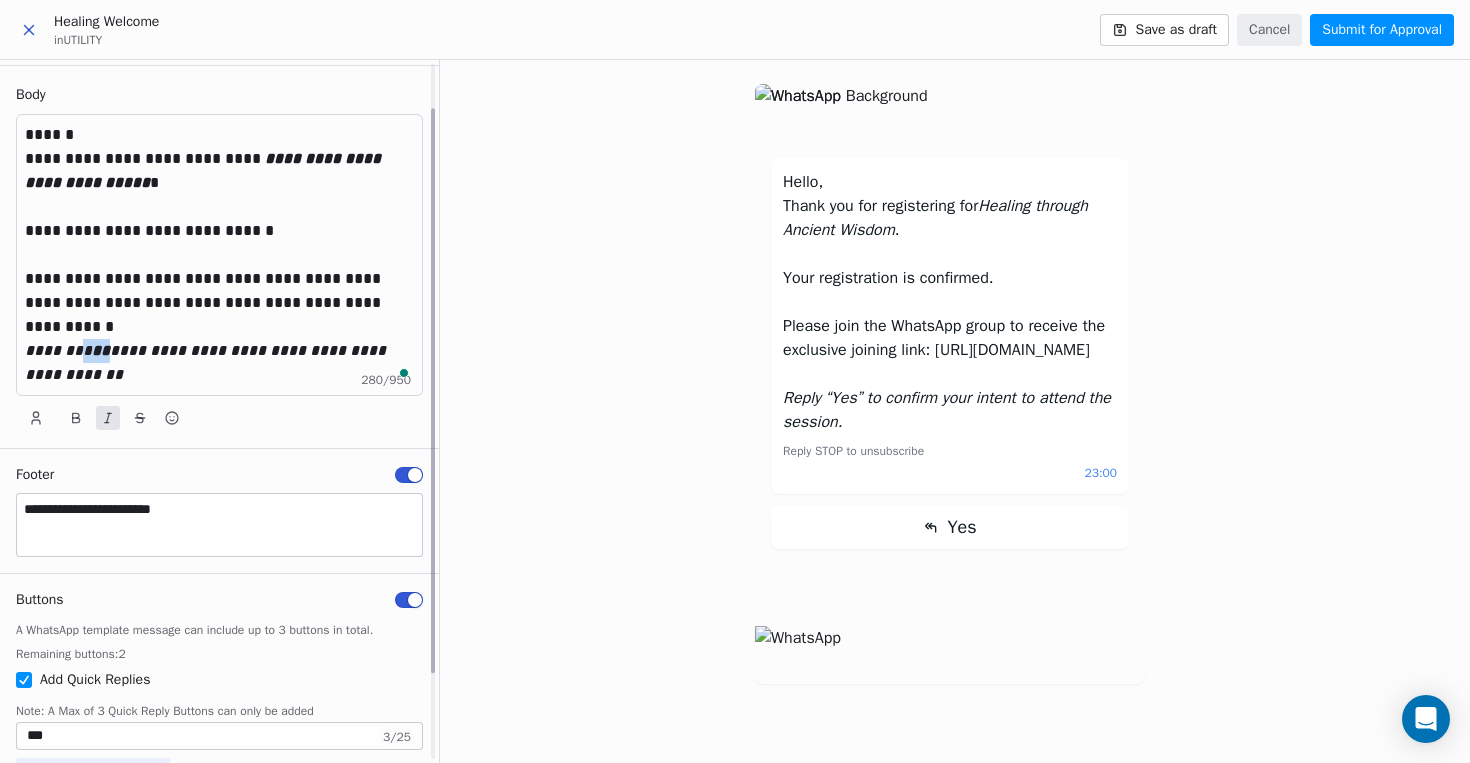 drag, startPoint x: 104, startPoint y: 354, endPoint x: 78, endPoint y: 353, distance: 26.019224 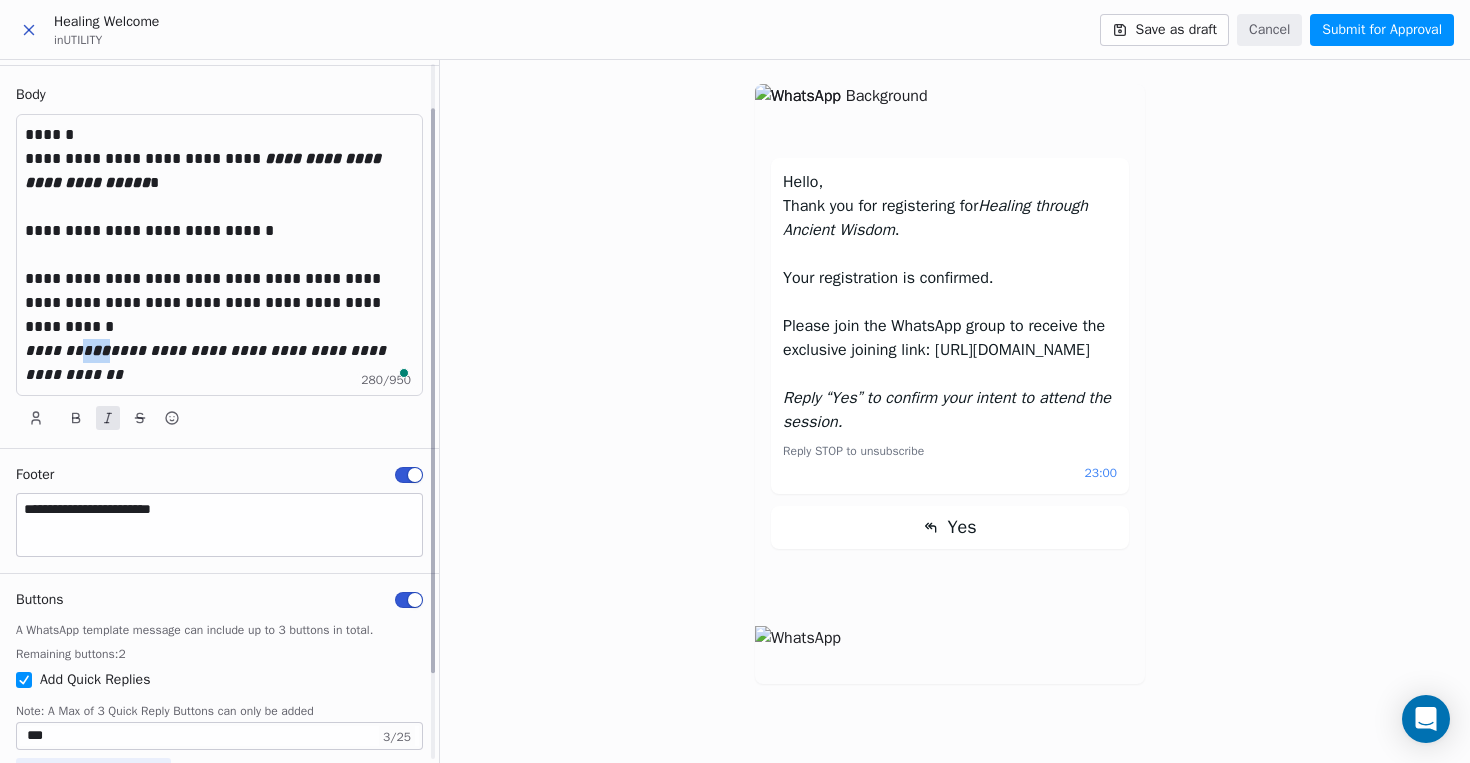 click on "**********" at bounding box center [219, 363] 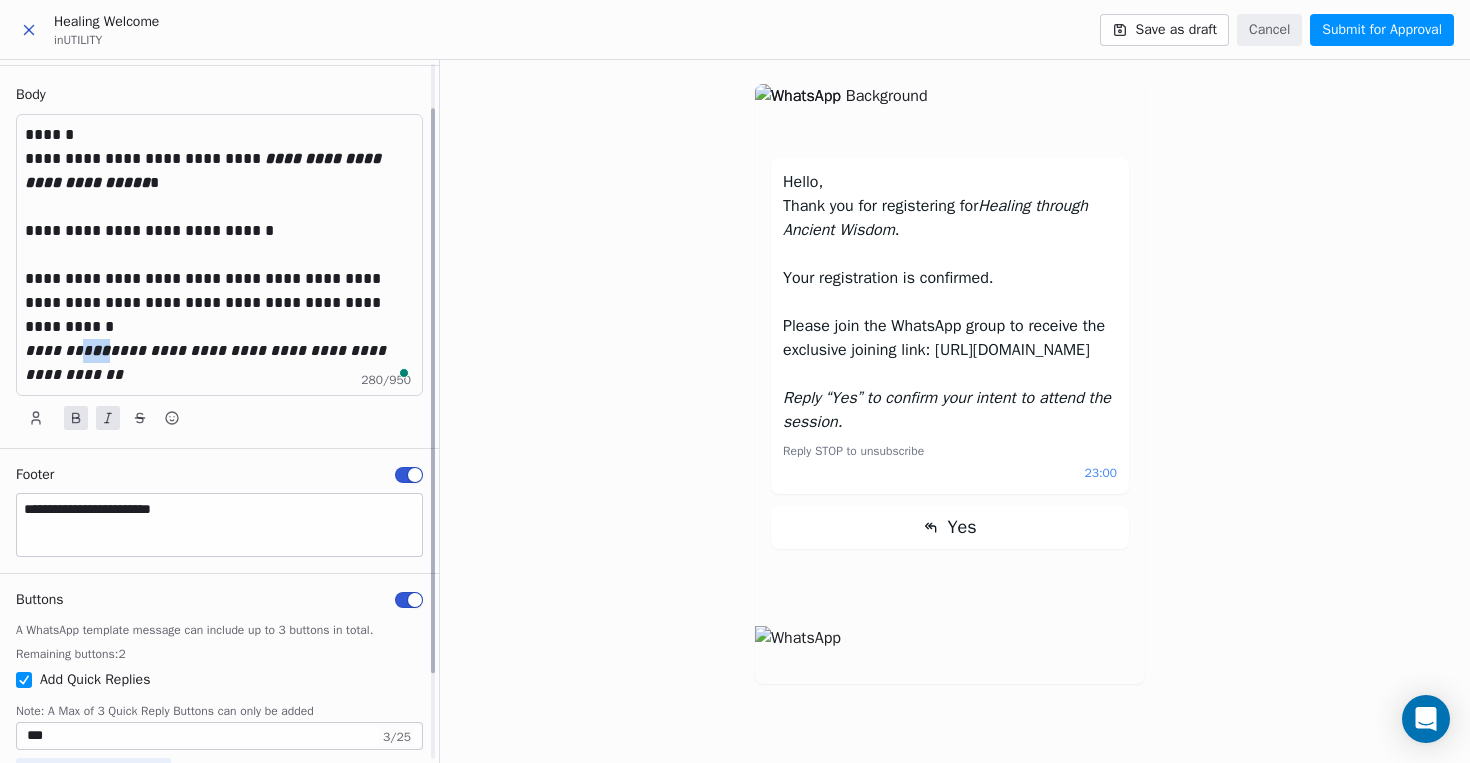 click 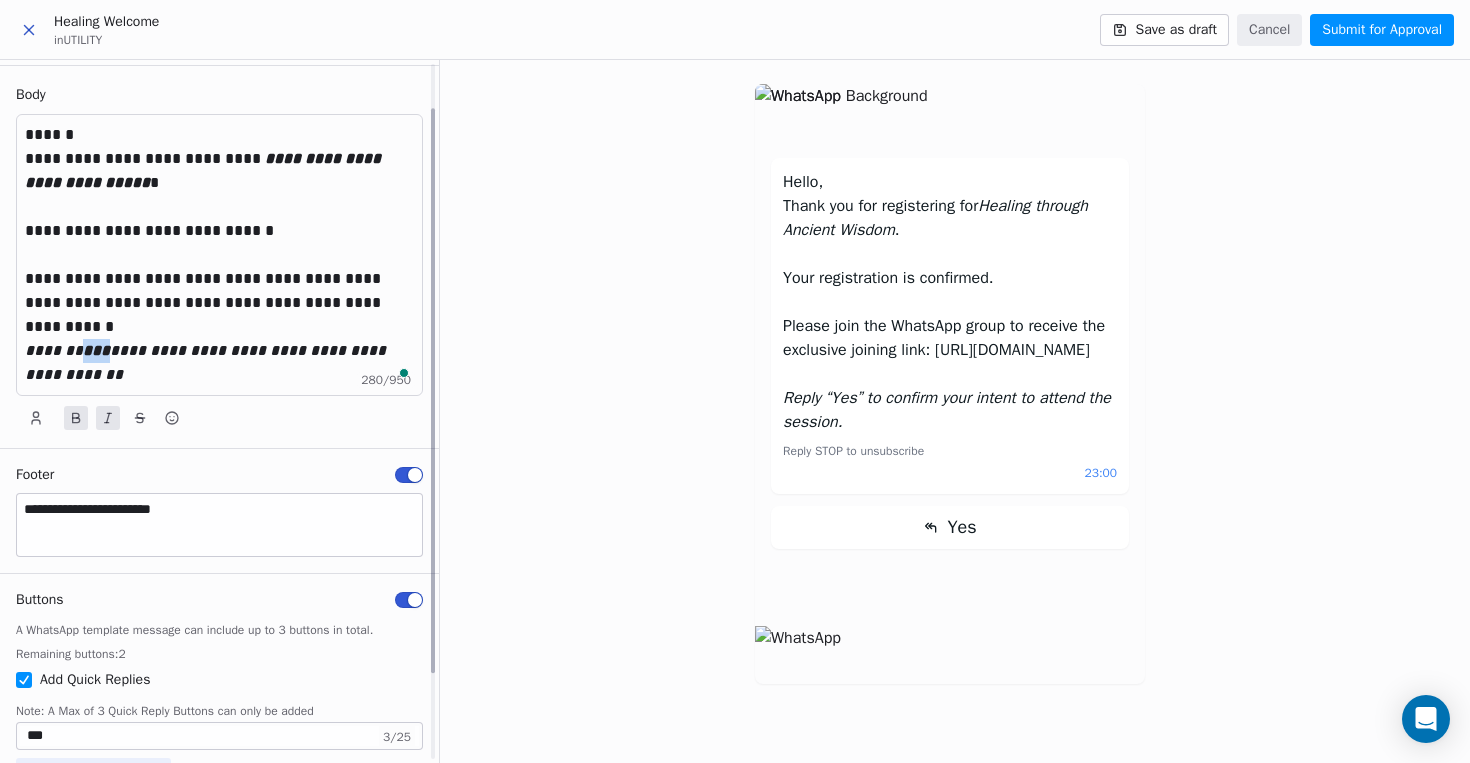 click 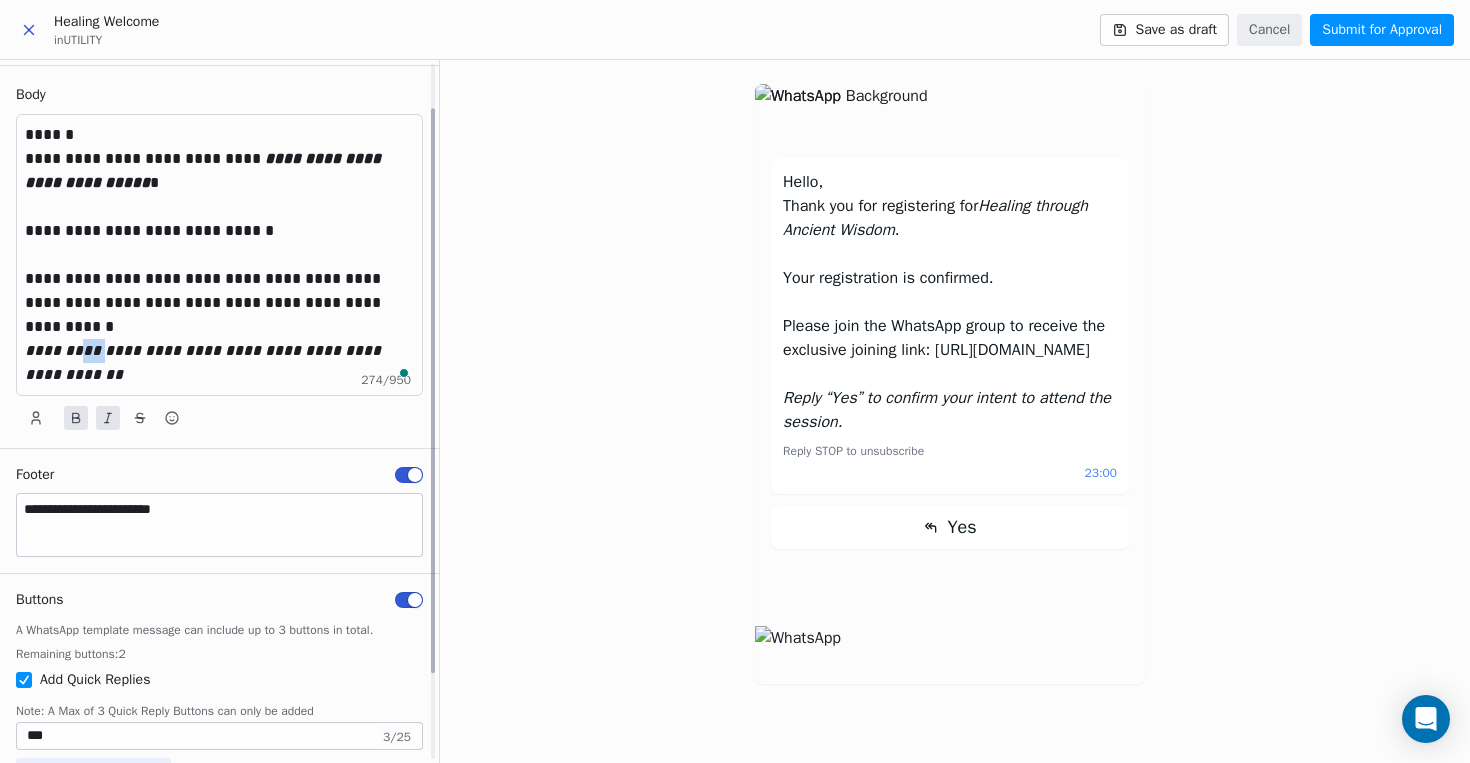 click 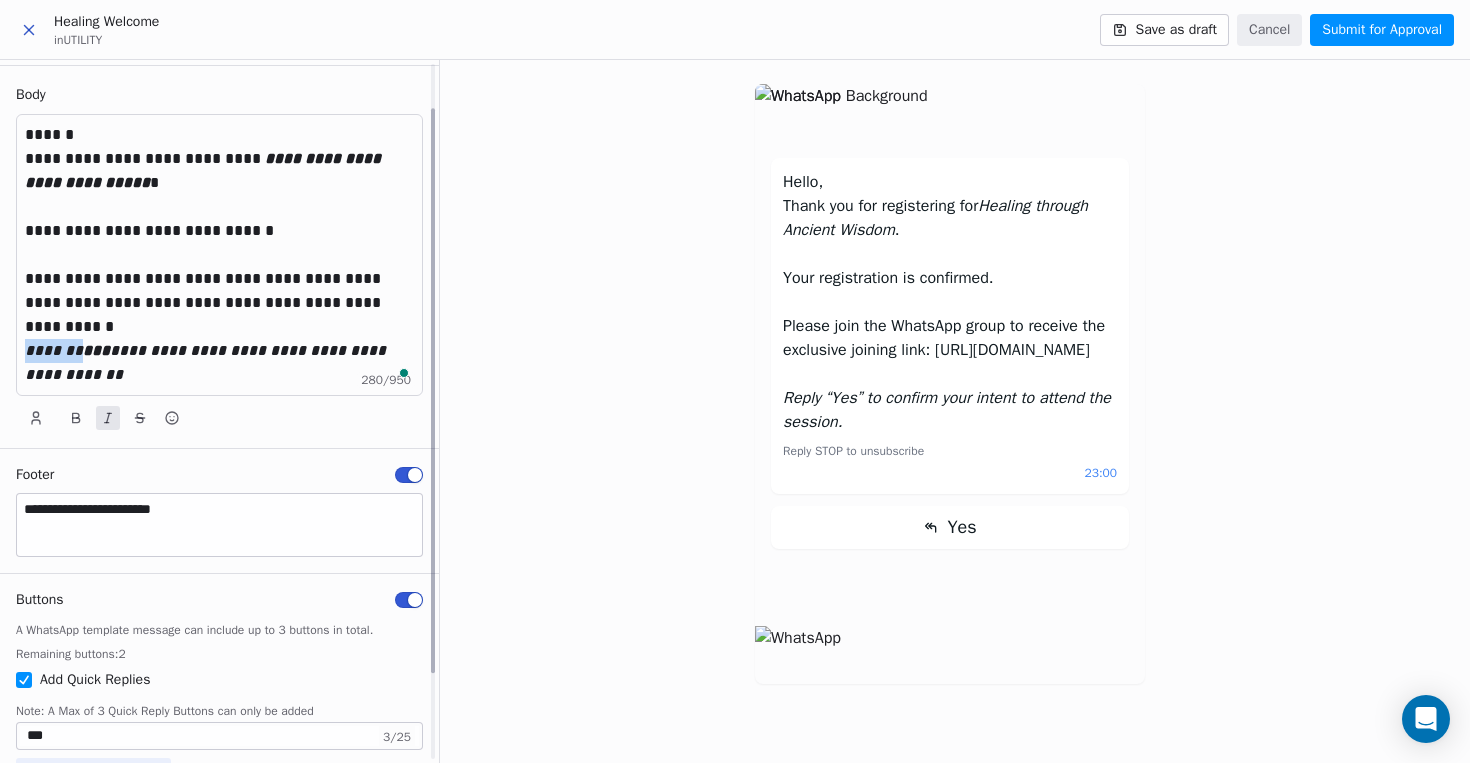 click on "**********" at bounding box center [207, 362] 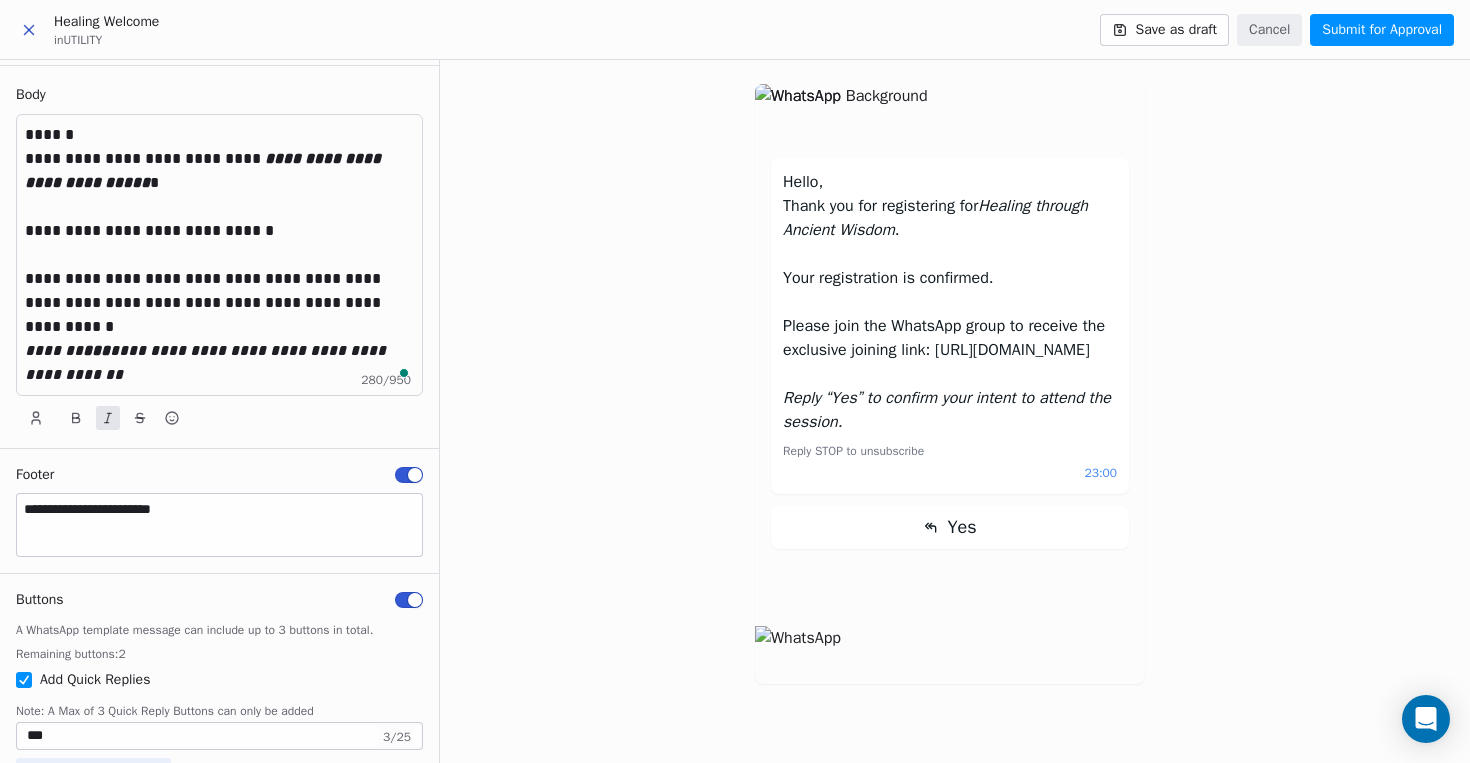 click on "Submit for Approval" at bounding box center (1382, 30) 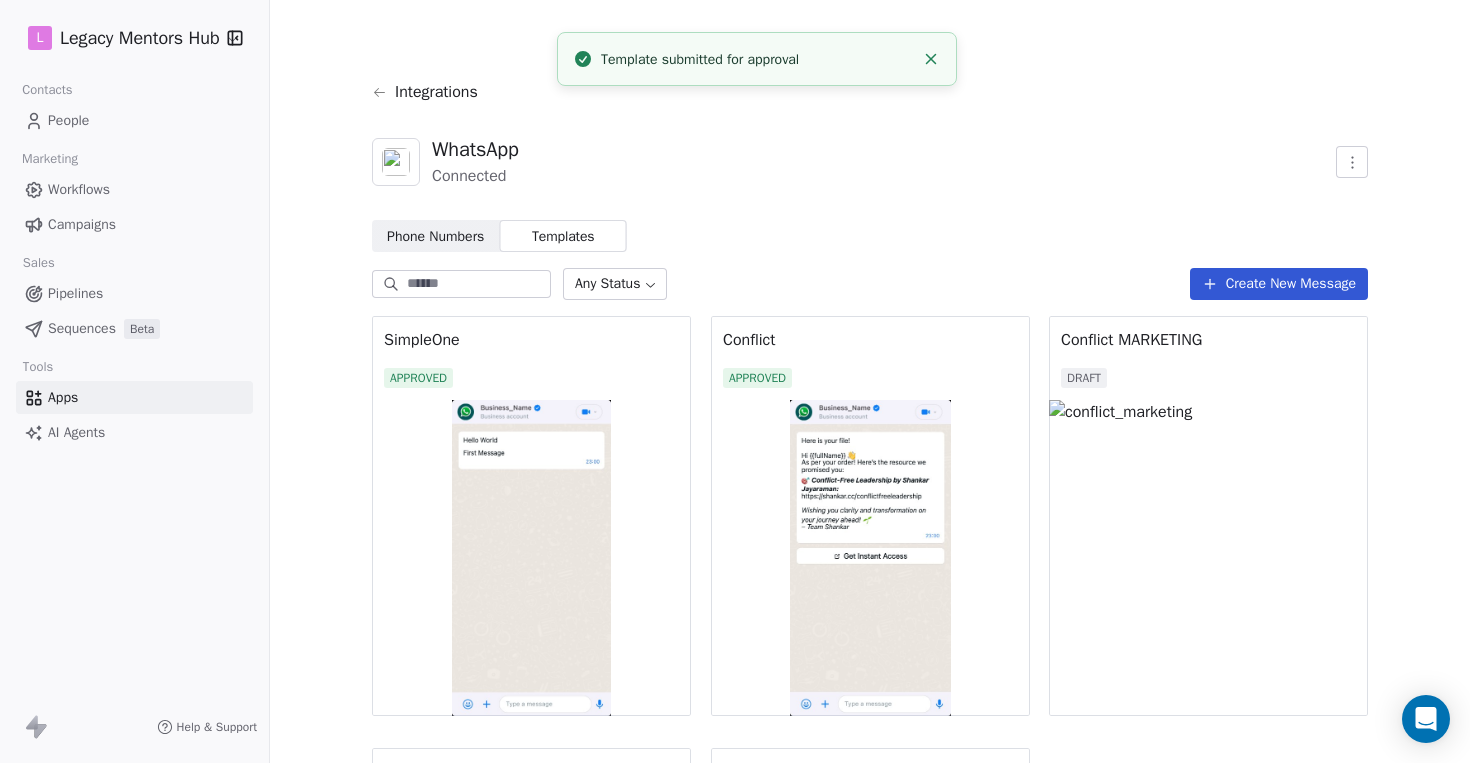 scroll, scrollTop: 465, scrollLeft: 0, axis: vertical 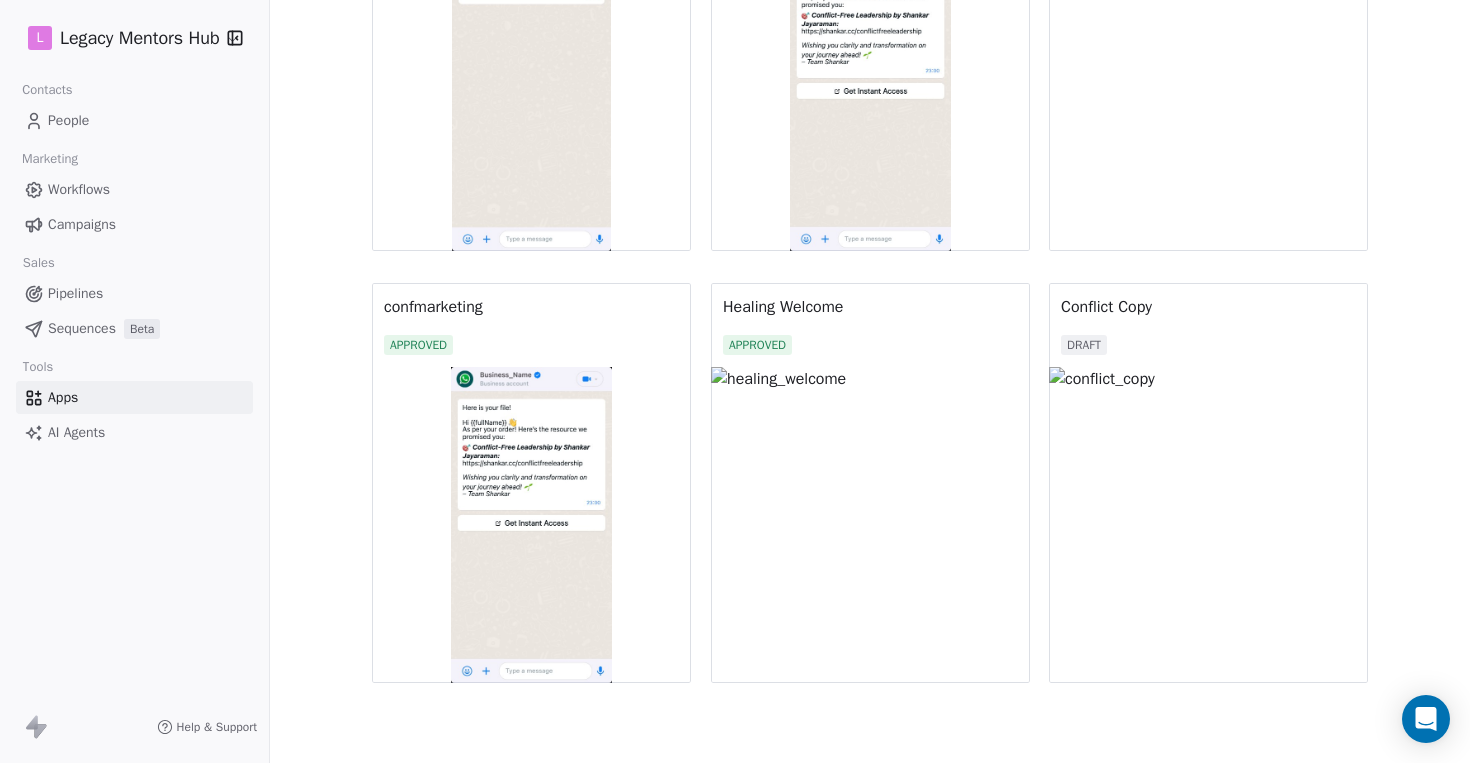 click at bounding box center [870, 525] 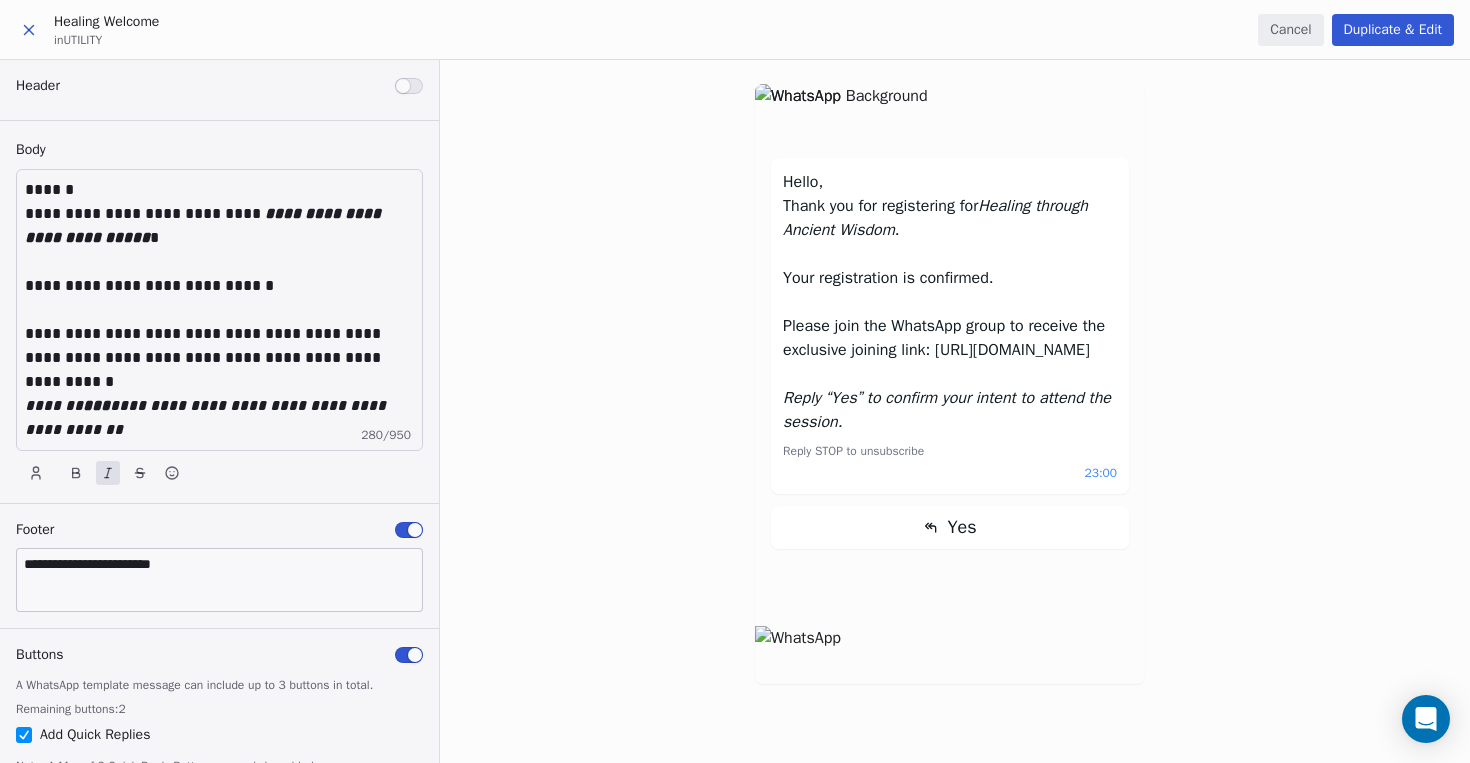 scroll, scrollTop: 0, scrollLeft: 0, axis: both 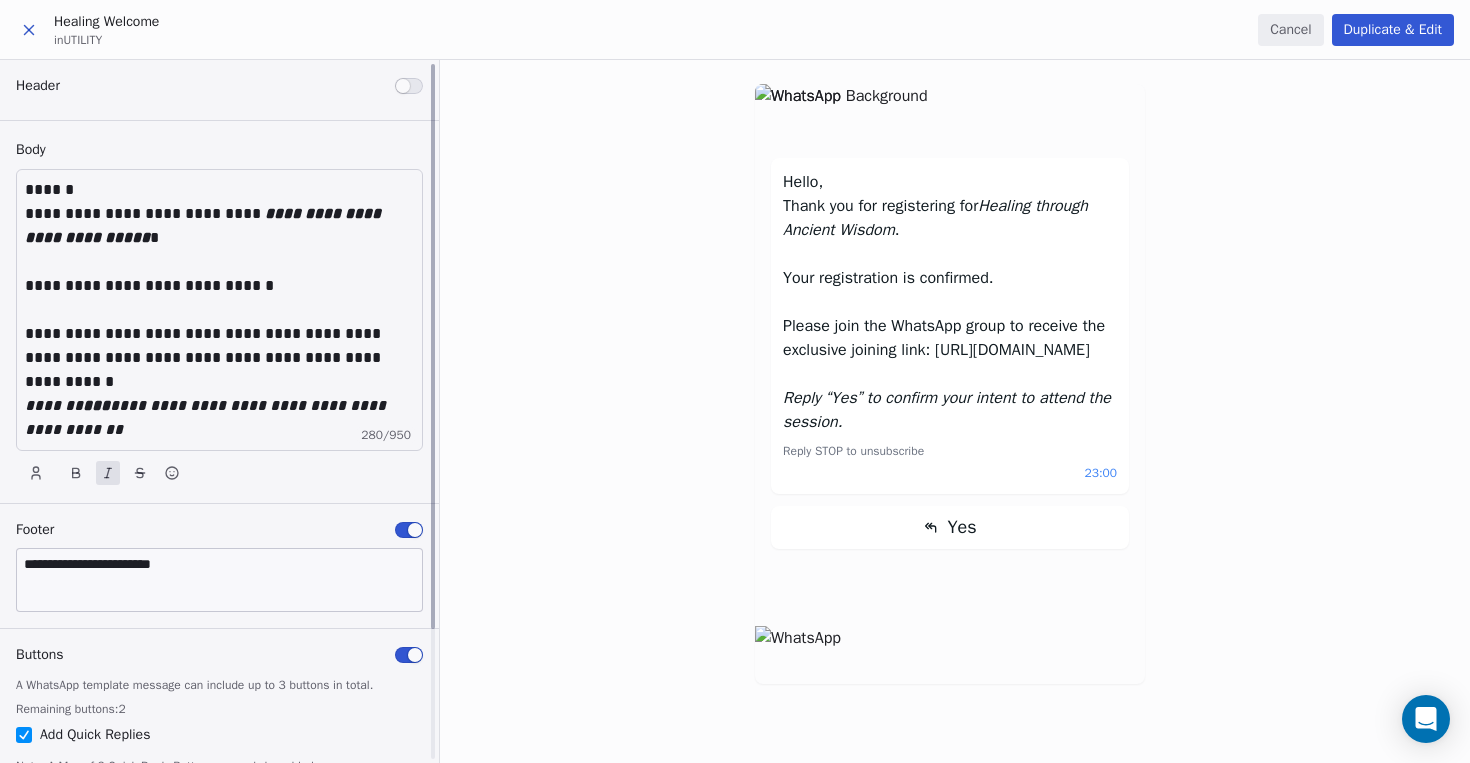 click at bounding box center [219, 492] 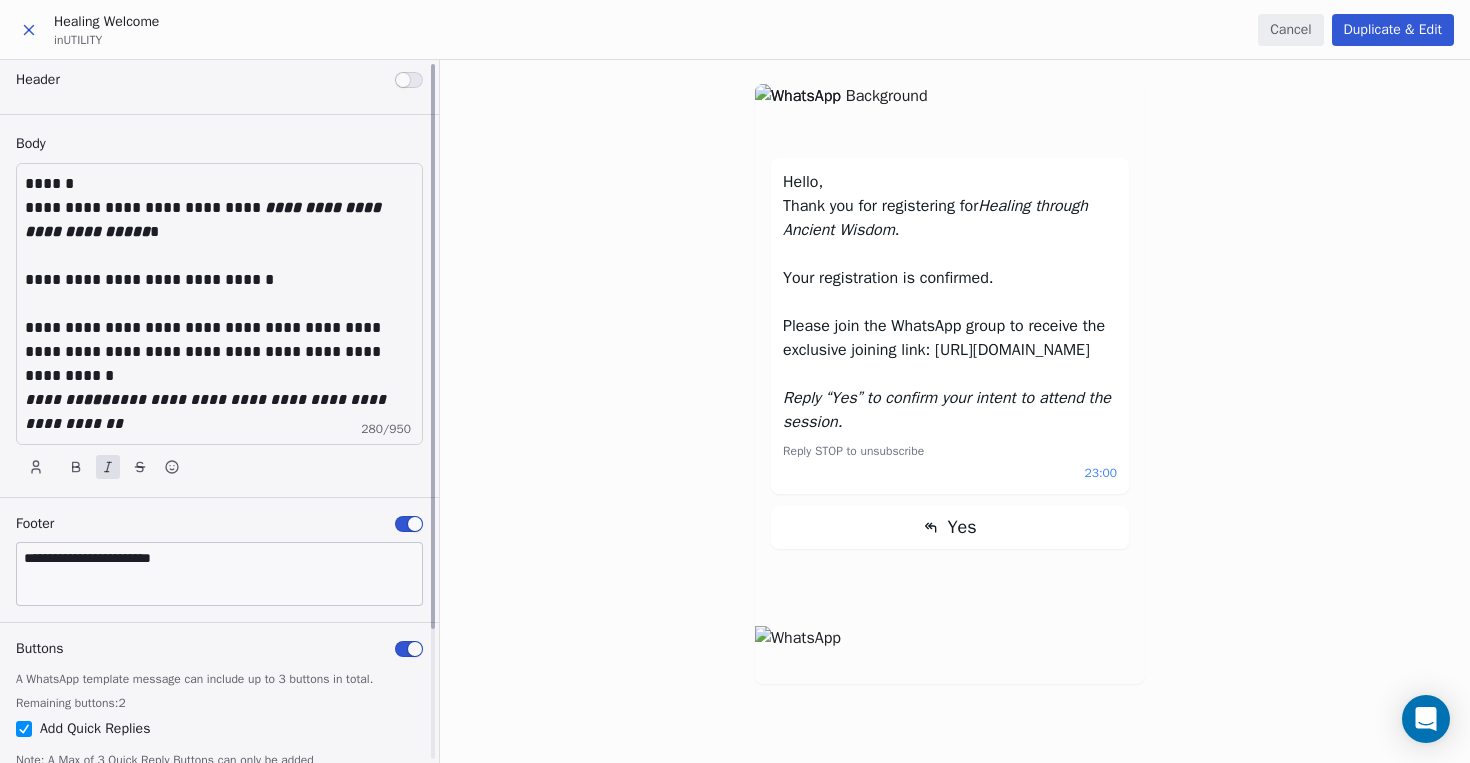 scroll, scrollTop: 0, scrollLeft: 0, axis: both 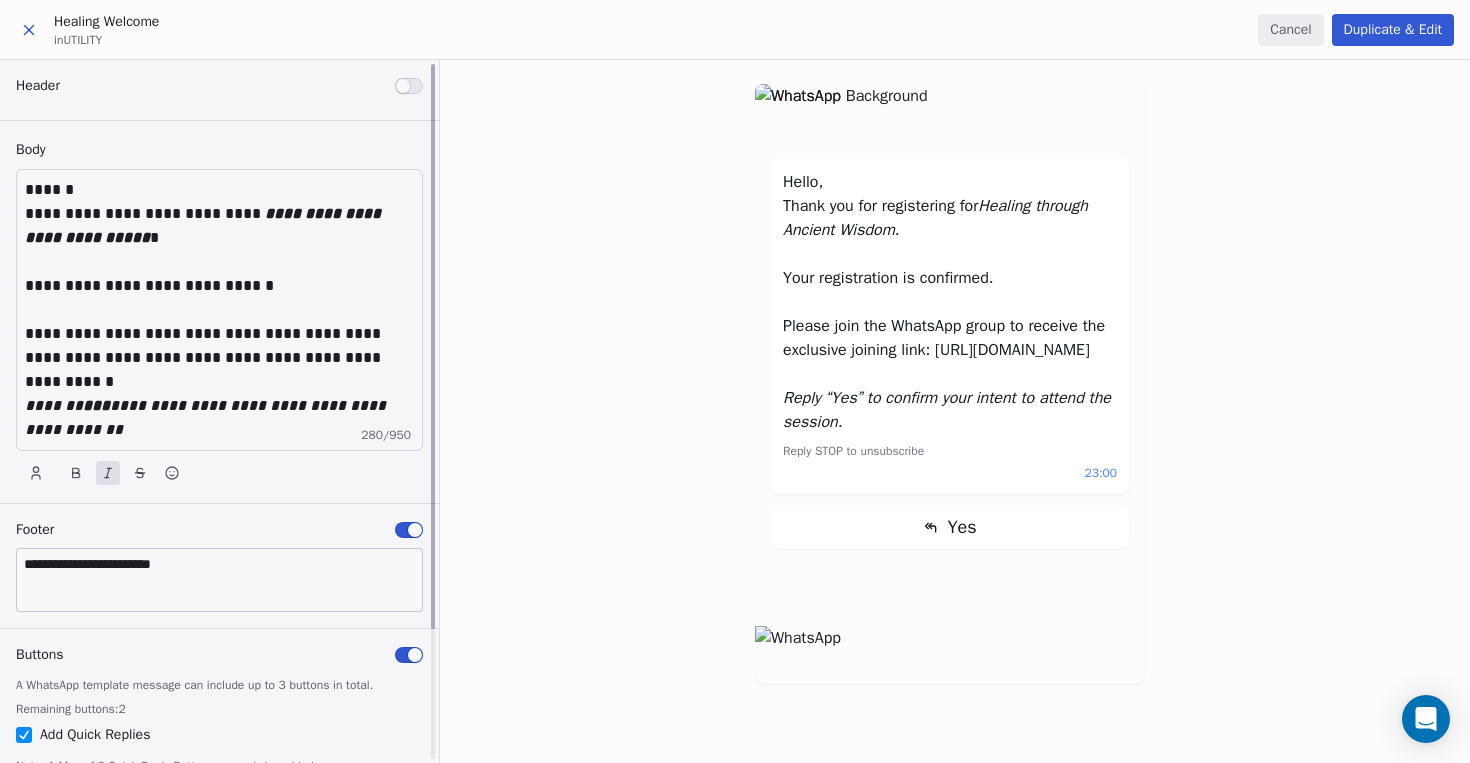 click at bounding box center [219, 492] 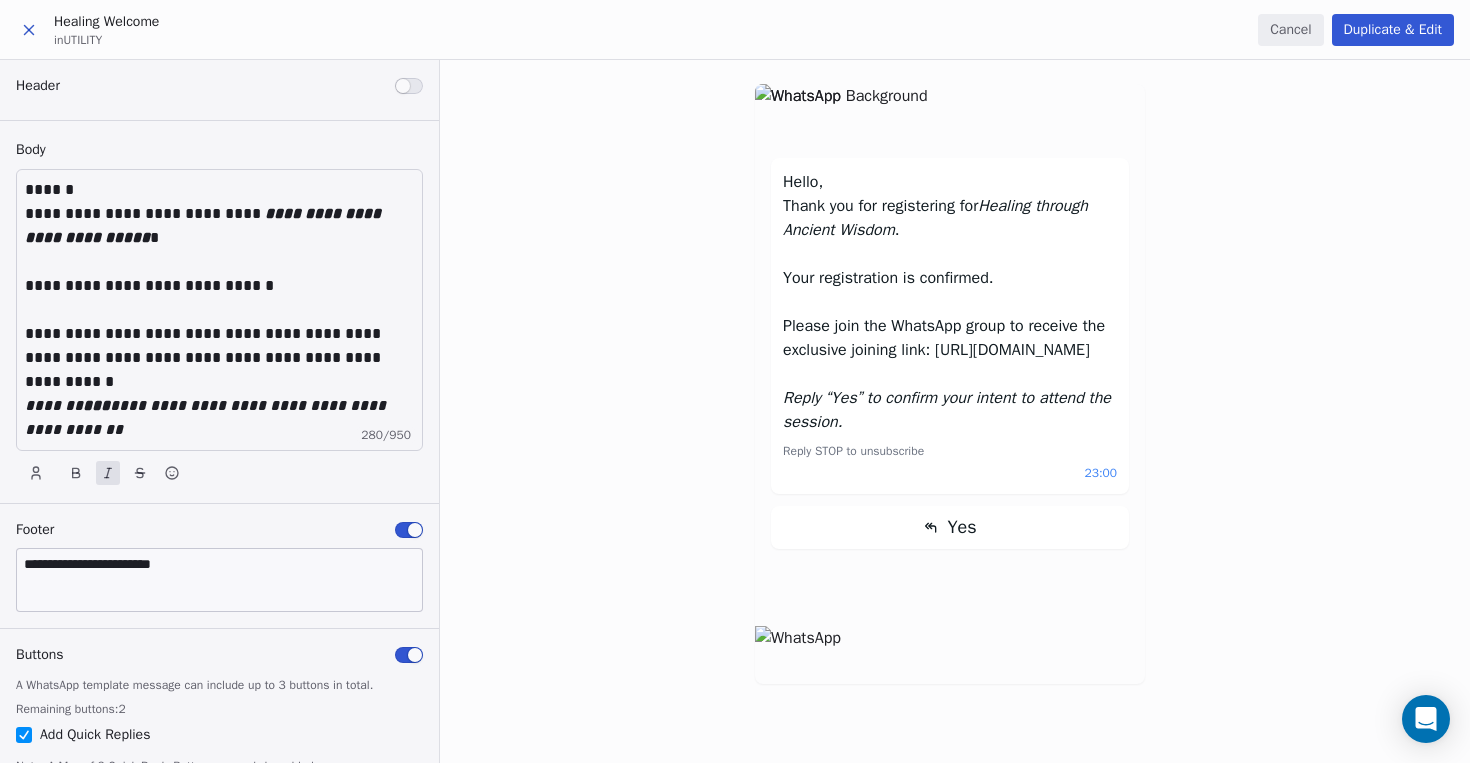 click at bounding box center [29, 30] 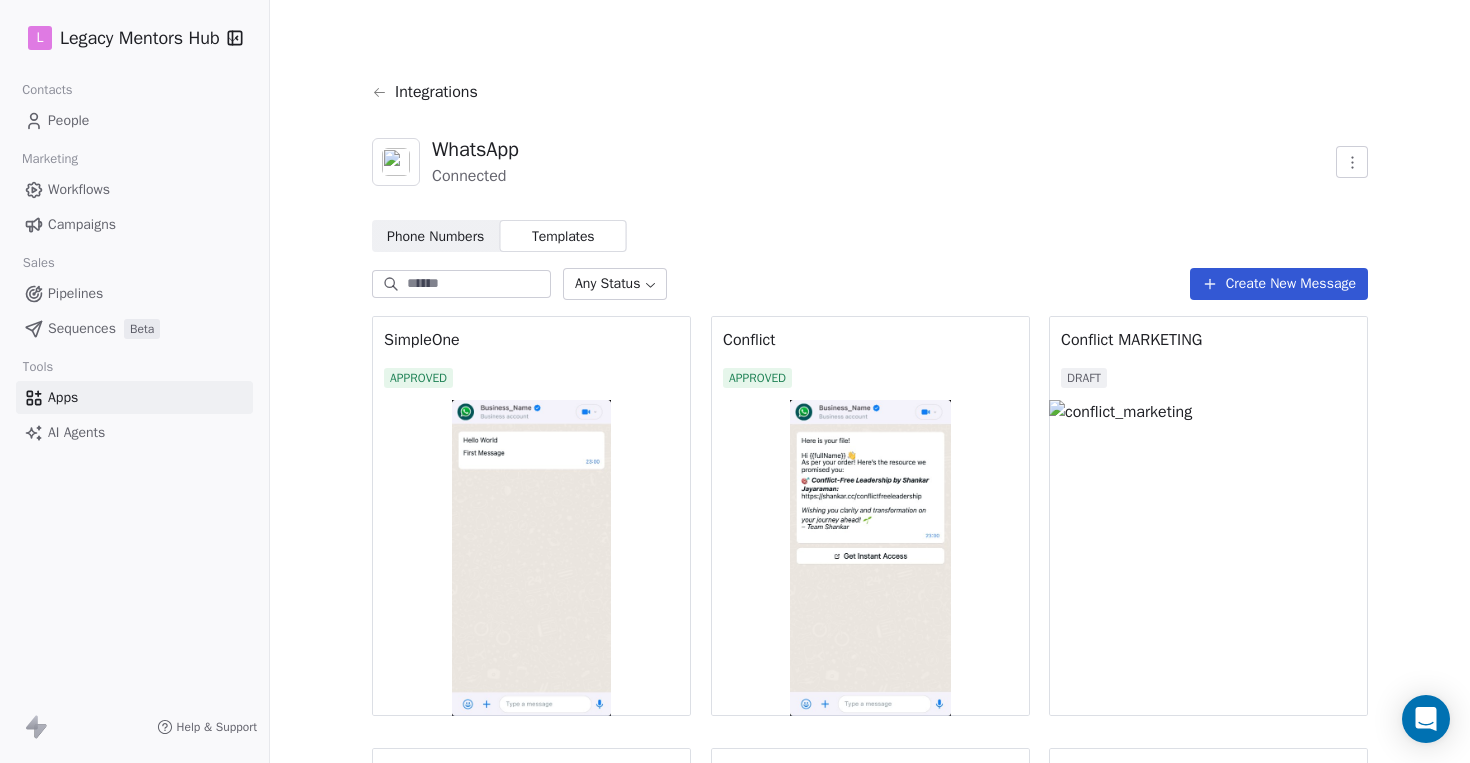 click on "Create New Message" at bounding box center (1279, 284) 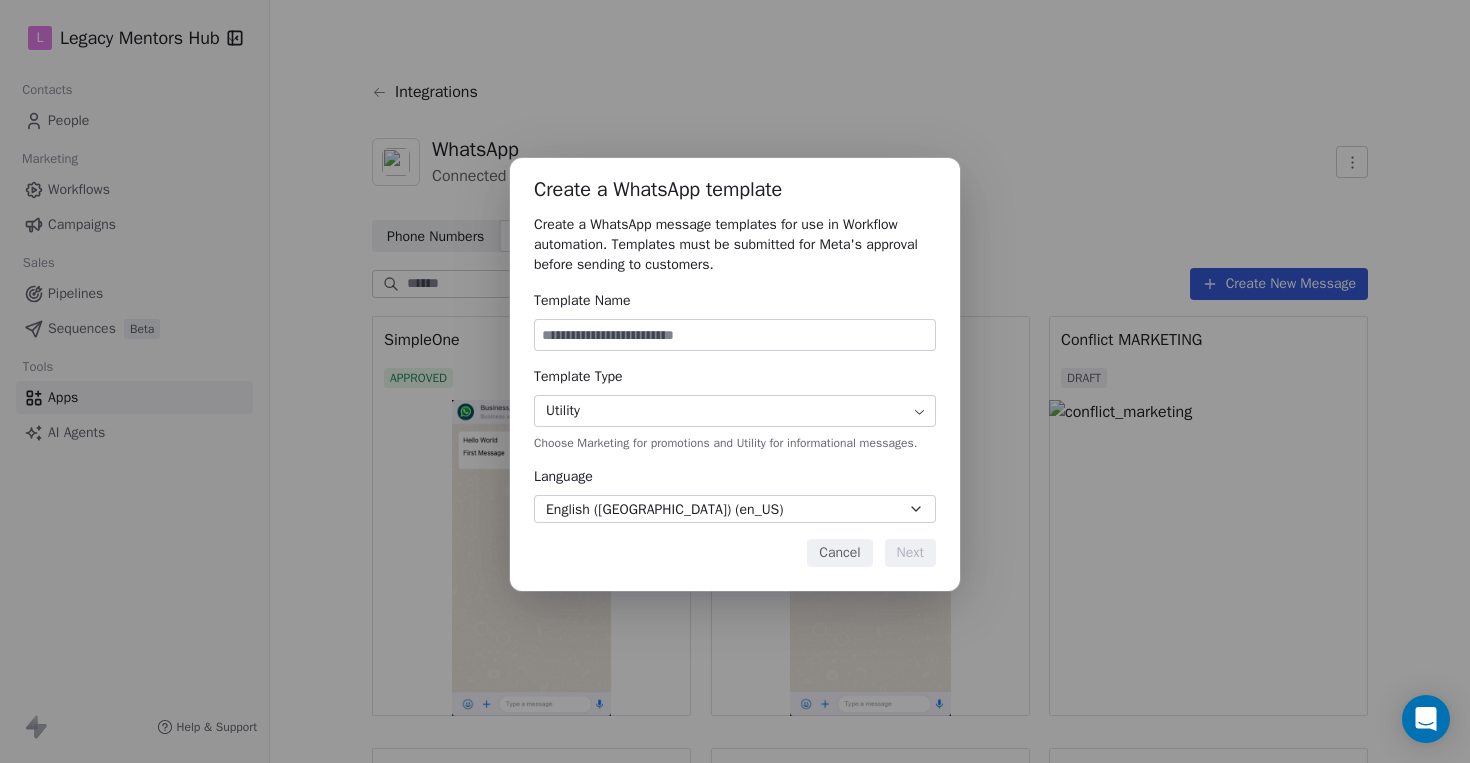 click at bounding box center [735, 335] 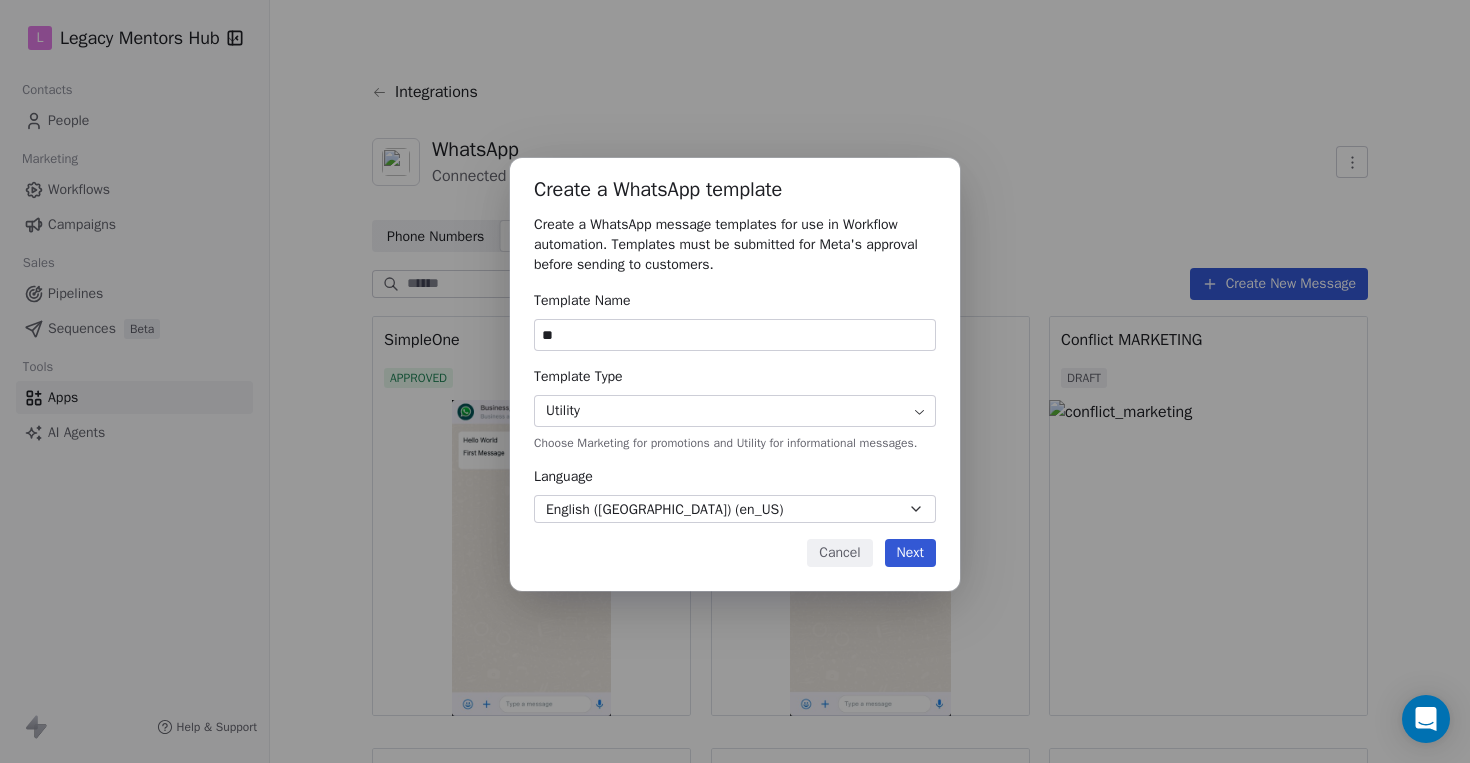 type on "*" 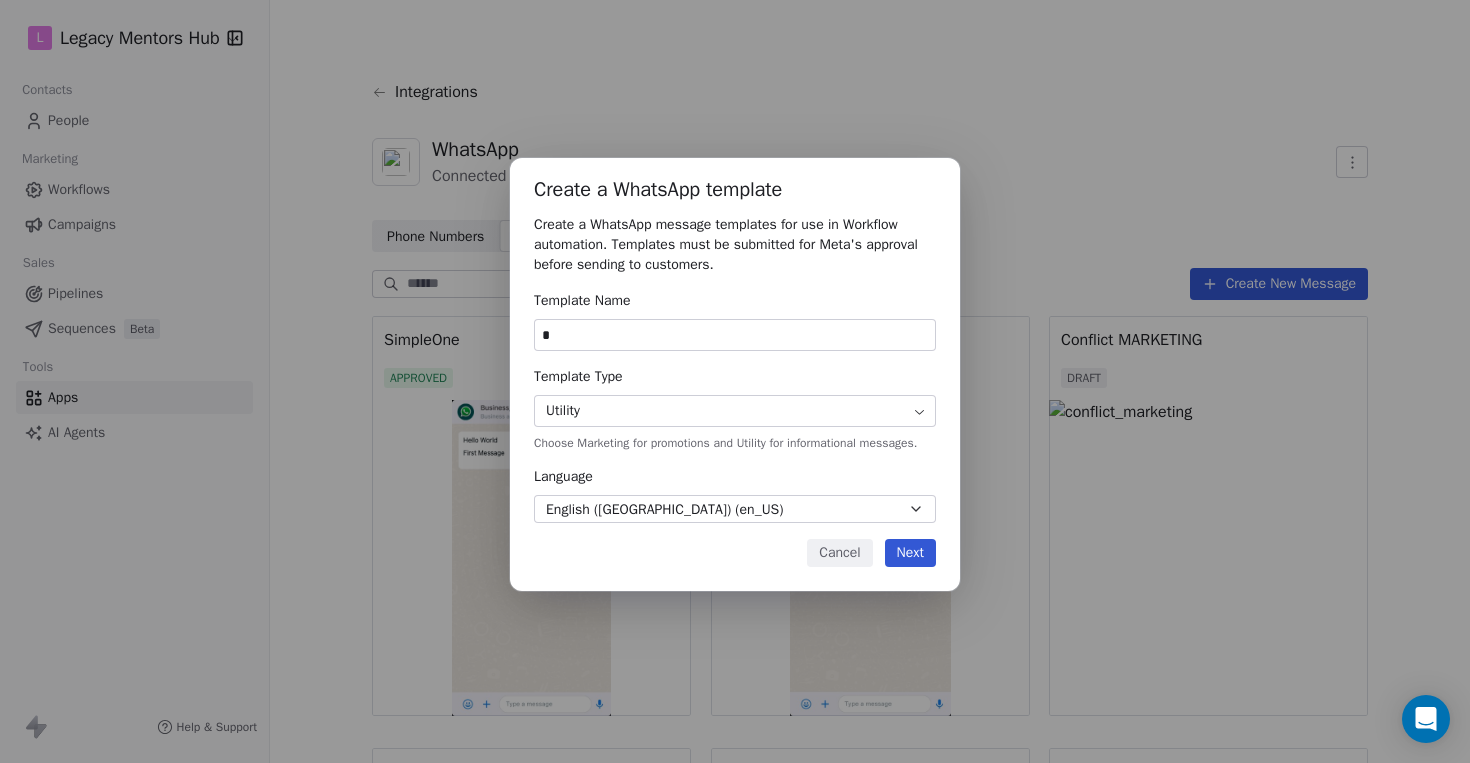 type 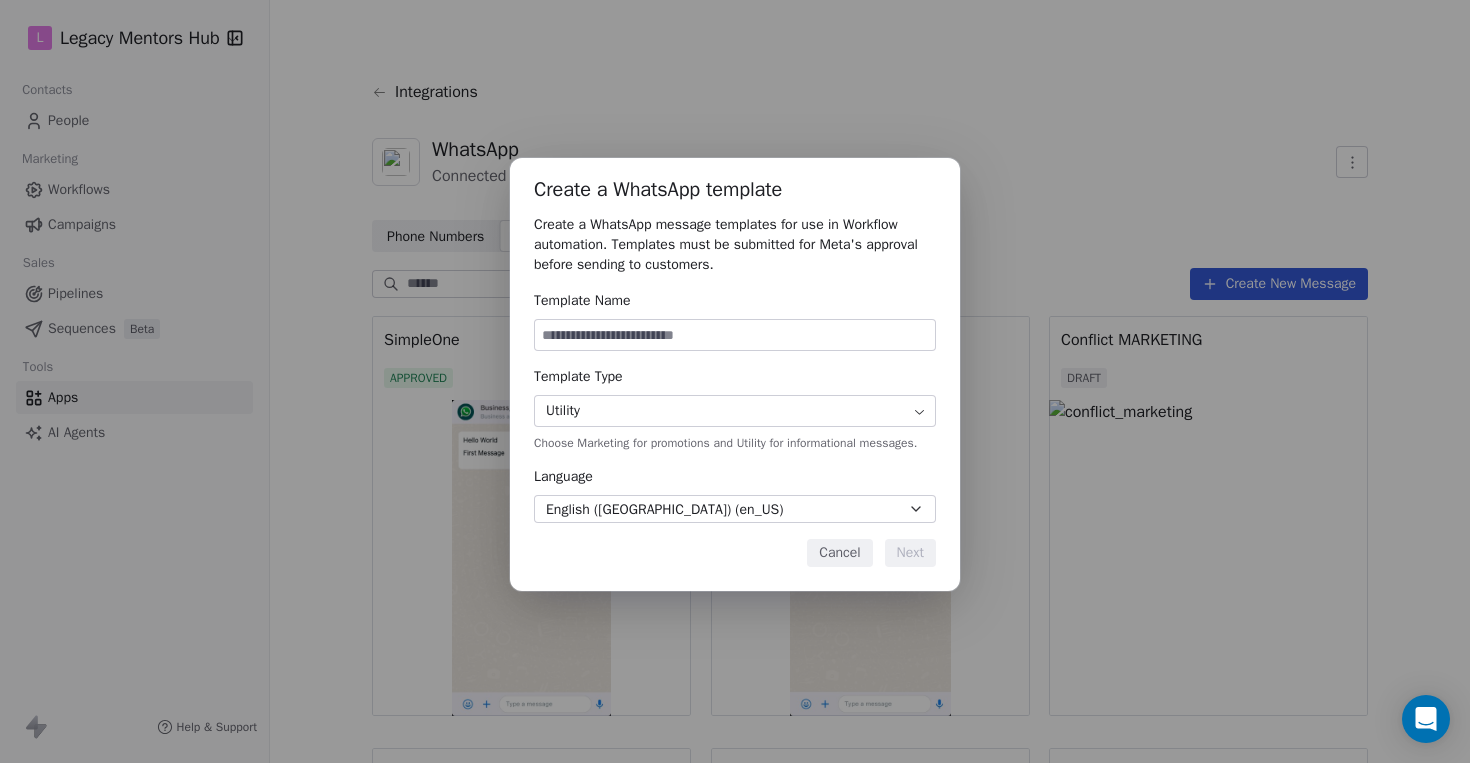 click on "Cancel" at bounding box center (839, 553) 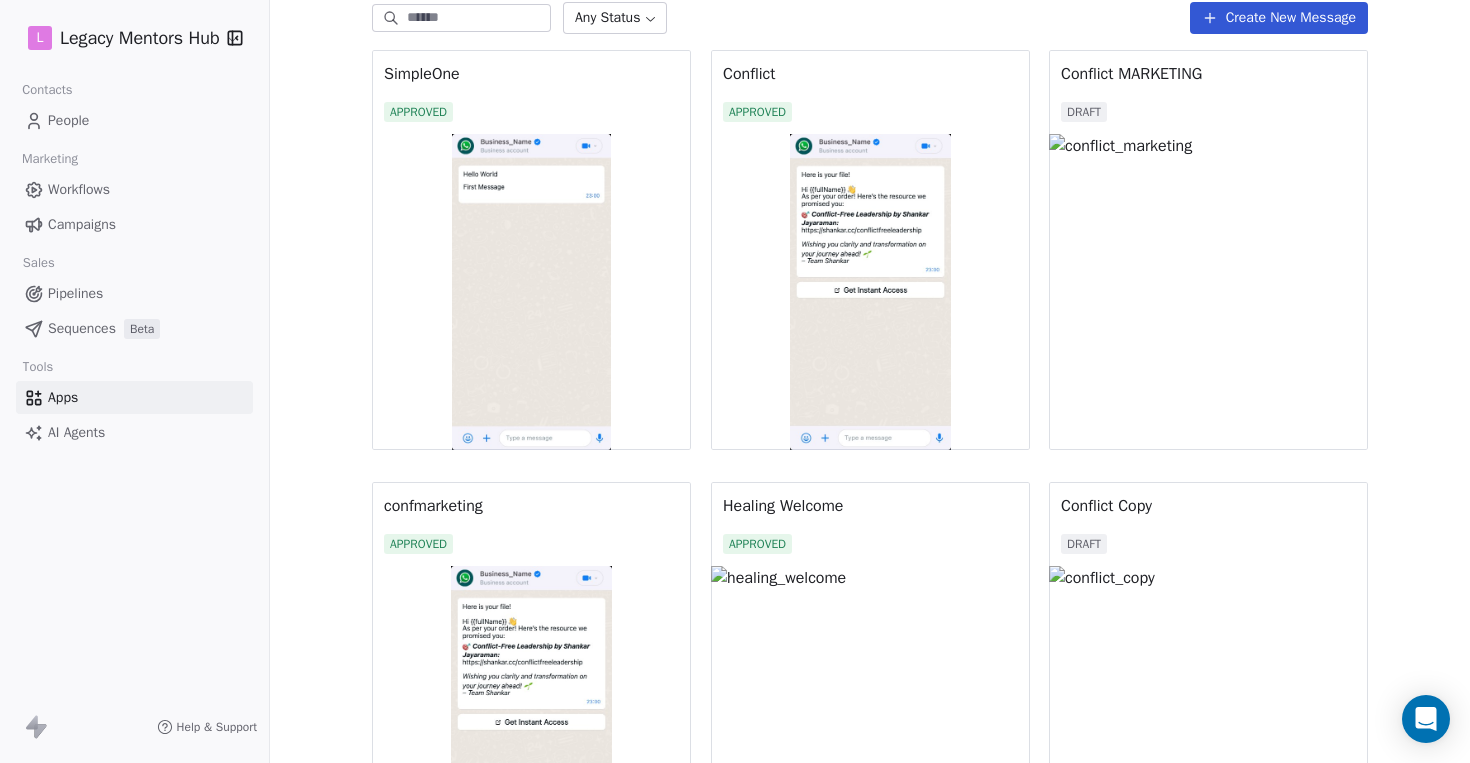 scroll, scrollTop: 0, scrollLeft: 0, axis: both 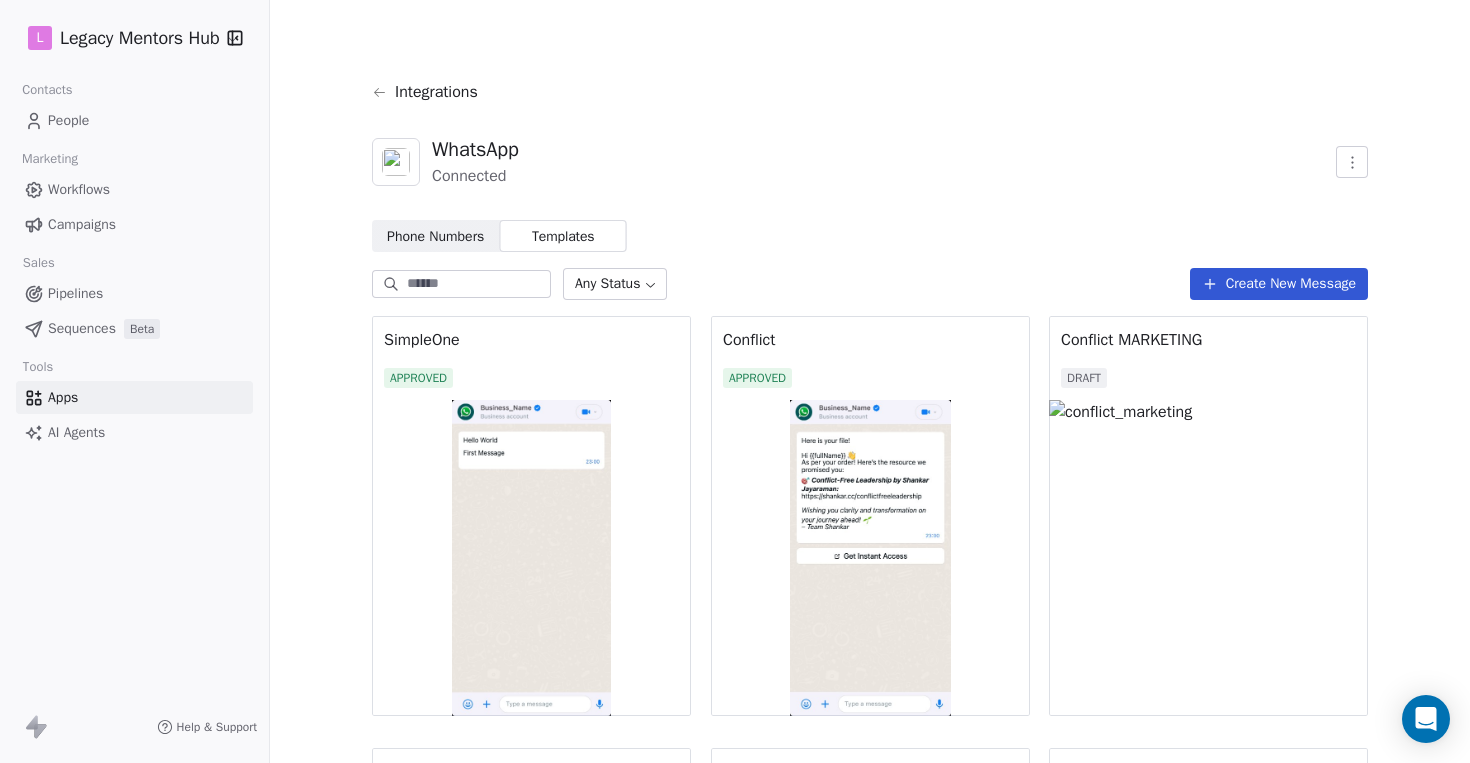 click on "Create New Message" at bounding box center [1279, 284] 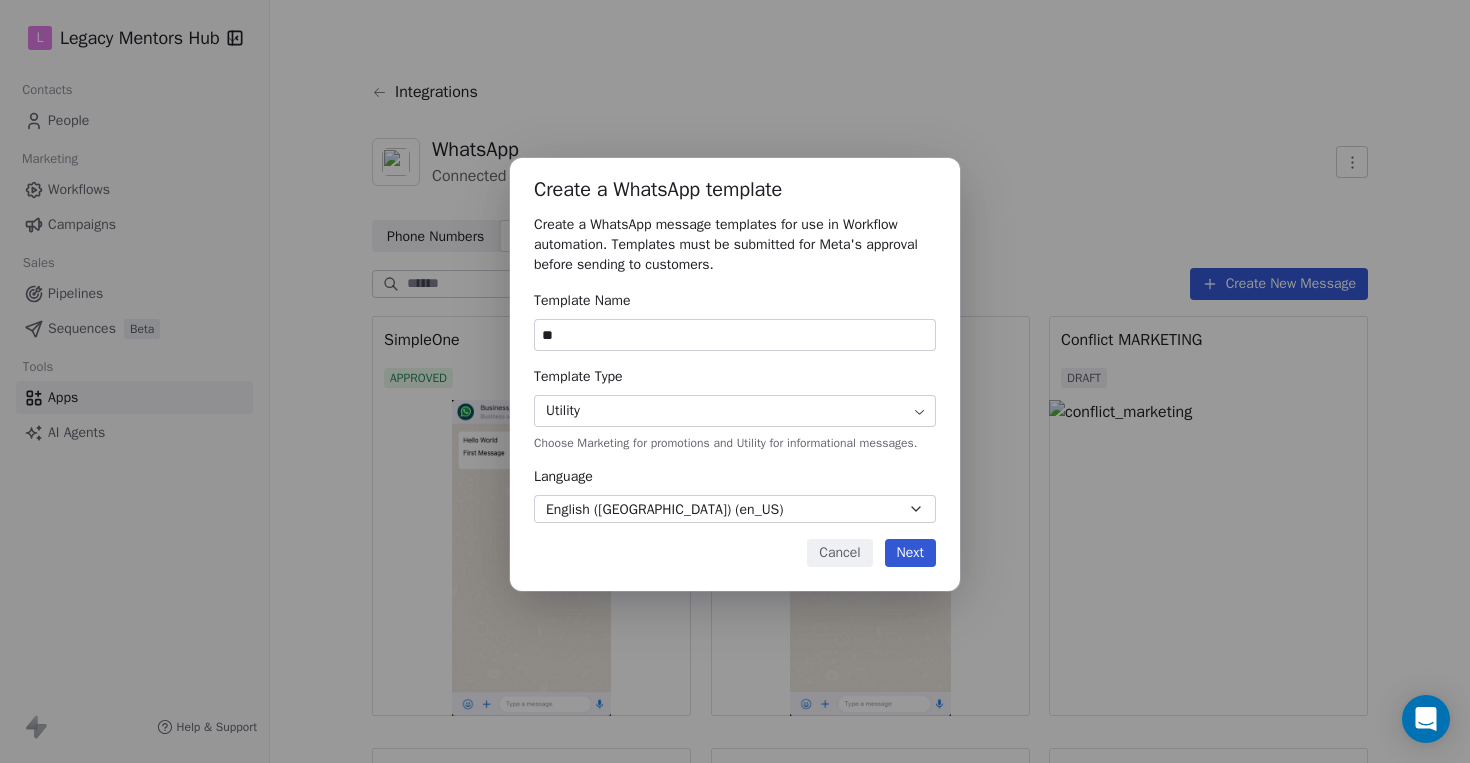 type on "*" 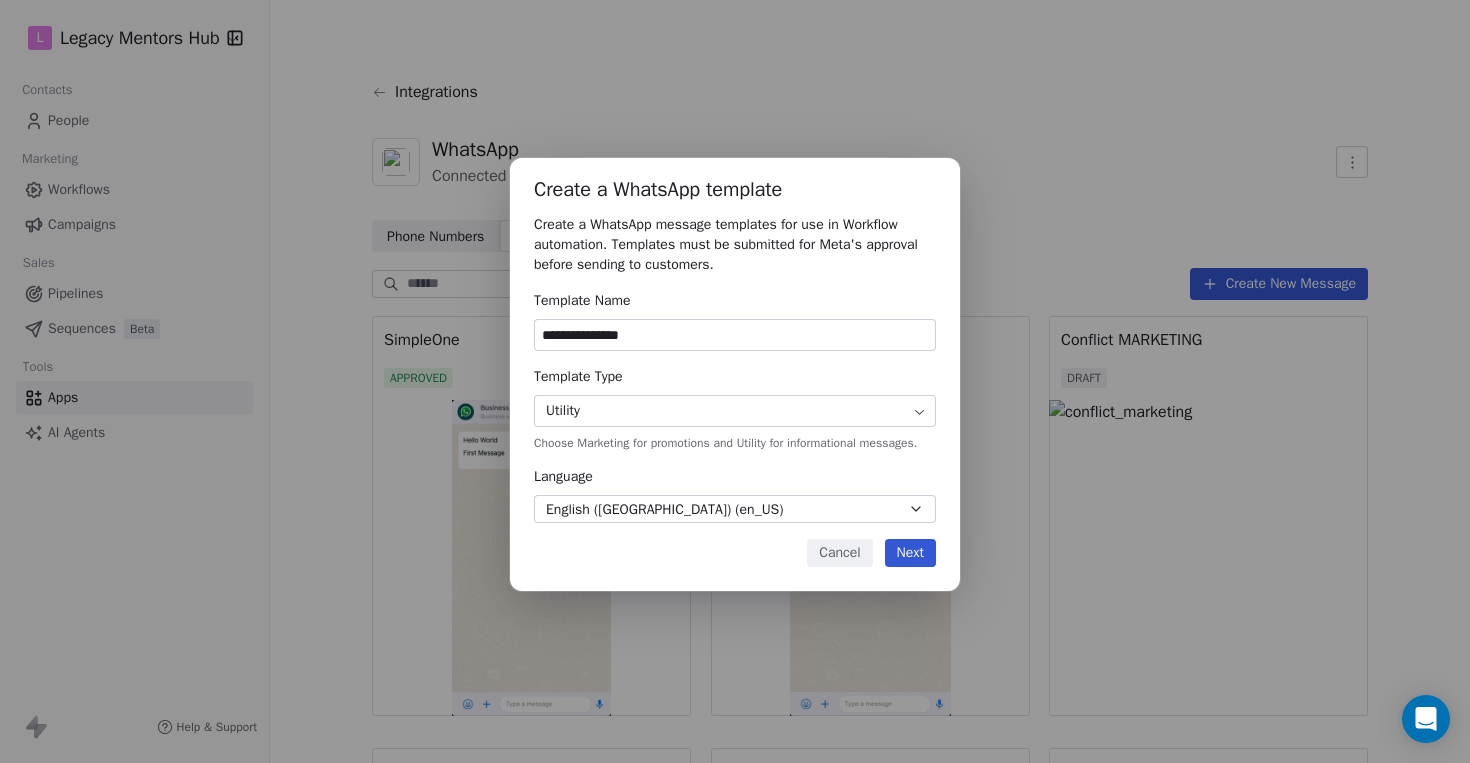 type on "**********" 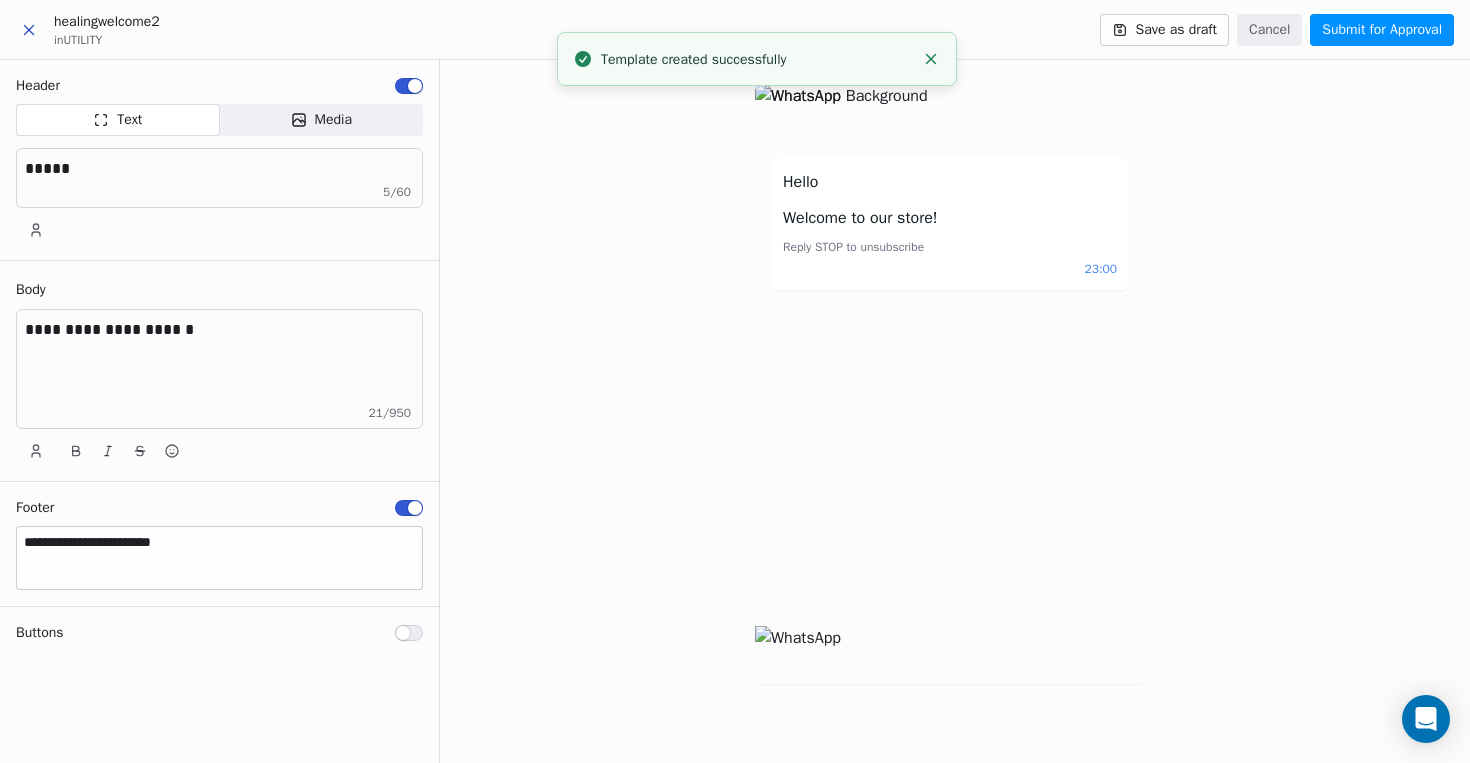 click at bounding box center [409, 86] 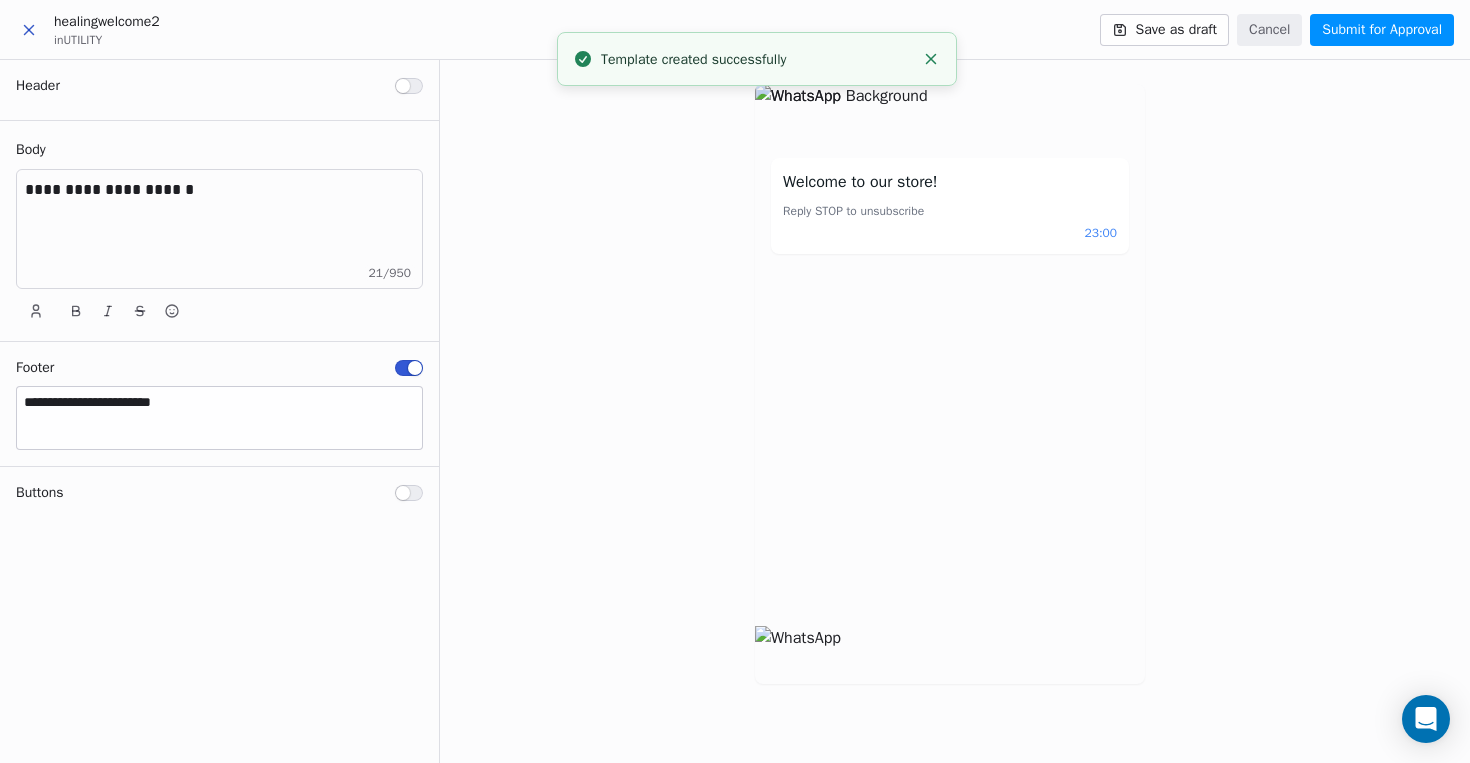 click on "**********" at bounding box center (219, 229) 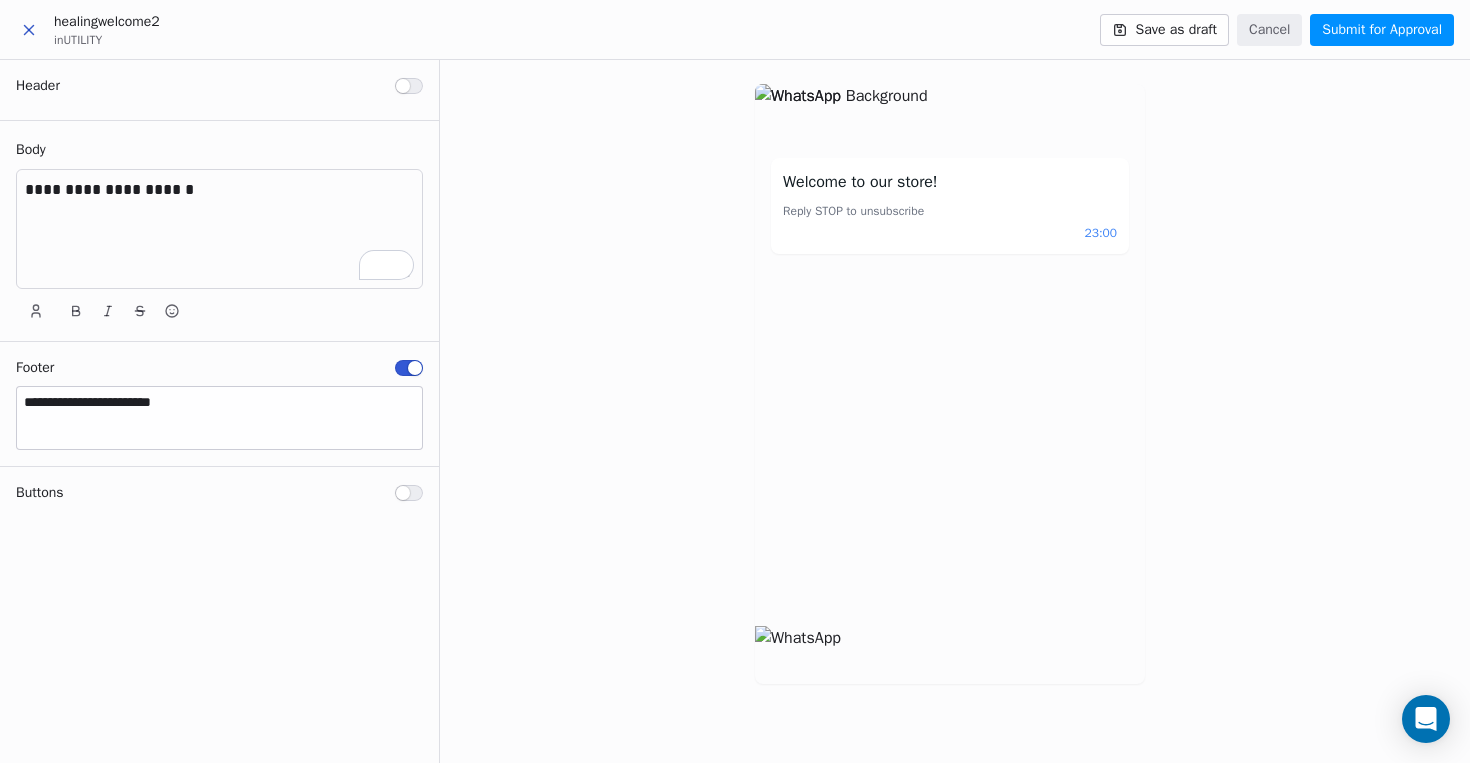 click on "**********" at bounding box center (219, 190) 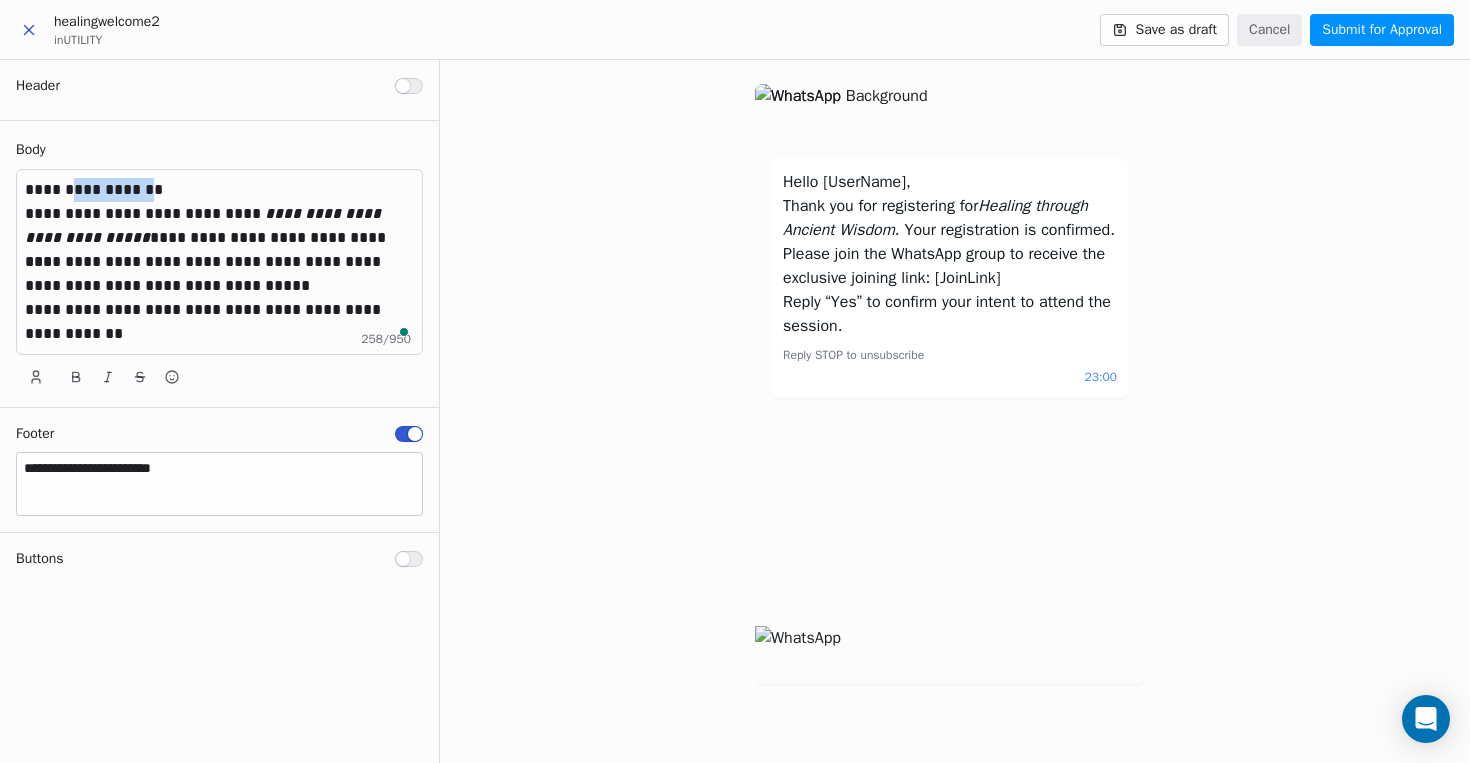 drag, startPoint x: 153, startPoint y: 193, endPoint x: 66, endPoint y: 189, distance: 87.0919 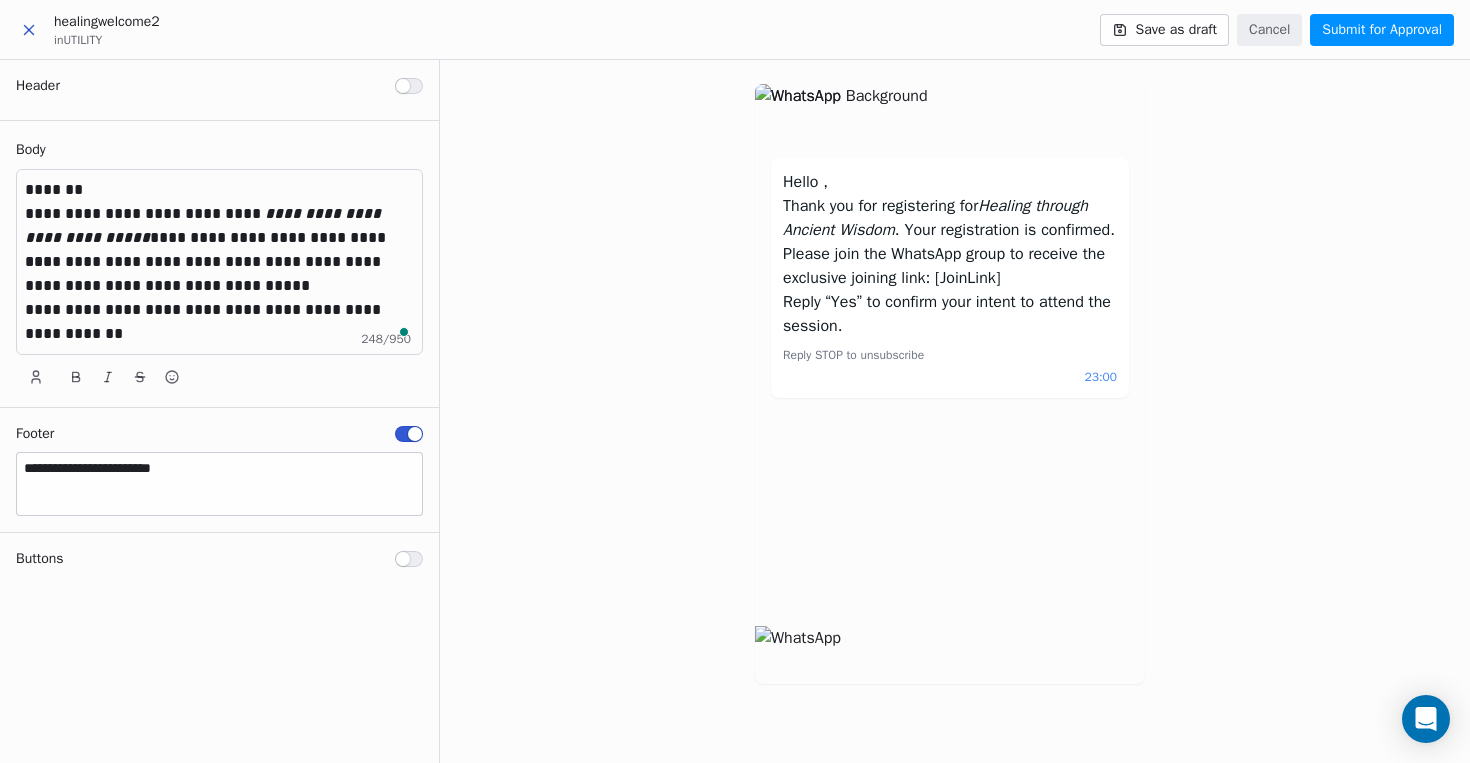 click on "**********" at bounding box center (219, 226) 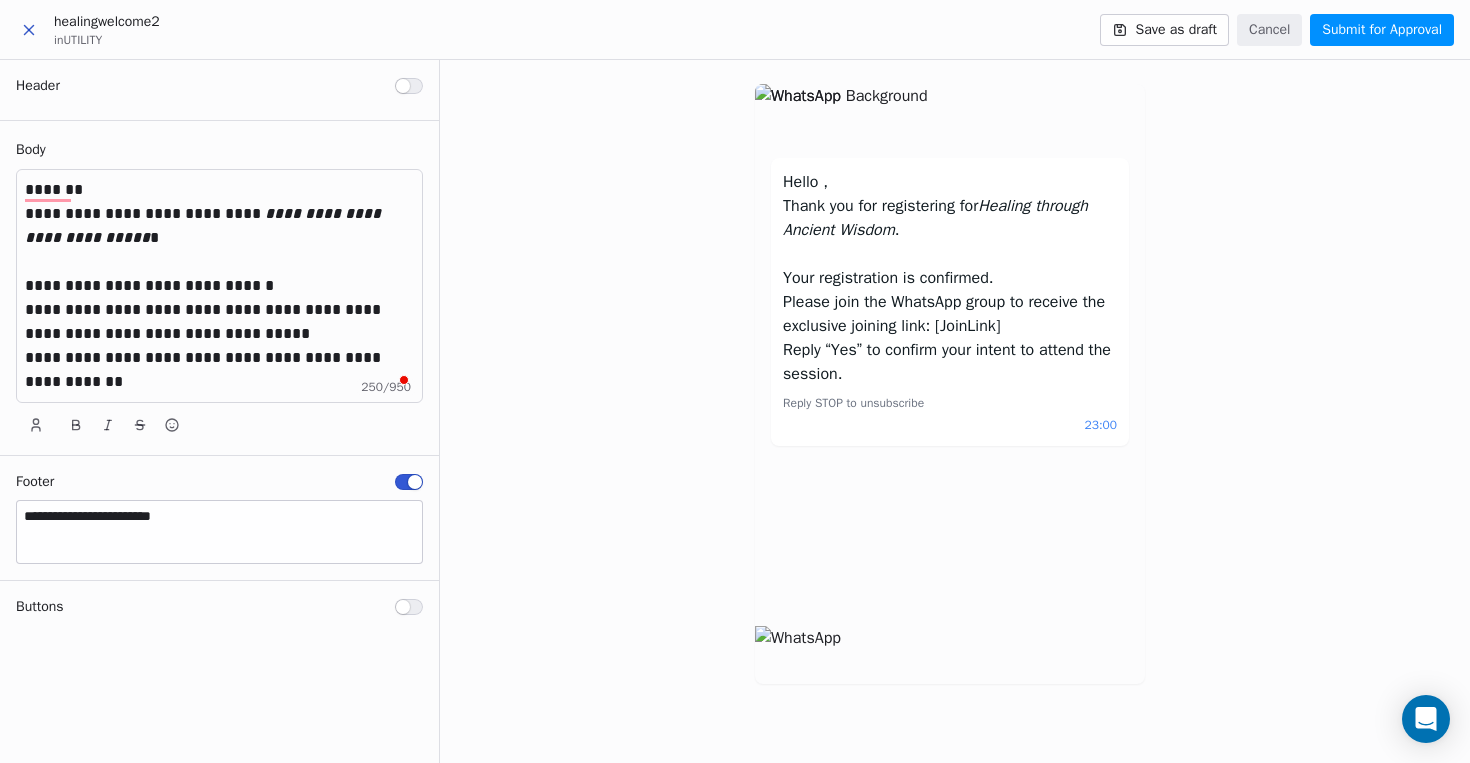 click on "**********" at bounding box center [219, 286] 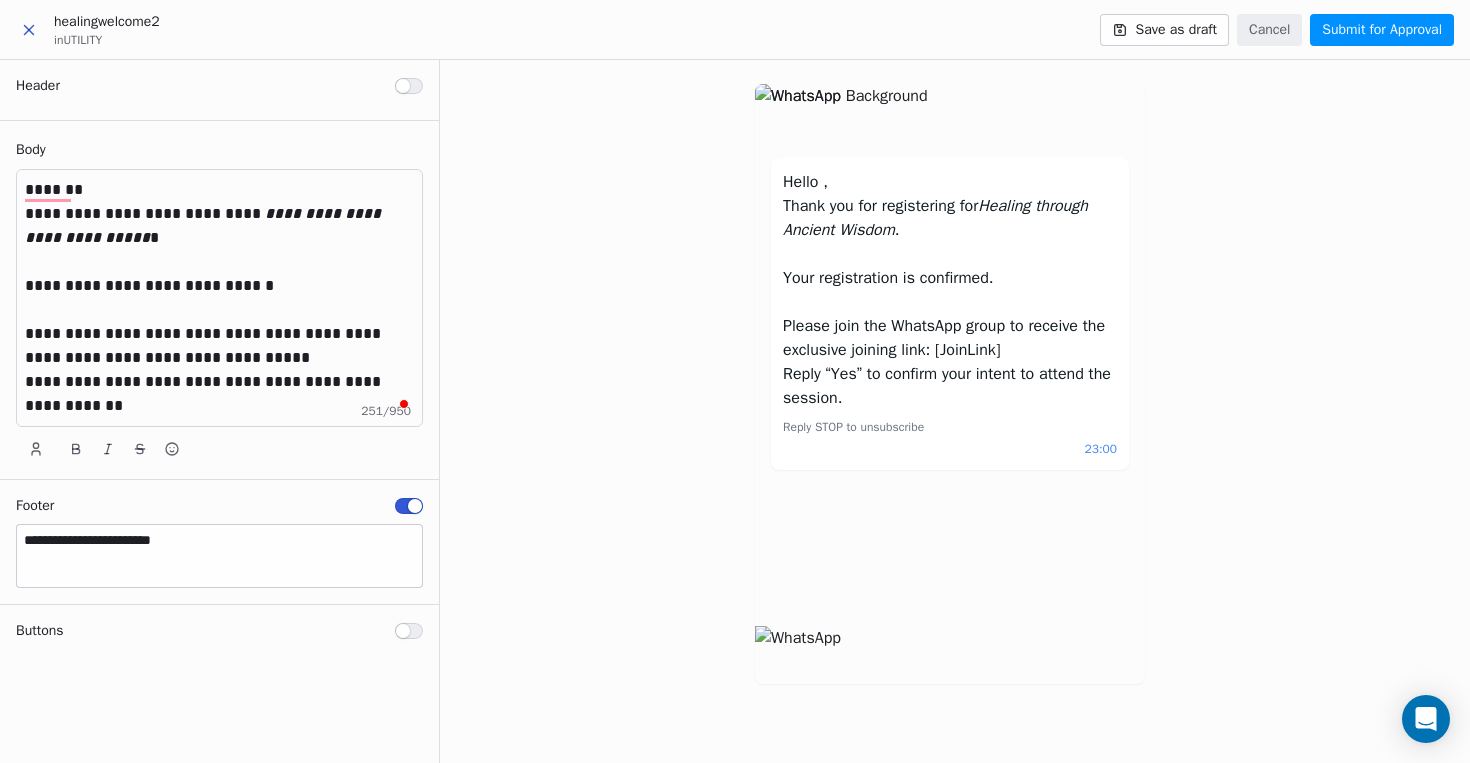 click on "**********" at bounding box center (219, 346) 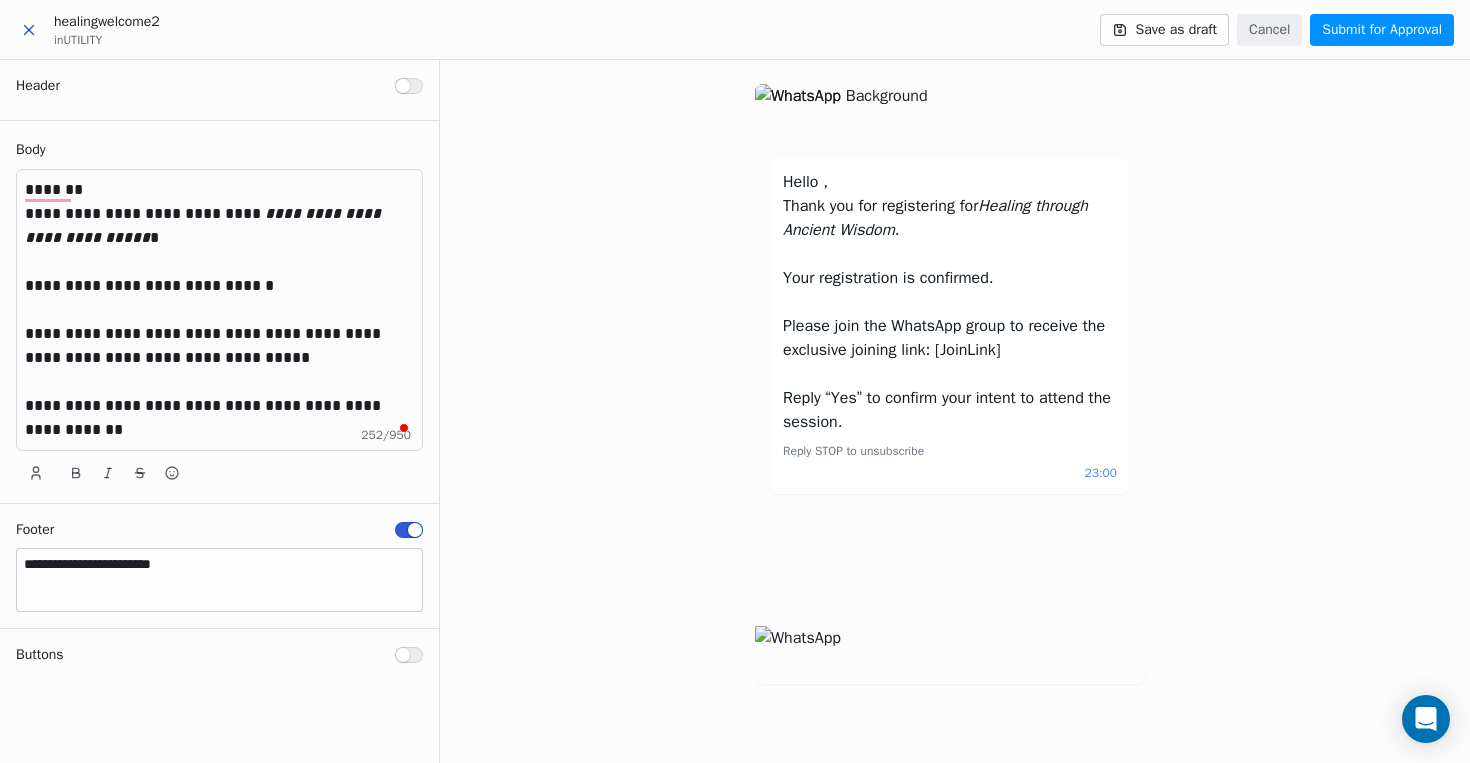 click on "**********" at bounding box center [219, 310] 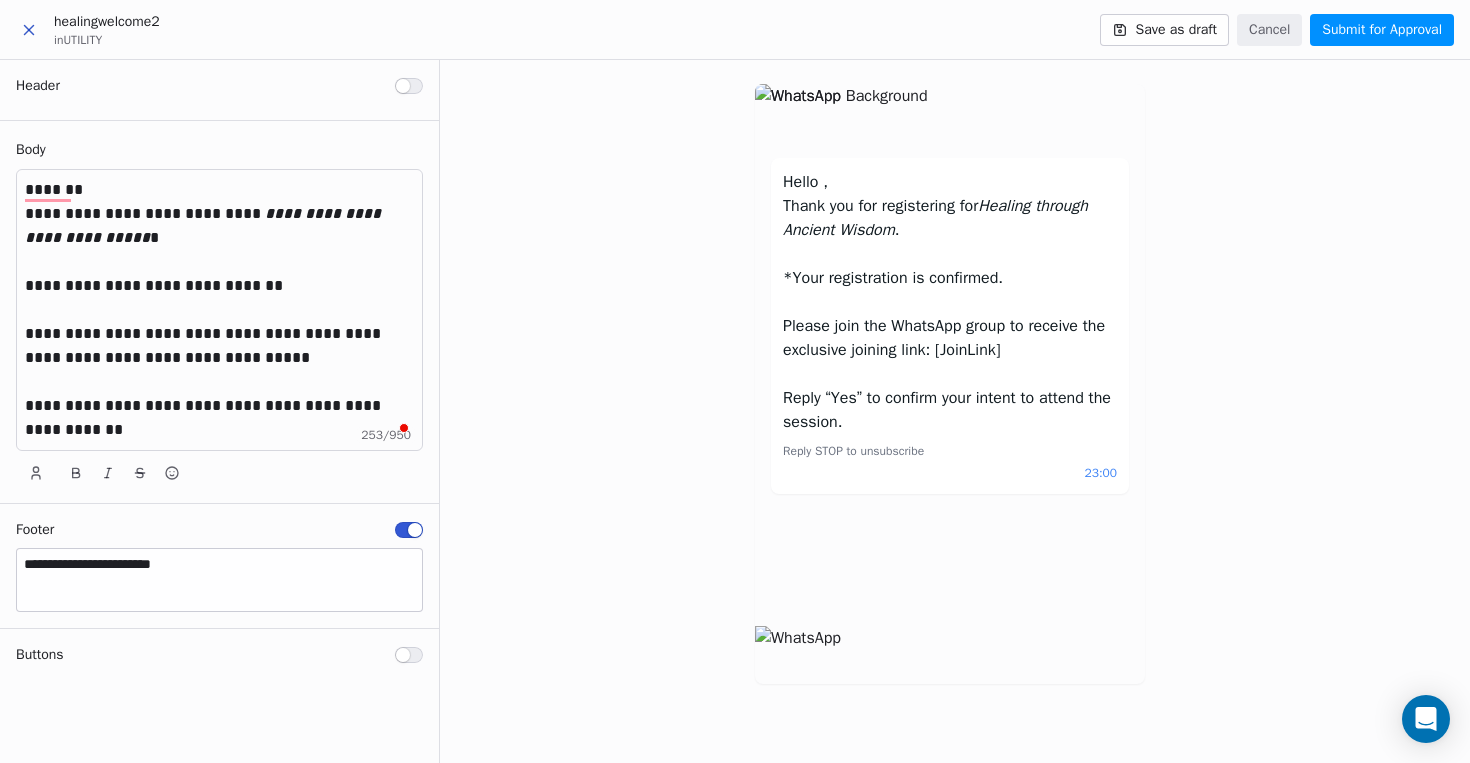 click on "**********" at bounding box center (219, 286) 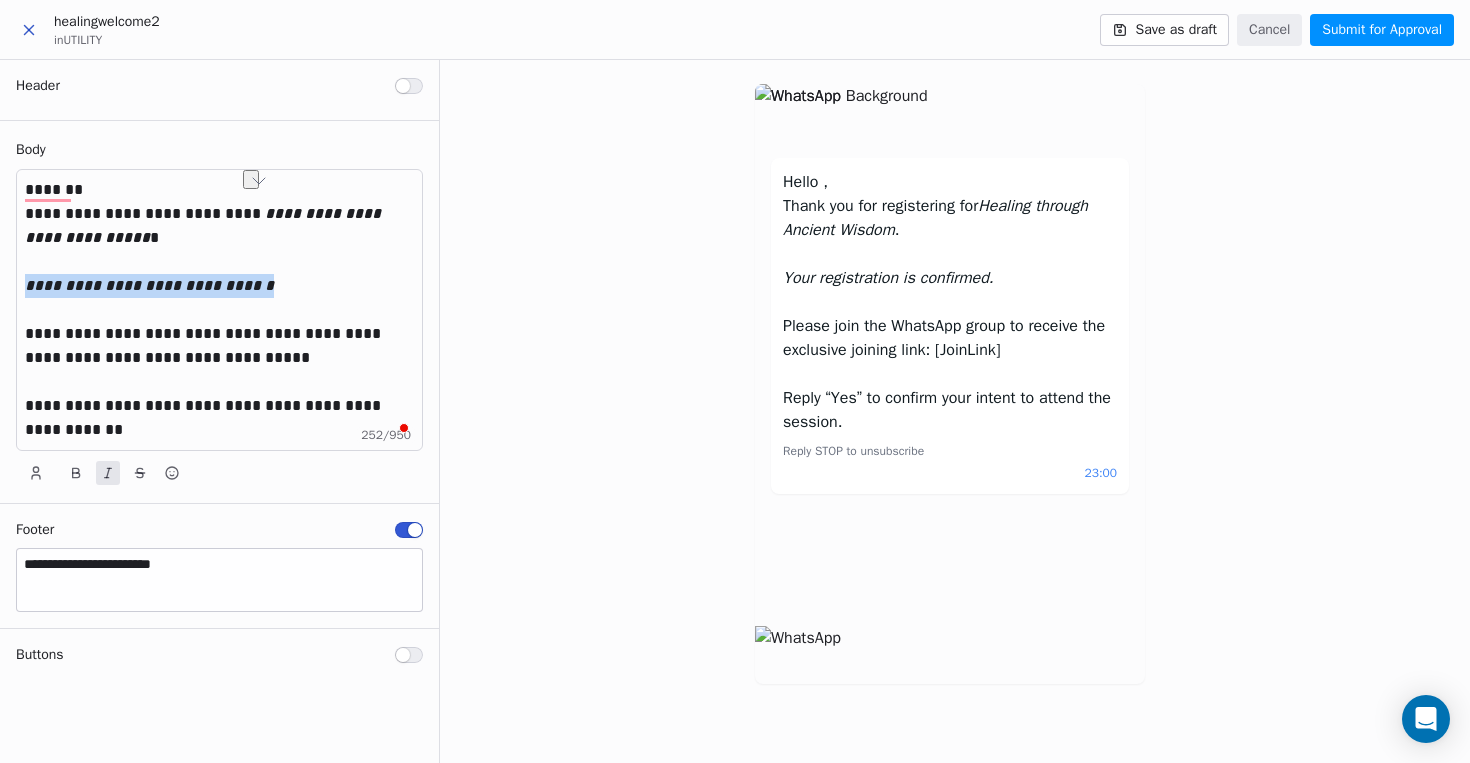 drag, startPoint x: 258, startPoint y: 286, endPoint x: 21, endPoint y: 288, distance: 237.00844 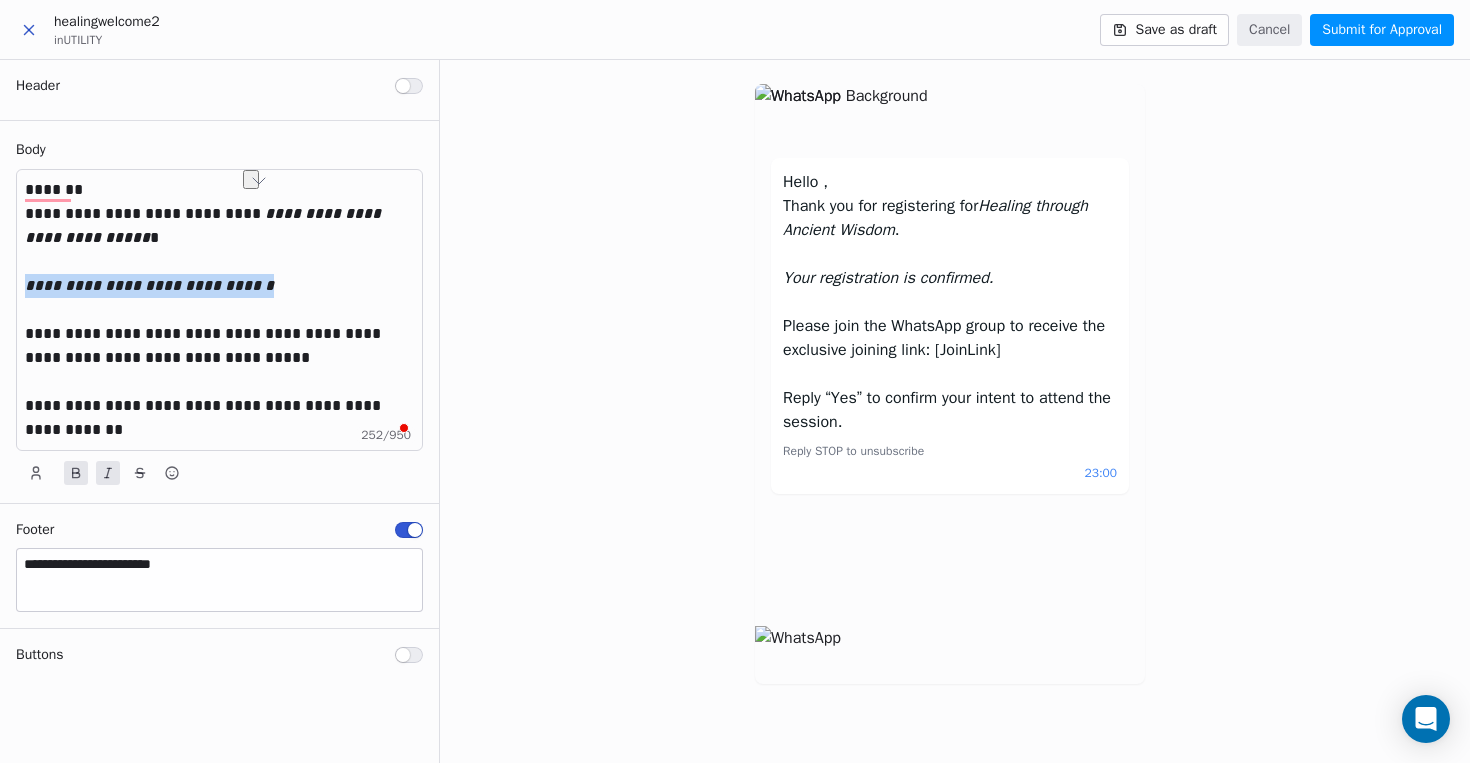 click 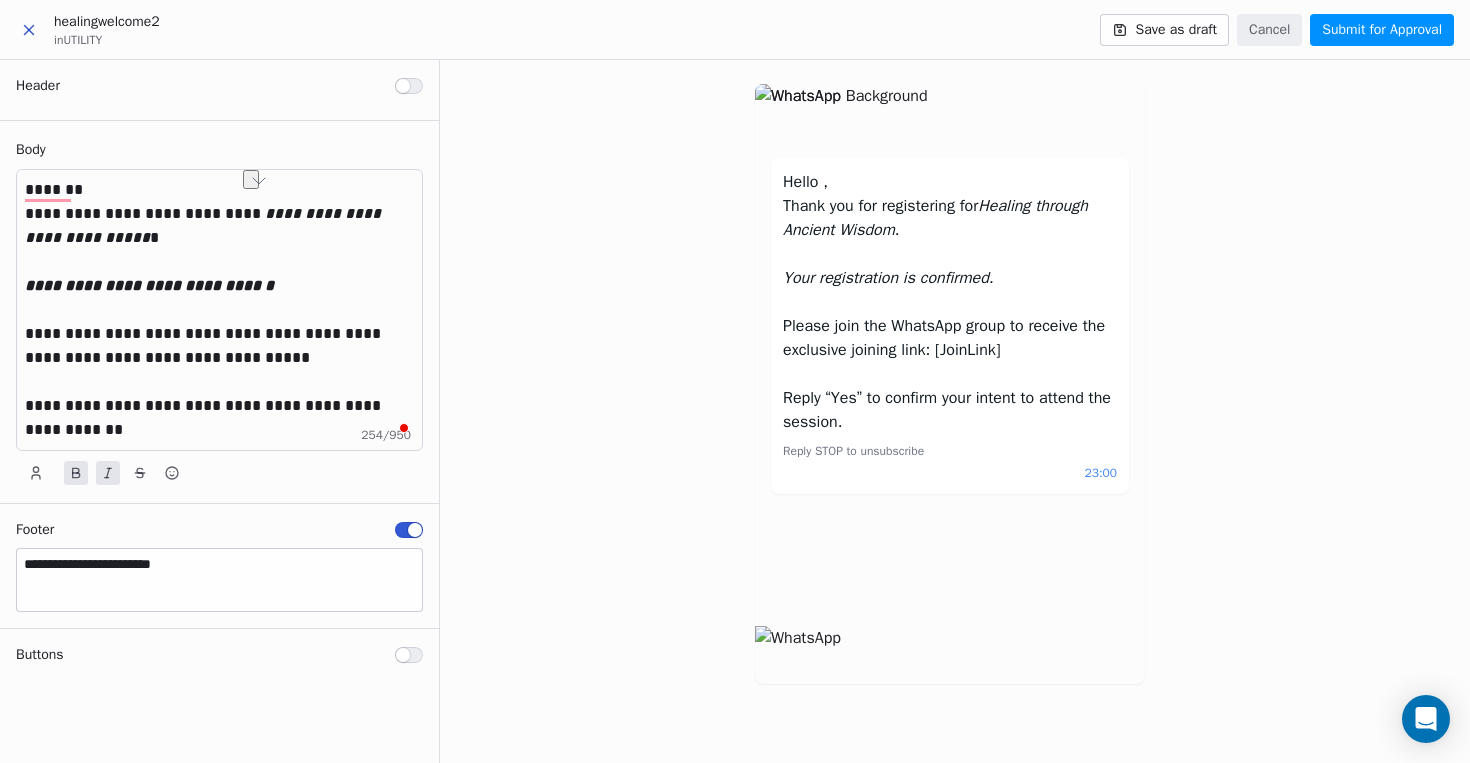 click on "**********" at bounding box center [149, 285] 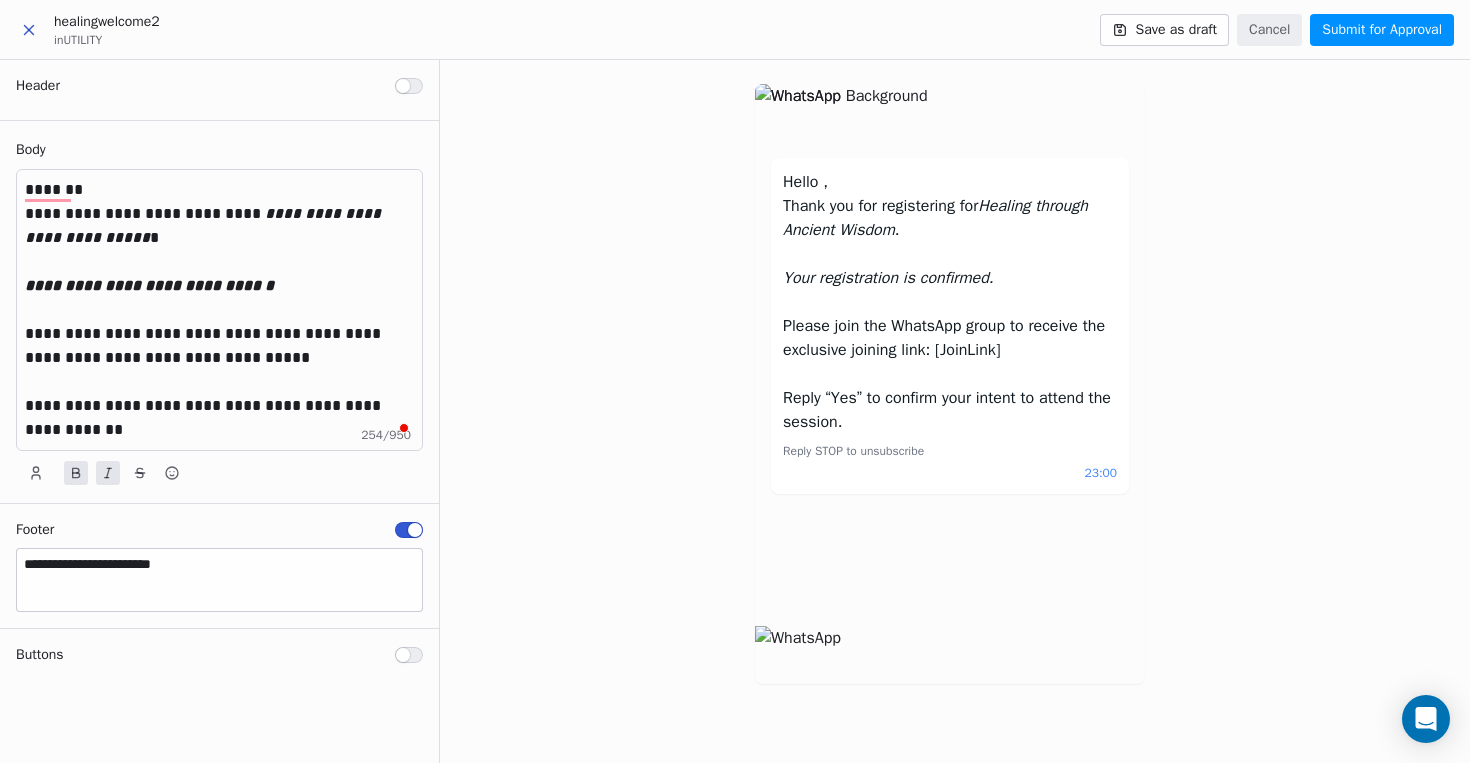 click on "*******" at bounding box center [219, 190] 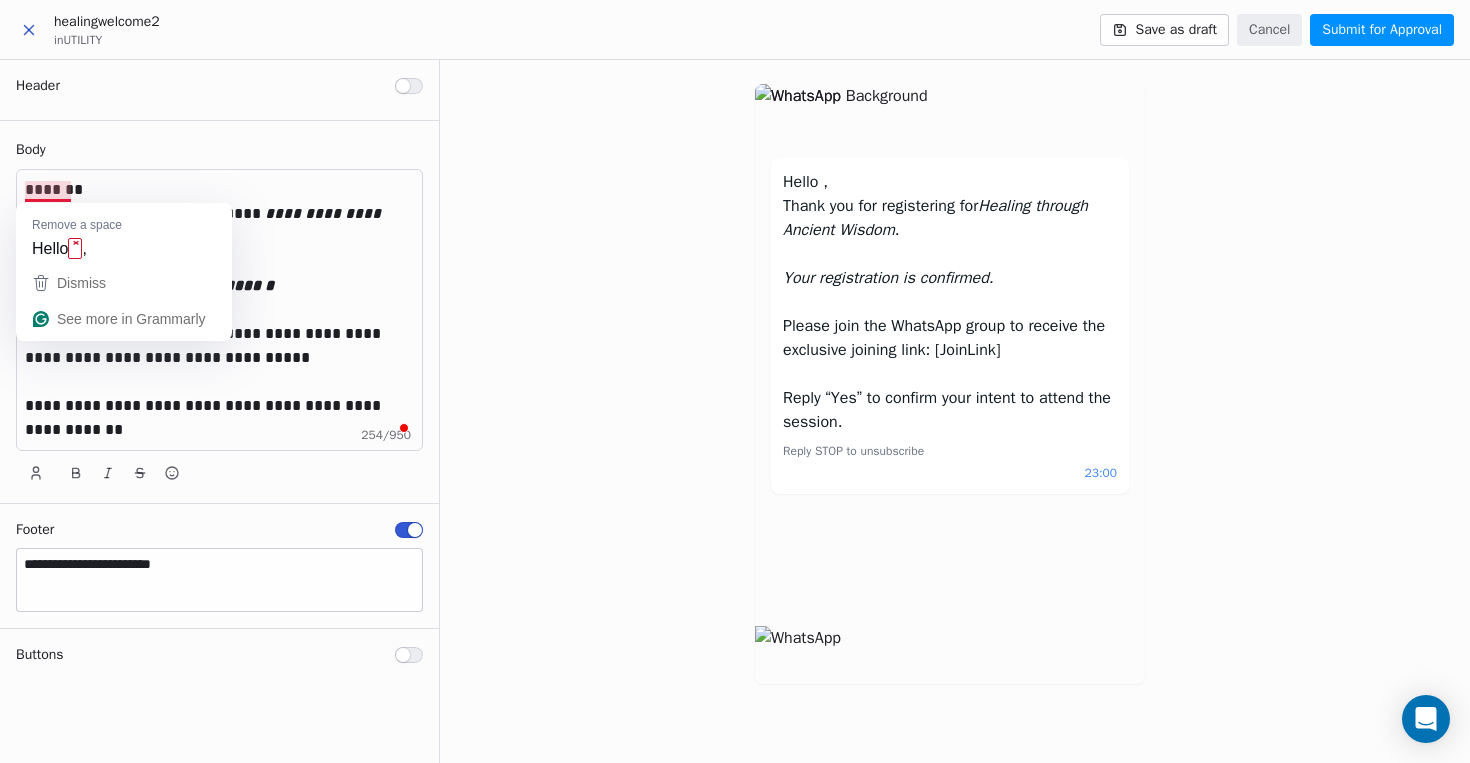 click on "*******" at bounding box center [219, 190] 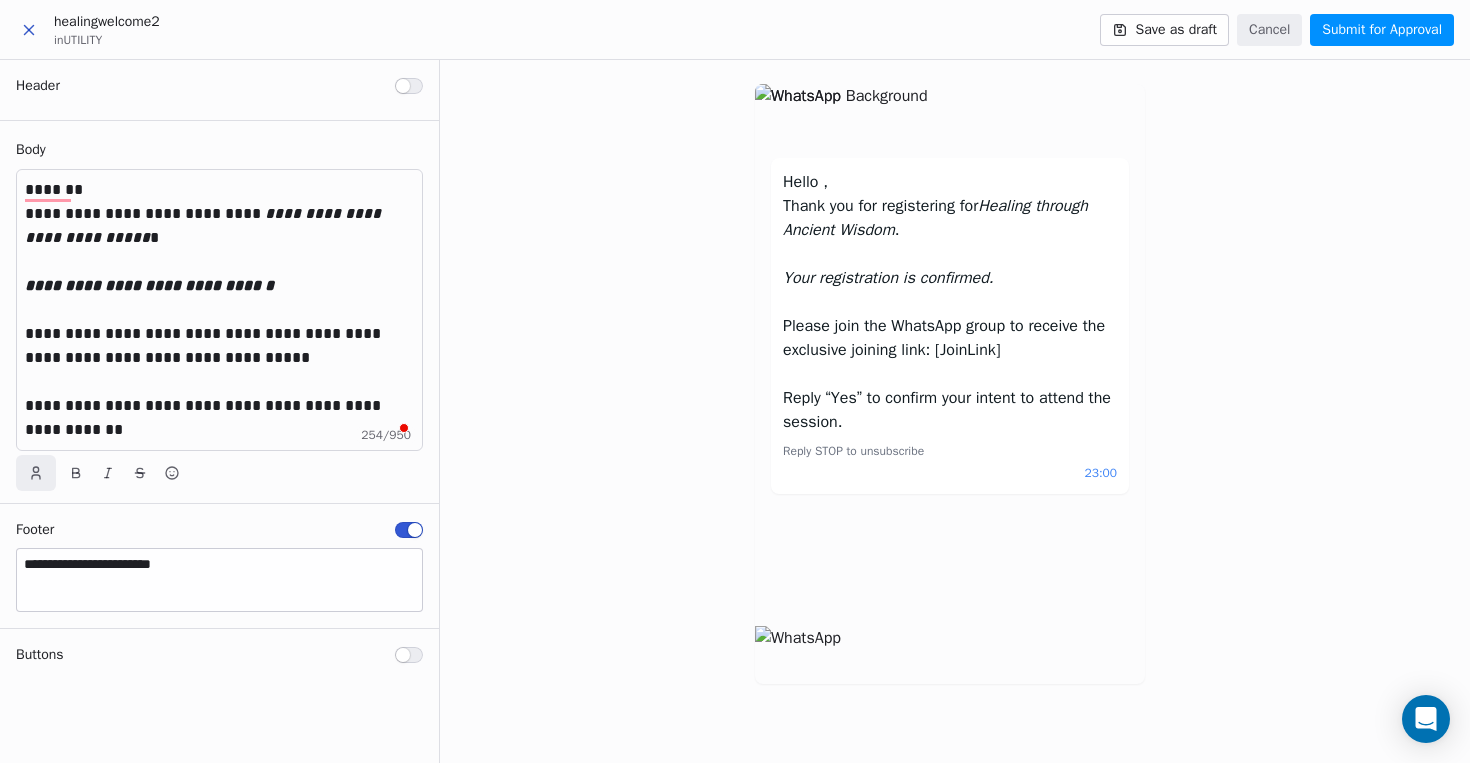 click 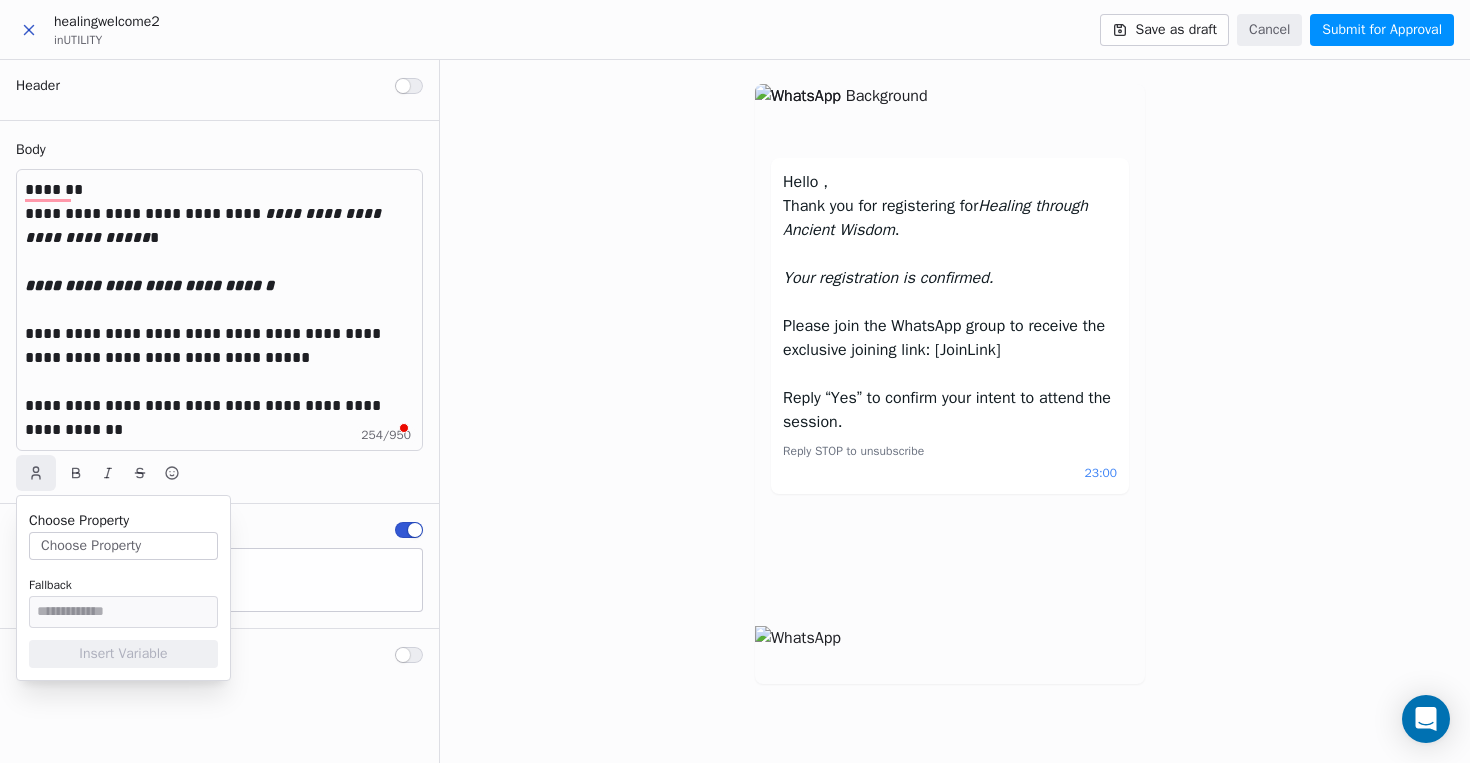 click on "Choose Property" at bounding box center (123, 546) 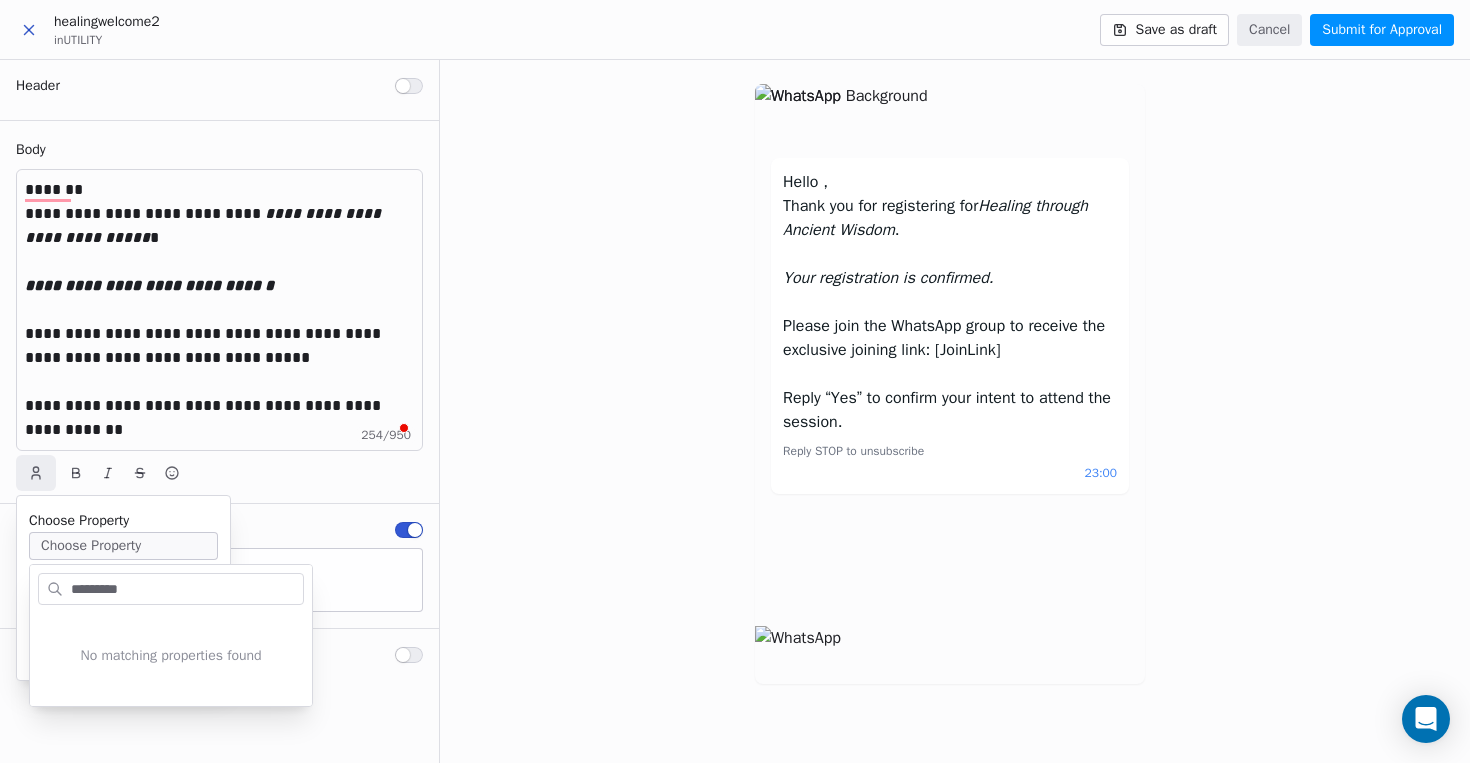 type on "*********" 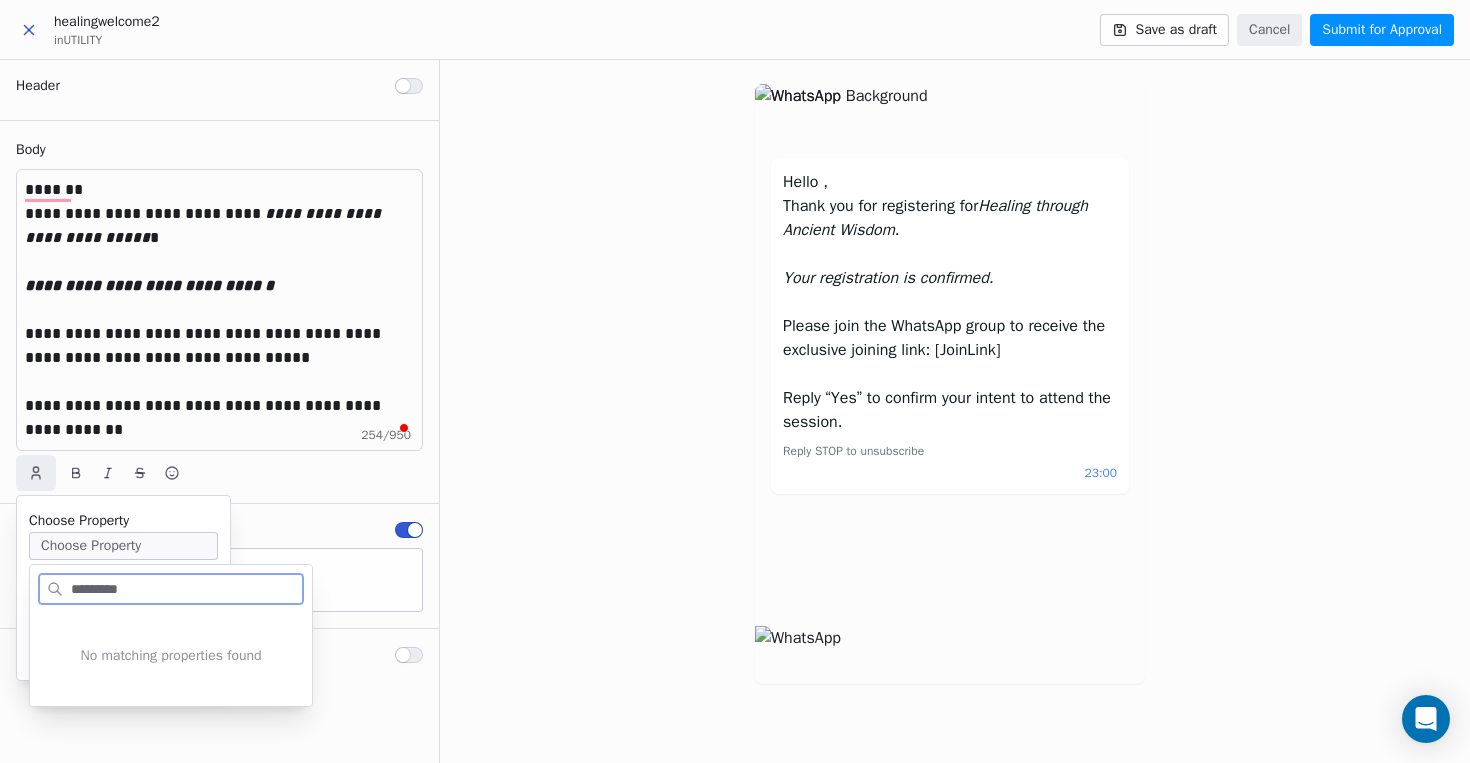 click on "**********" at bounding box center (219, 346) 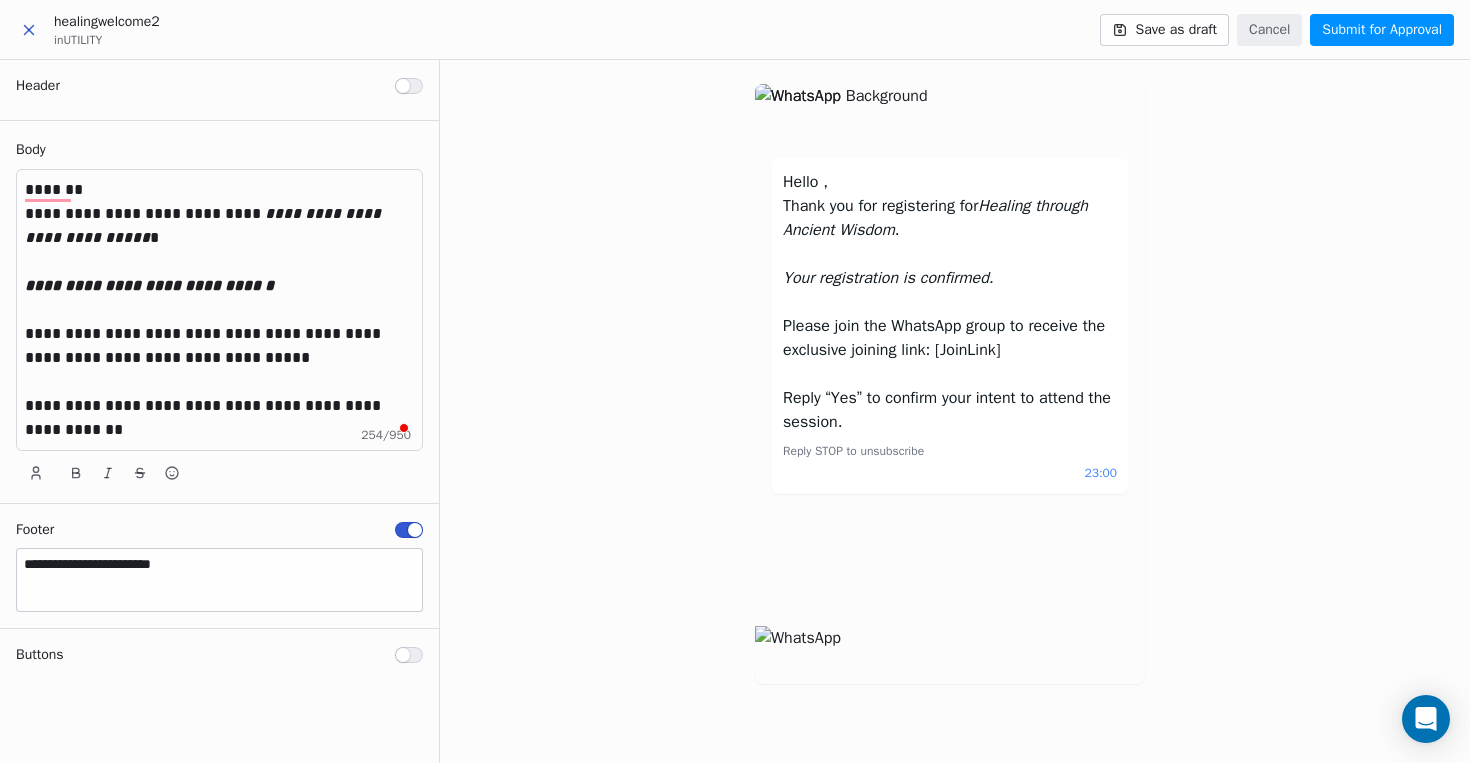 click at bounding box center (219, 310) 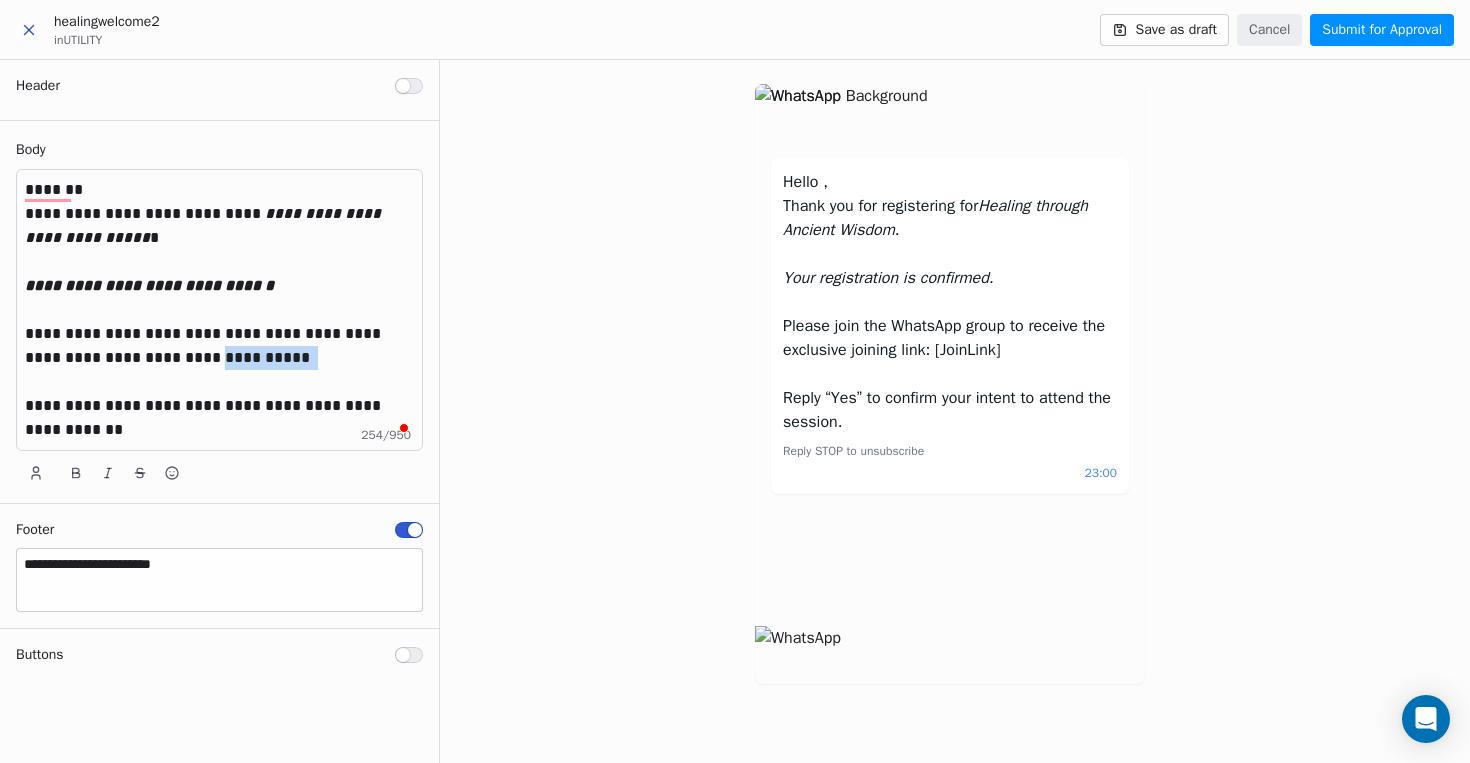 drag, startPoint x: 273, startPoint y: 356, endPoint x: 182, endPoint y: 352, distance: 91.08787 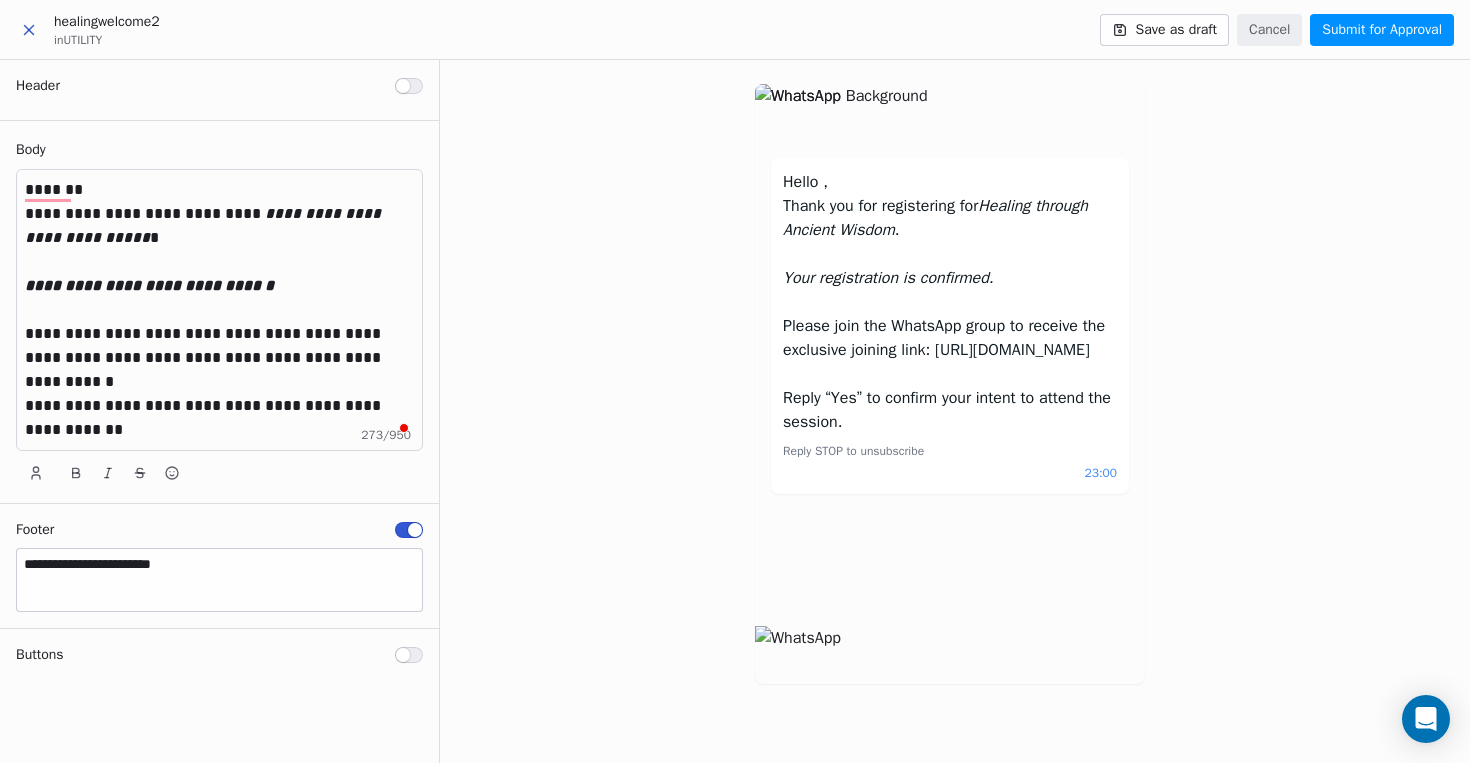 click on "**********" at bounding box center [219, 418] 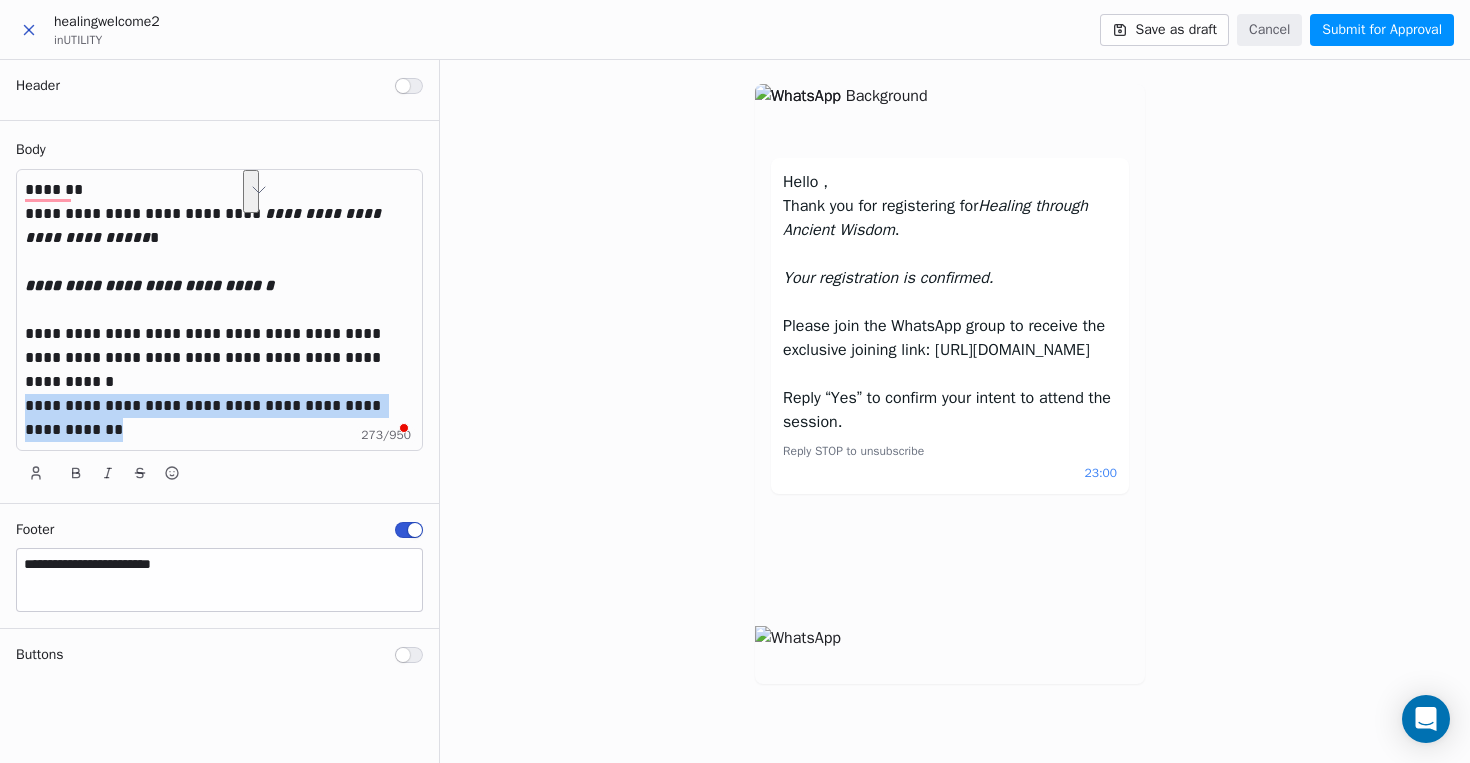 drag, startPoint x: 98, startPoint y: 436, endPoint x: 23, endPoint y: 408, distance: 80.05623 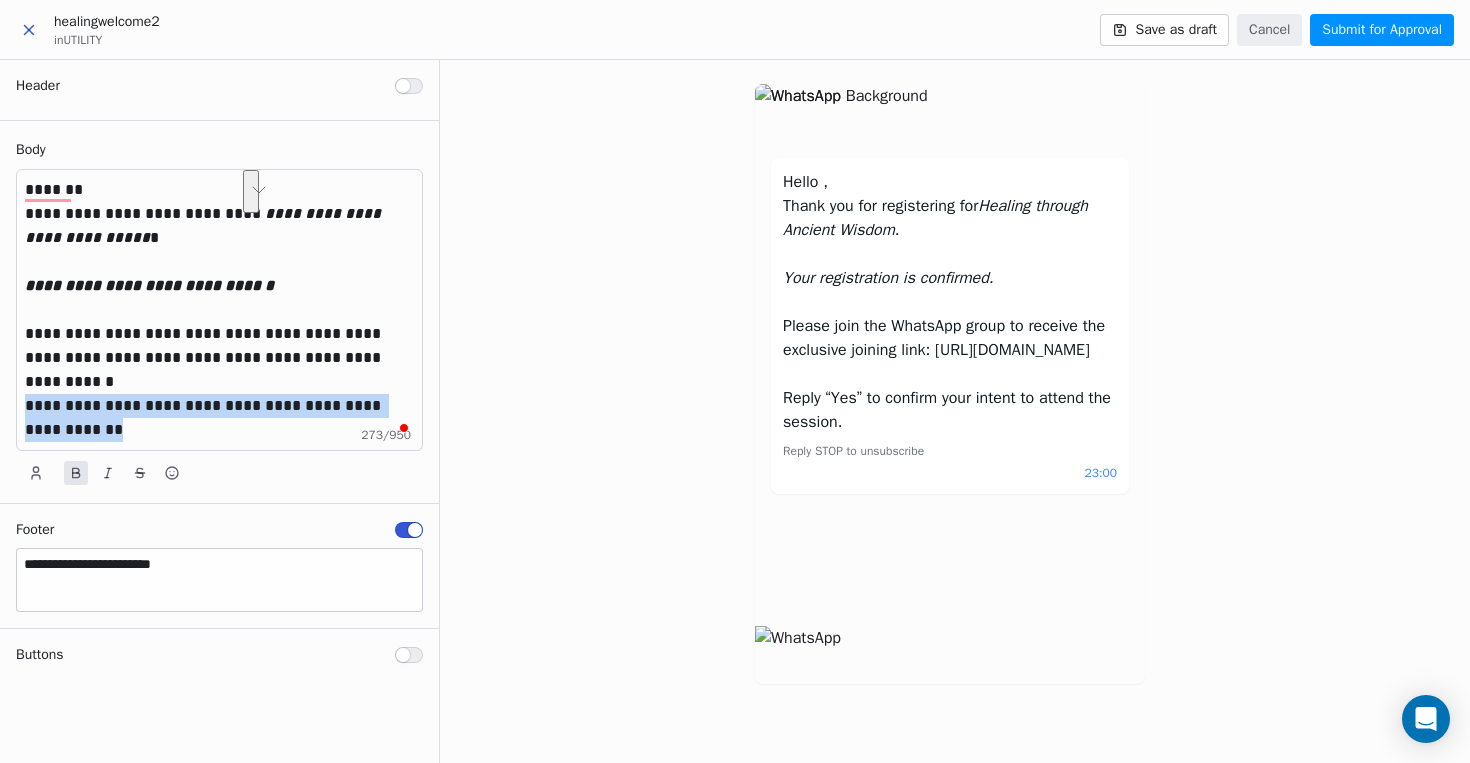 click 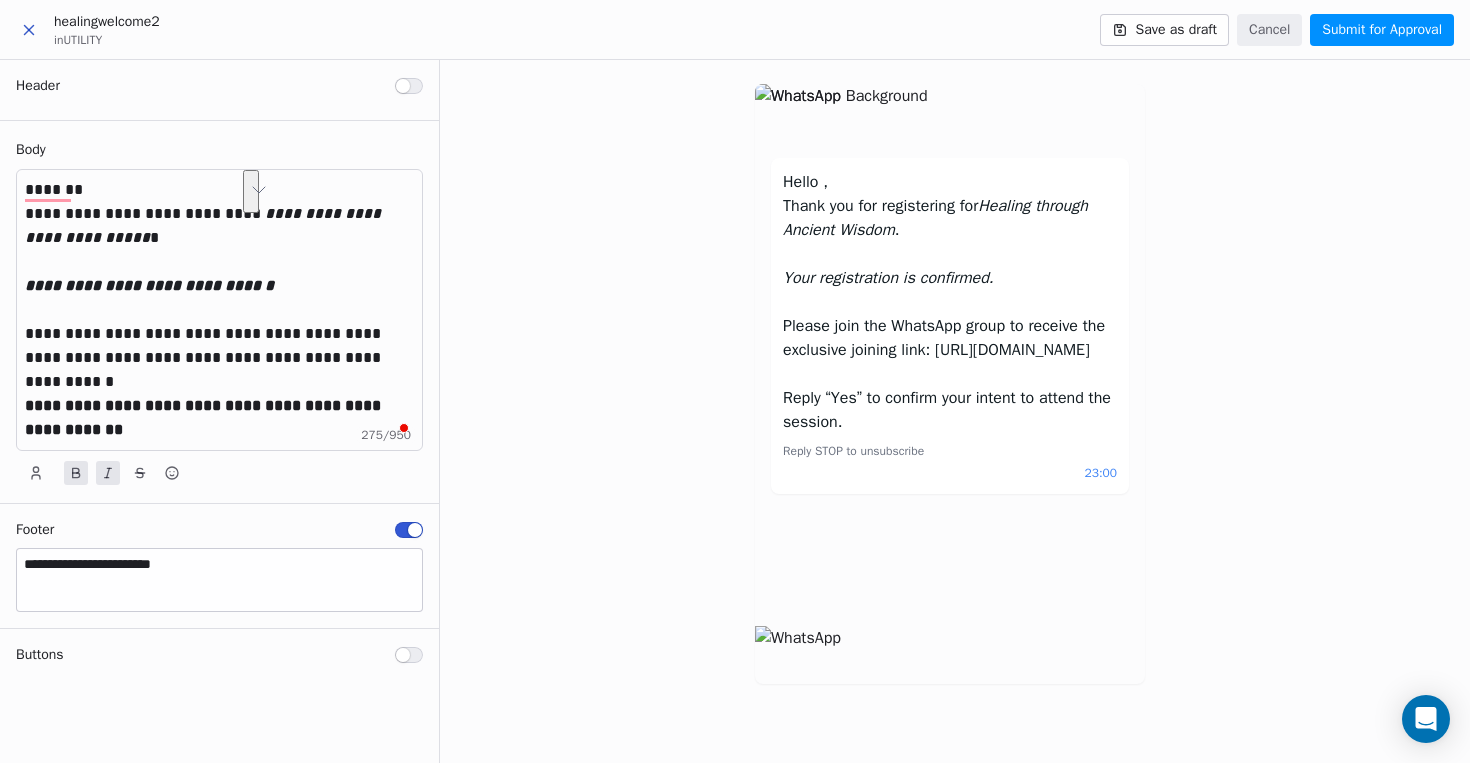 click 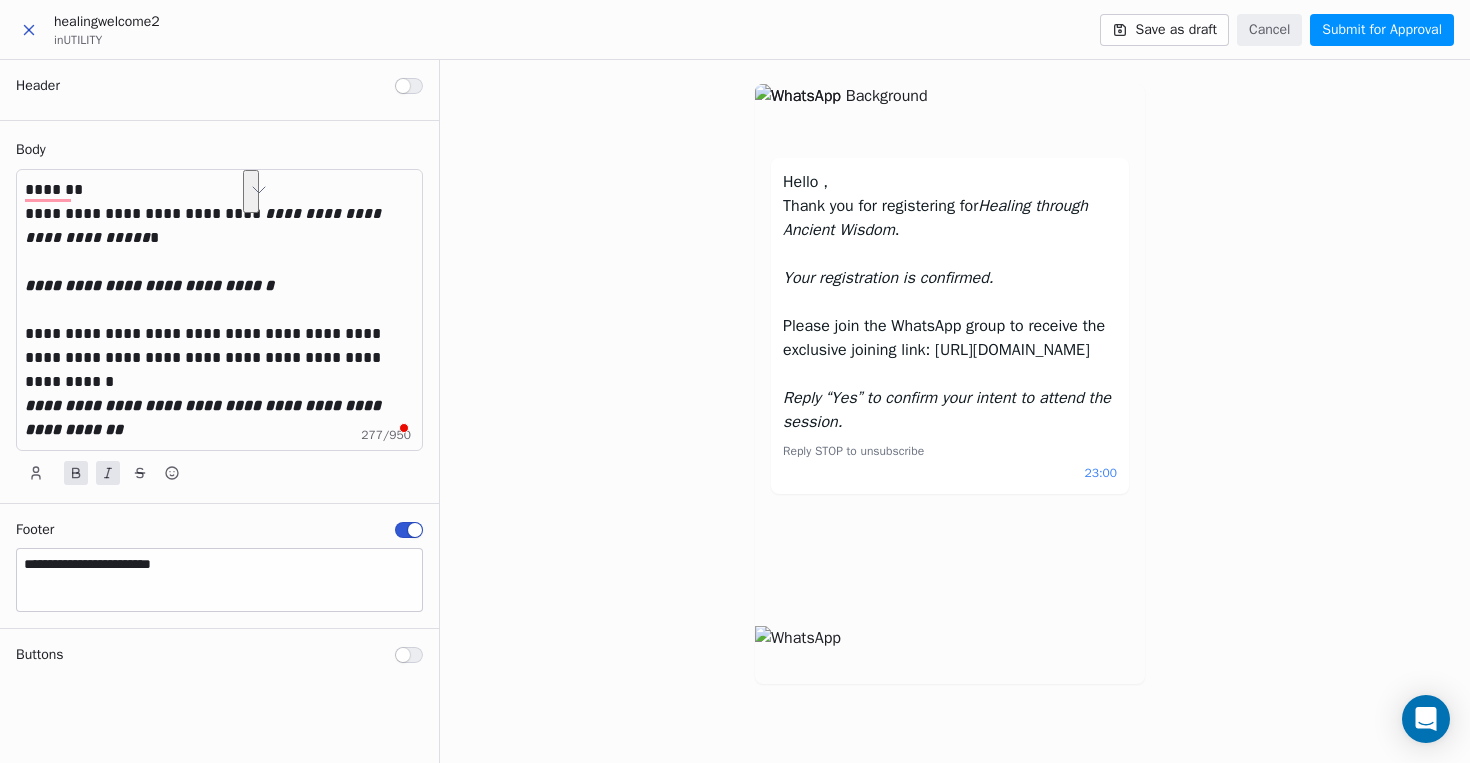 click 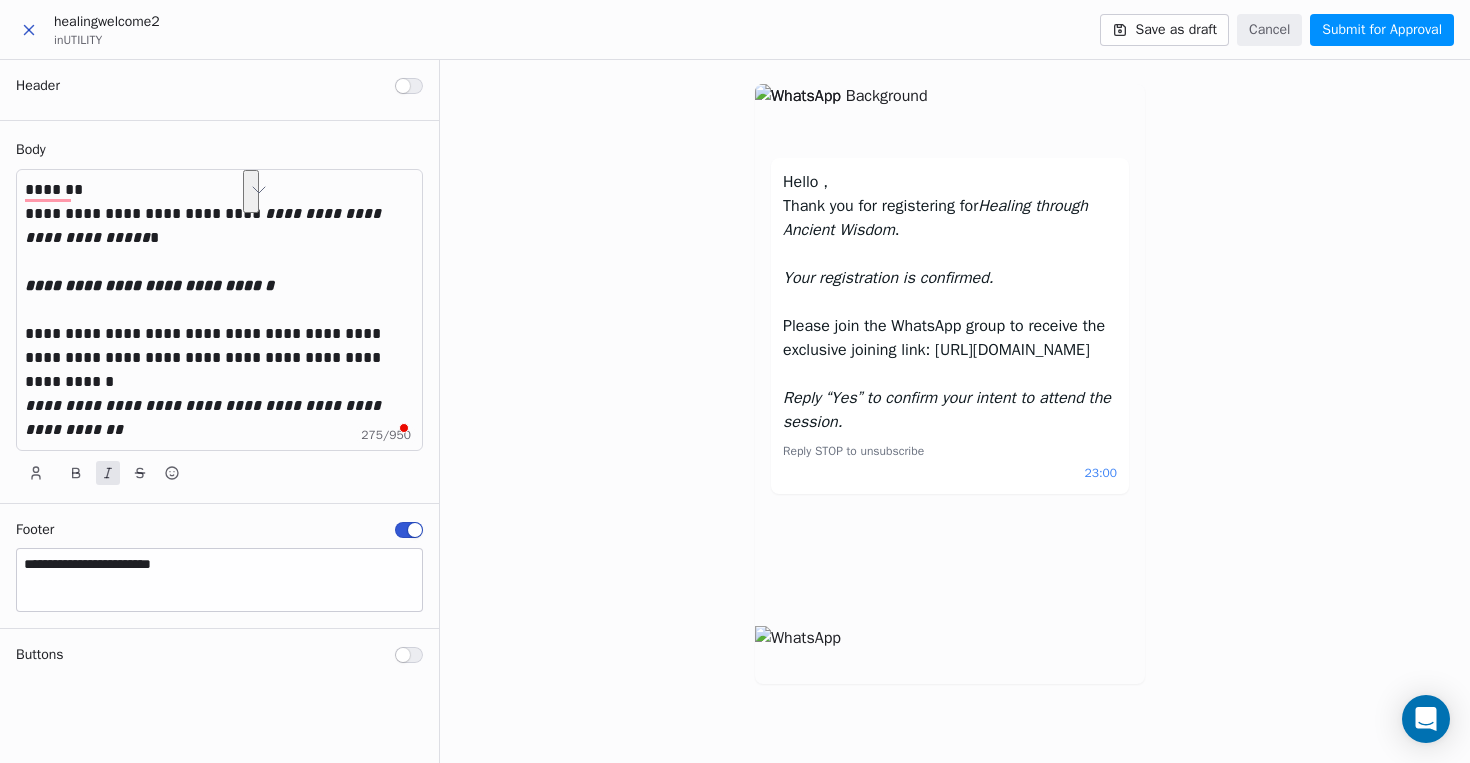 click on "**********" at bounding box center (219, 418) 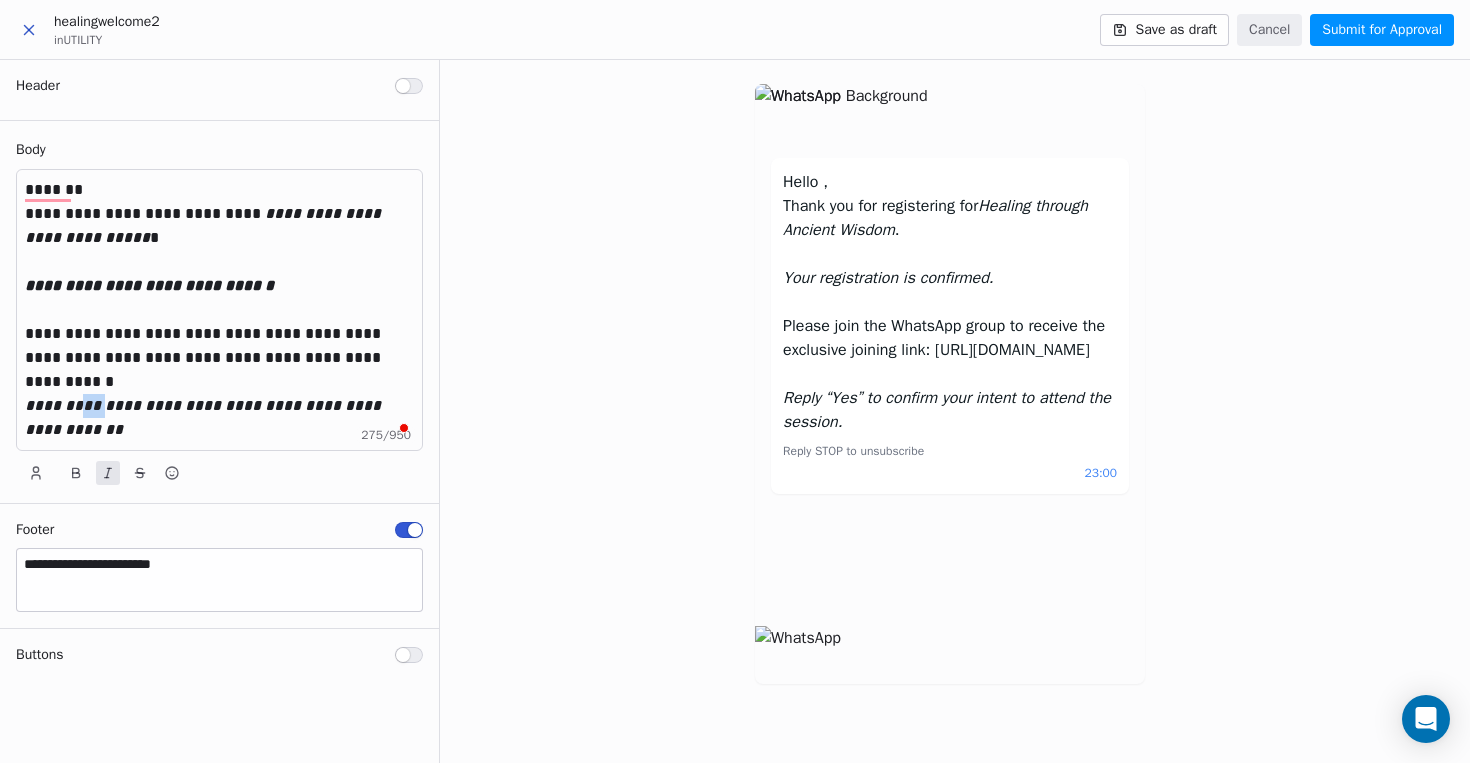 drag, startPoint x: 103, startPoint y: 407, endPoint x: 77, endPoint y: 404, distance: 26.172504 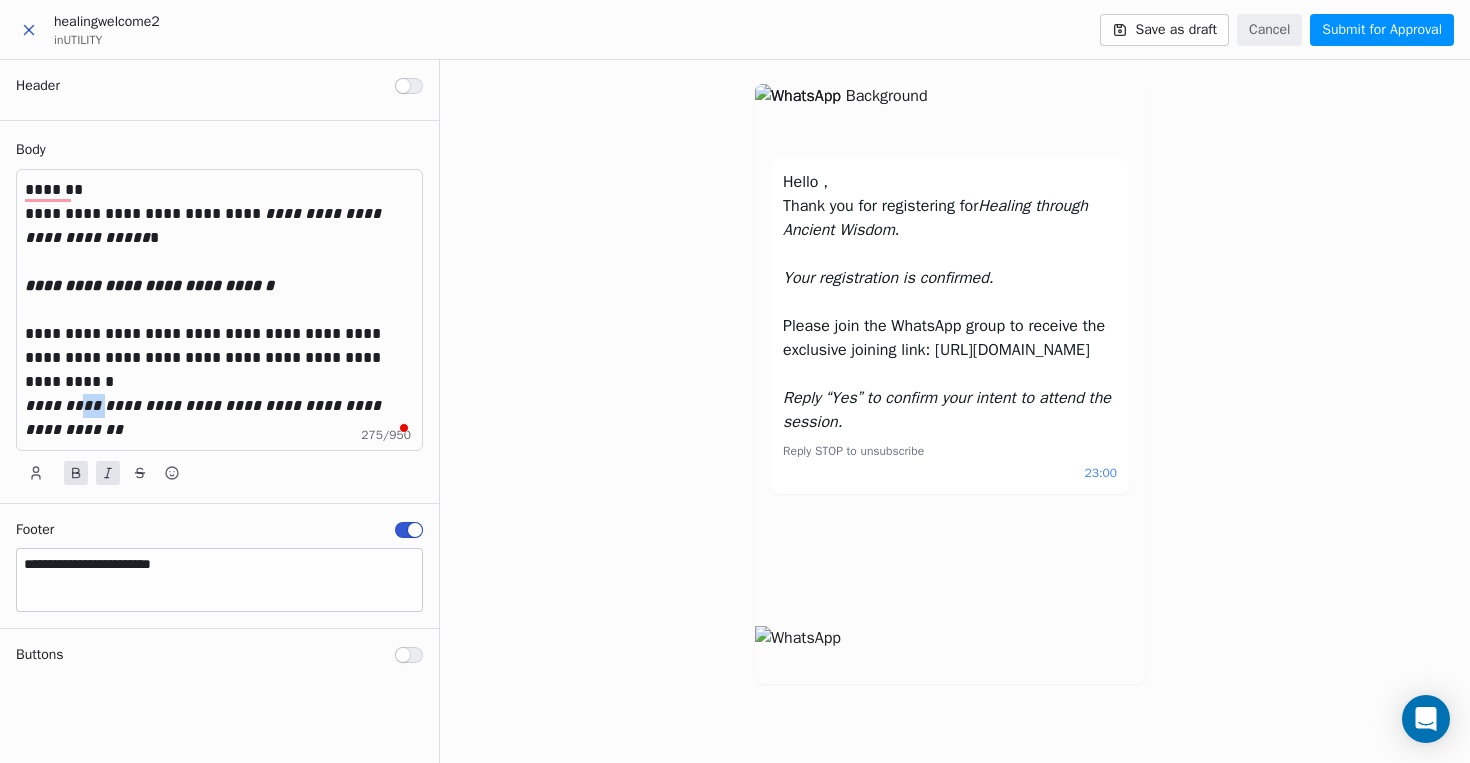 click at bounding box center (76, 473) 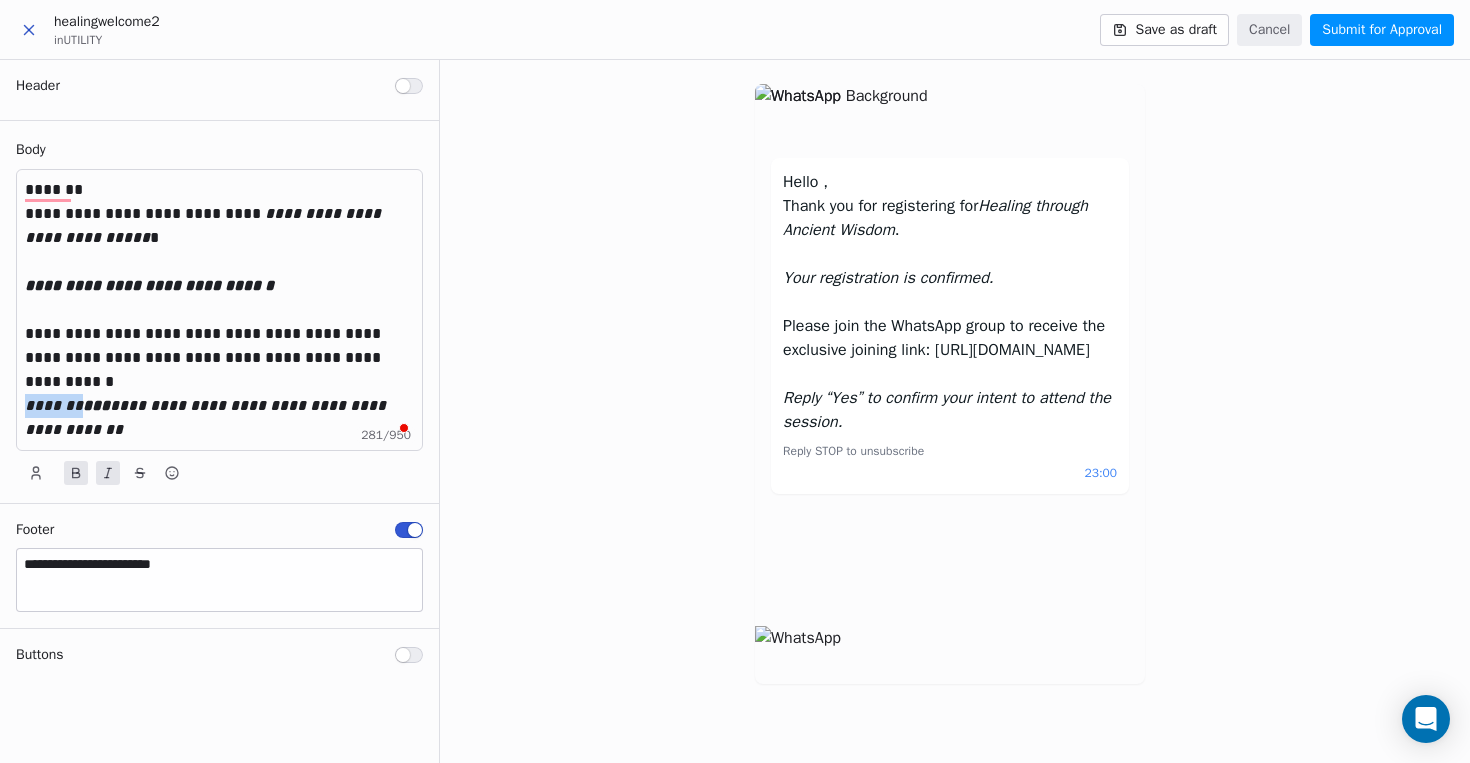 click on "**********" at bounding box center (149, 285) 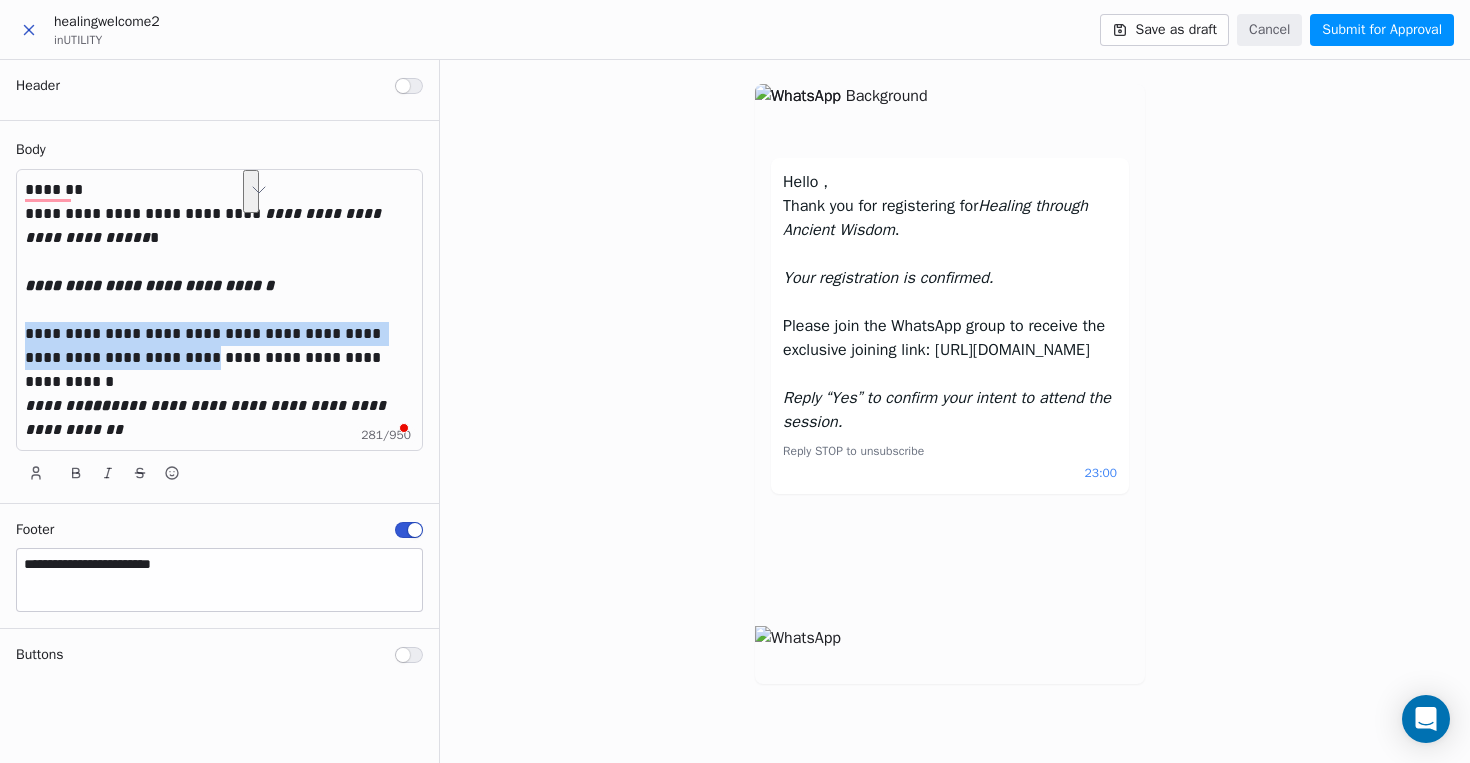 drag, startPoint x: 176, startPoint y: 361, endPoint x: 27, endPoint y: 332, distance: 151.79591 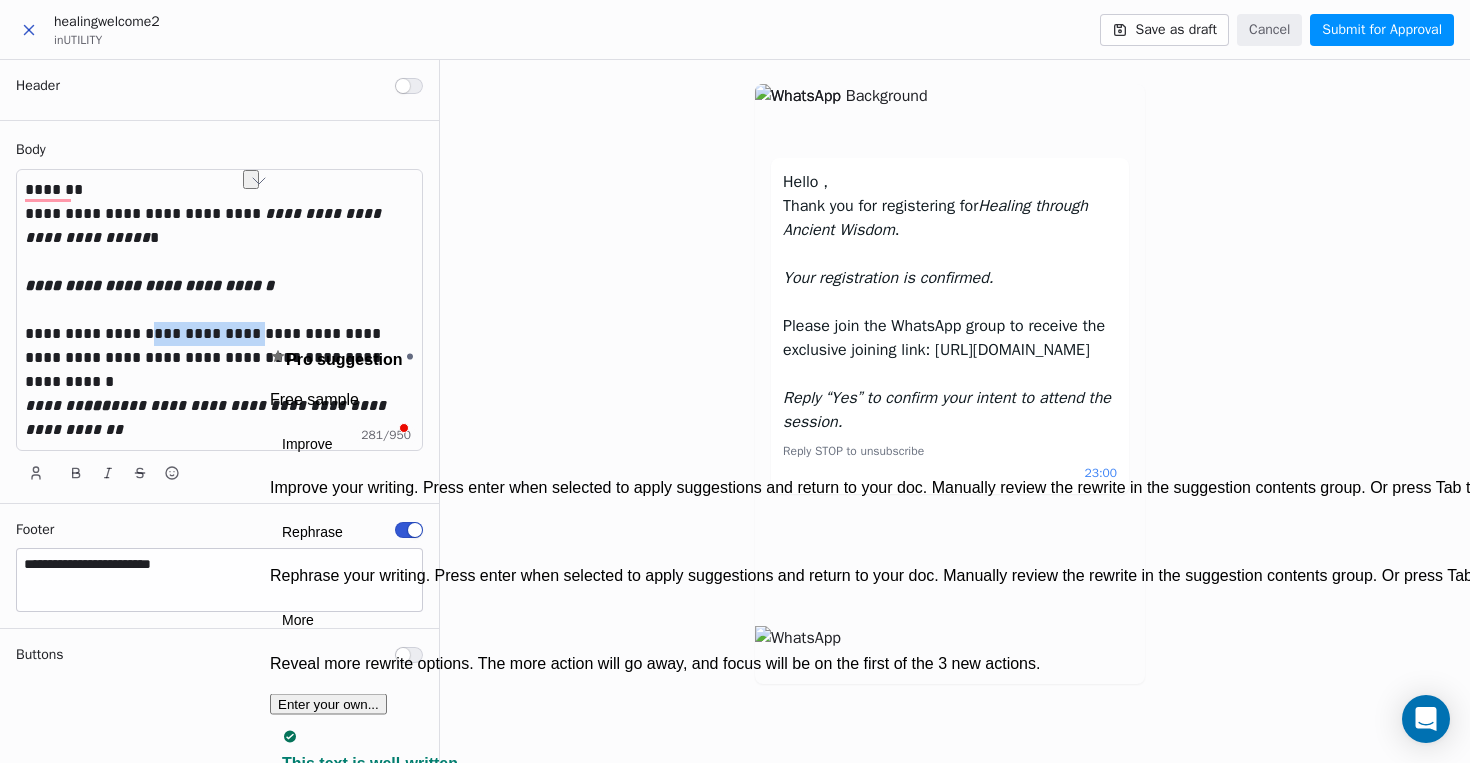 drag, startPoint x: 133, startPoint y: 332, endPoint x: 252, endPoint y: 330, distance: 119.01681 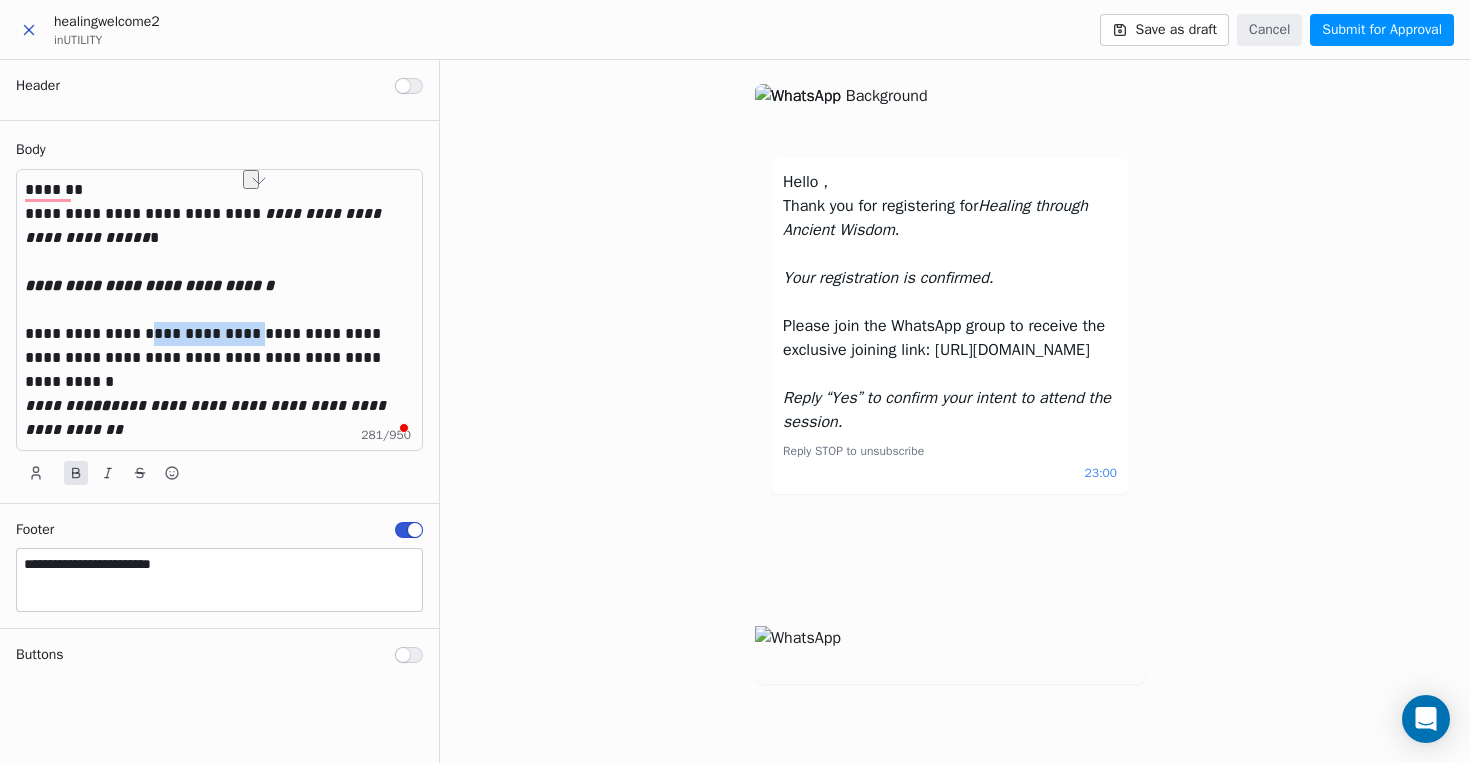 click 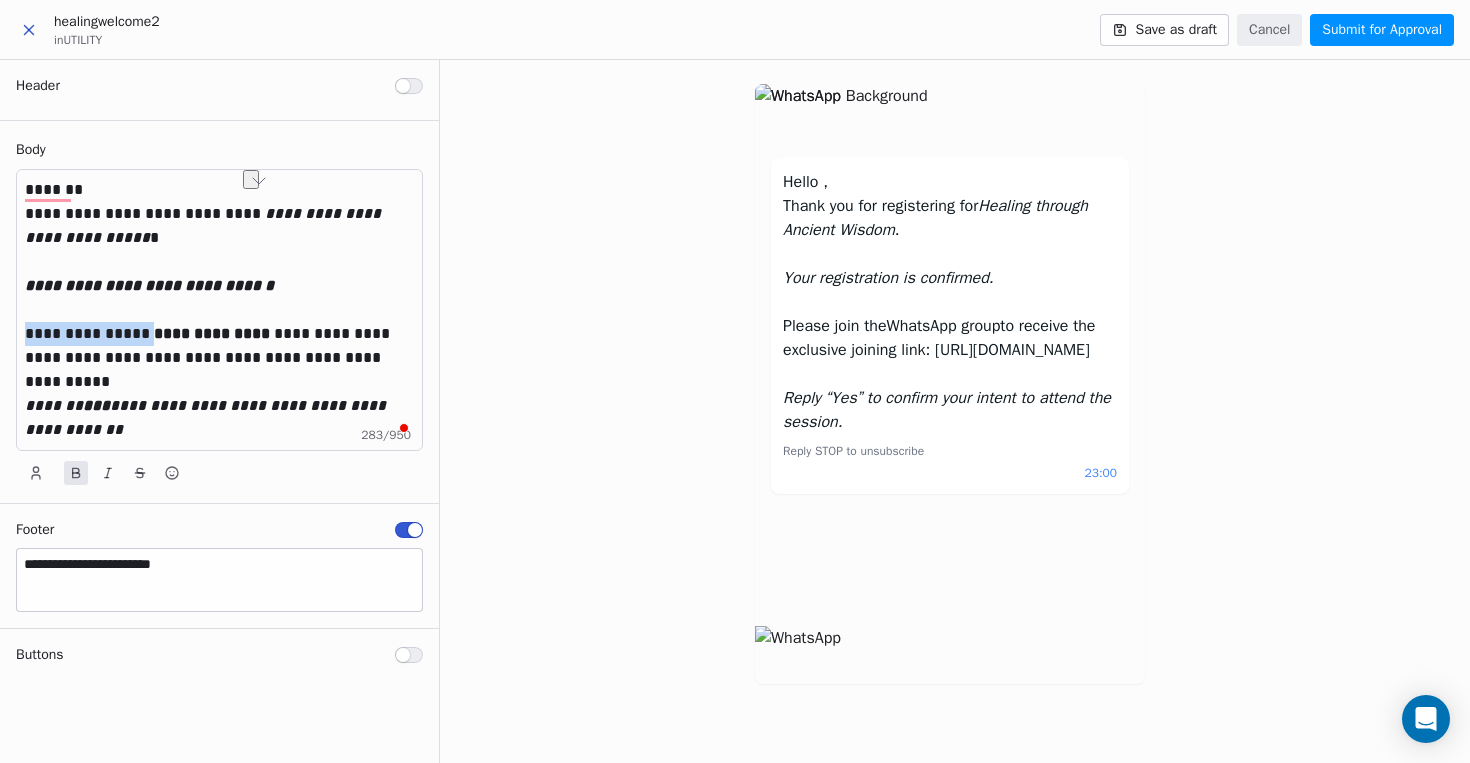 click at bounding box center (219, 382) 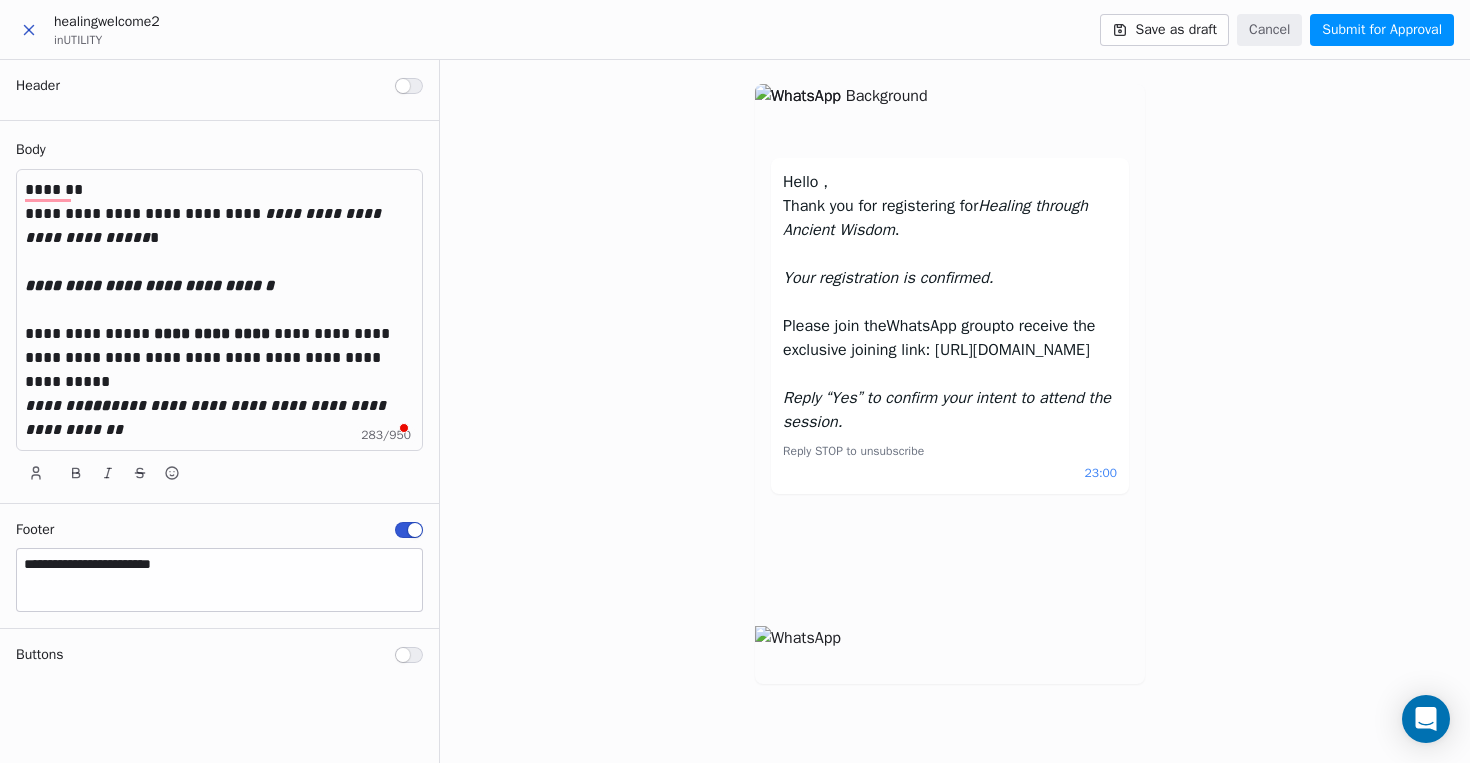 click on "**********" at bounding box center [219, 310] 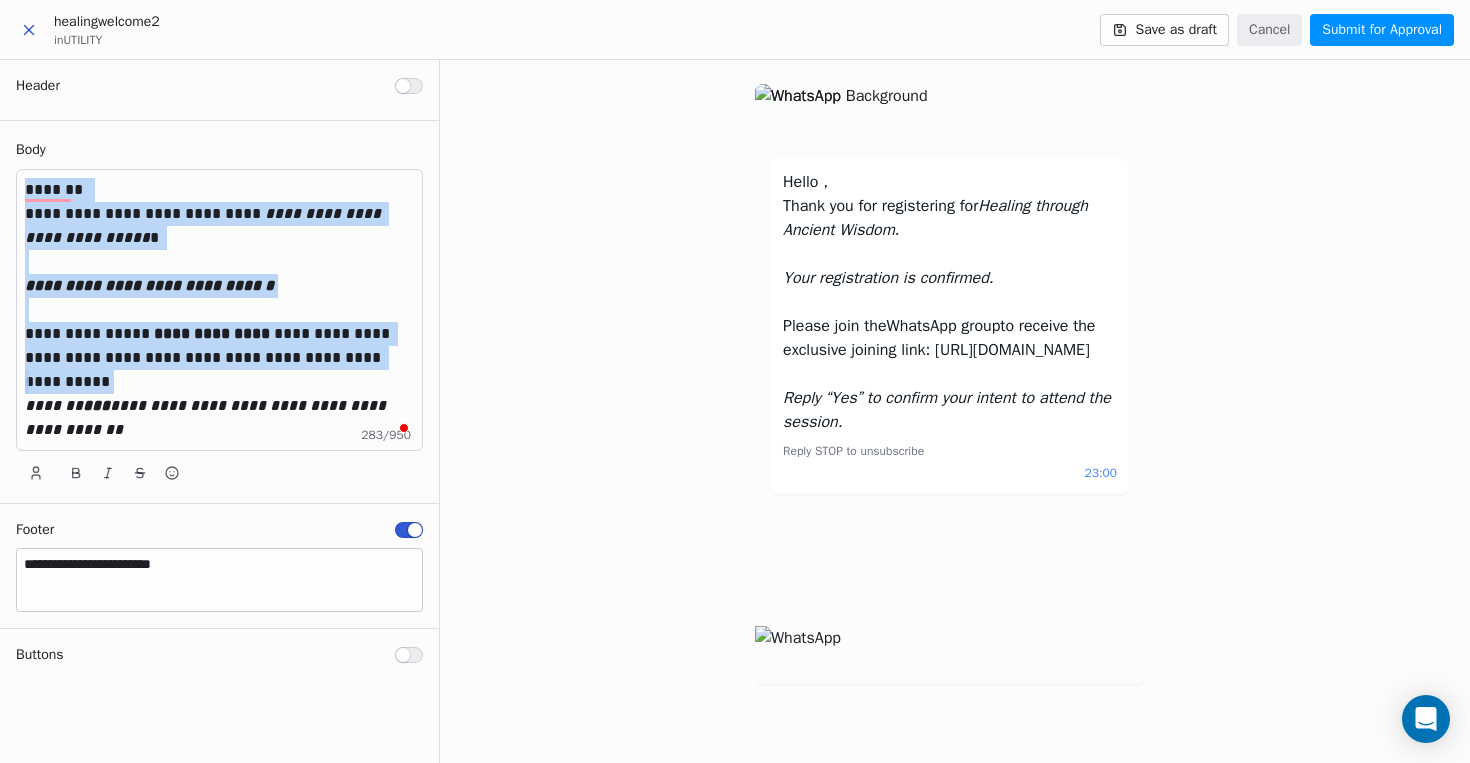 copy on "**********" 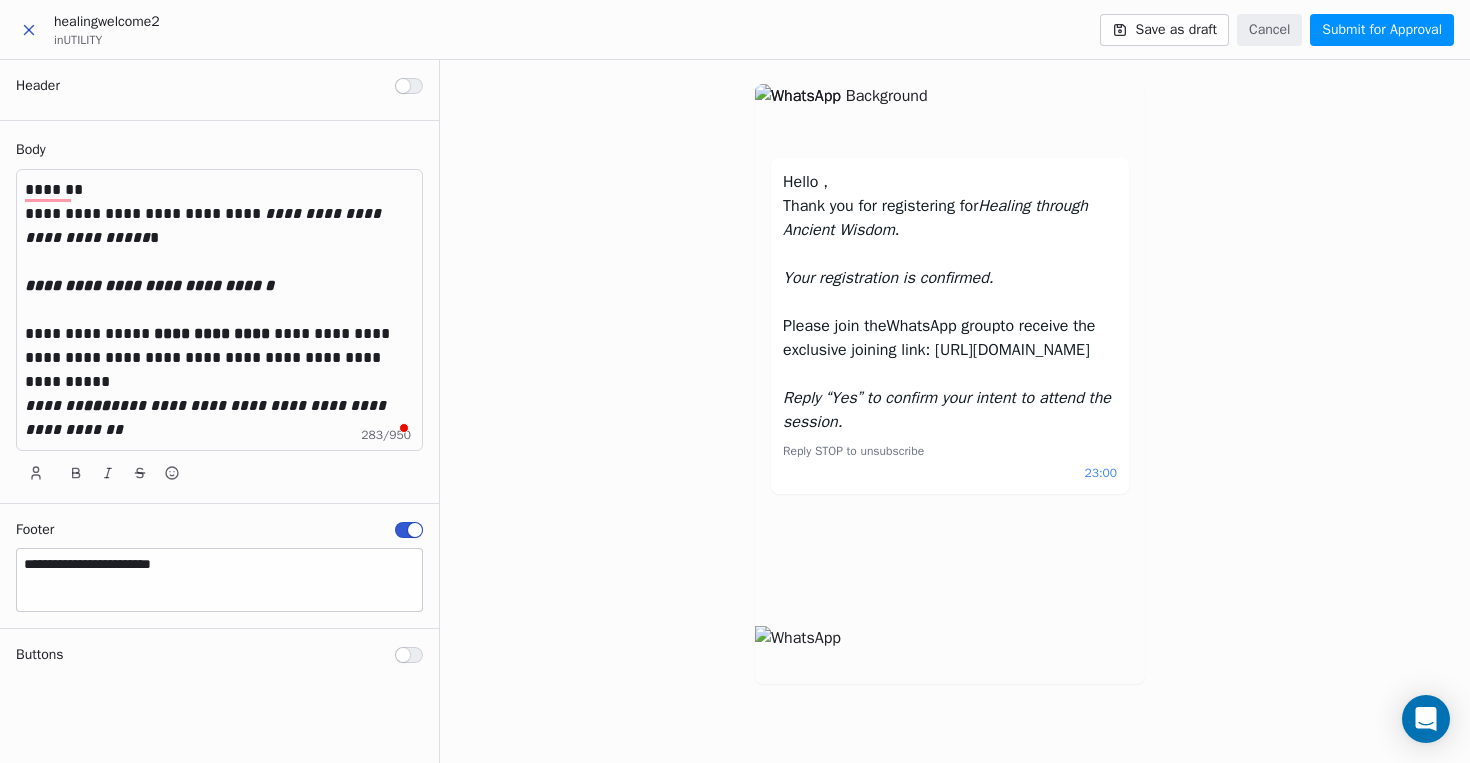 click 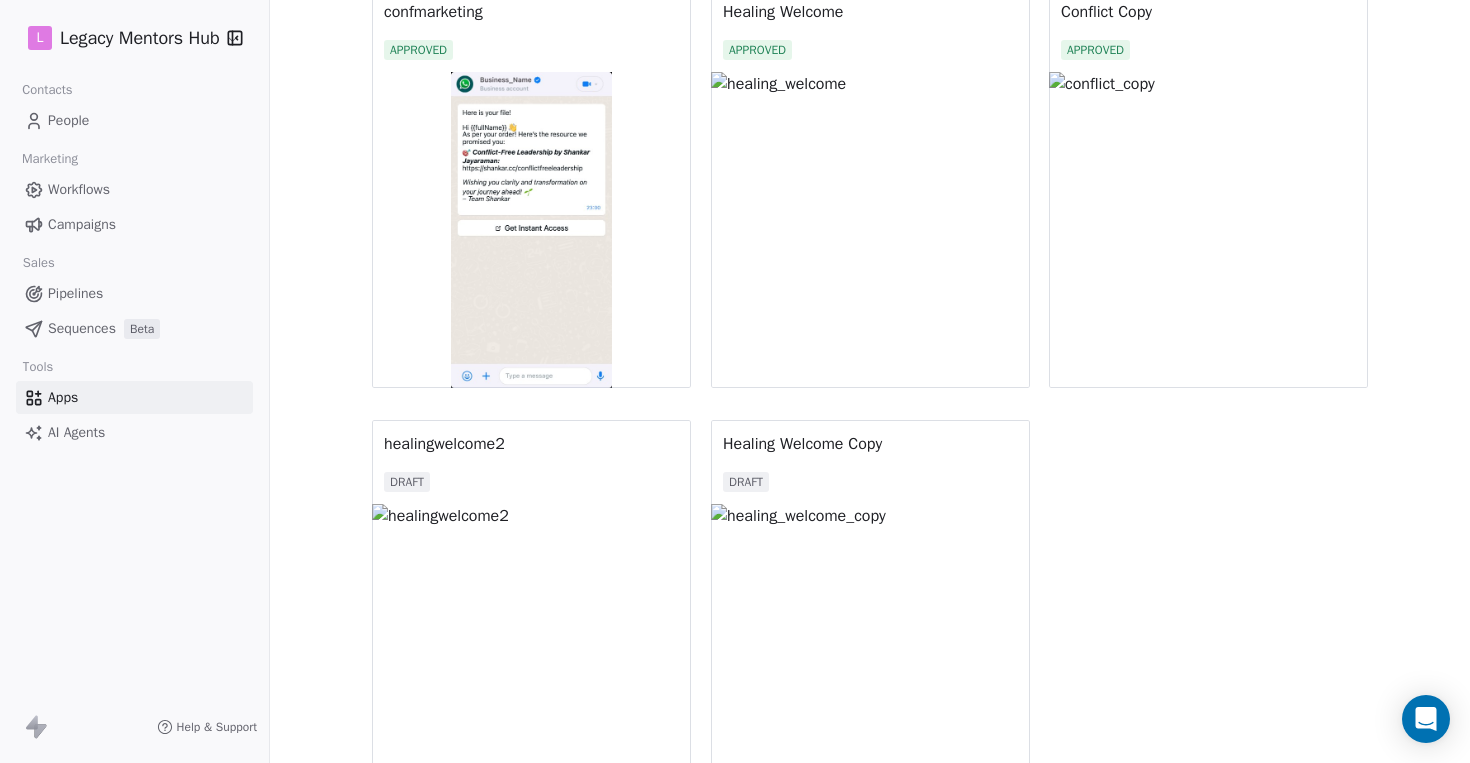 scroll, scrollTop: 764, scrollLeft: 0, axis: vertical 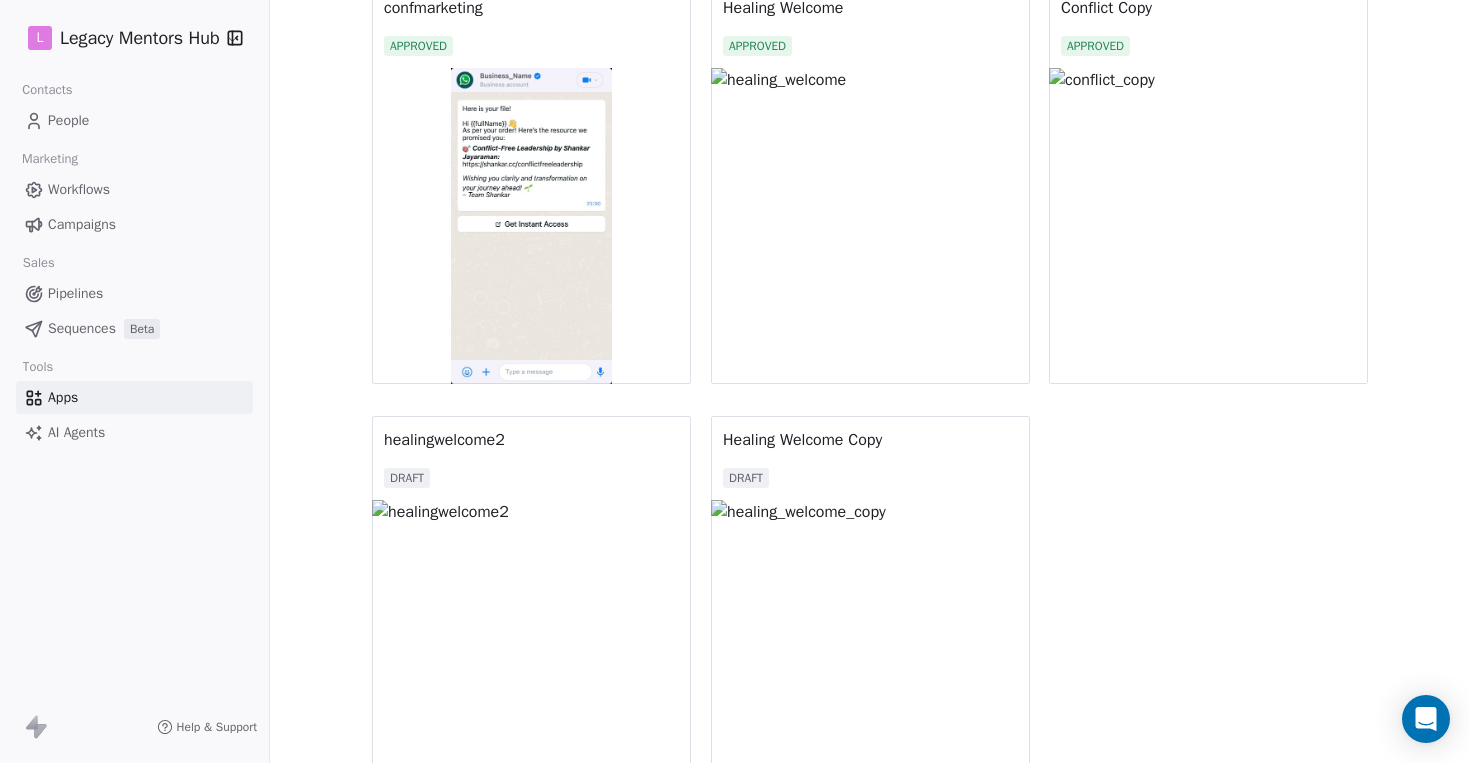 click at bounding box center (1208, 226) 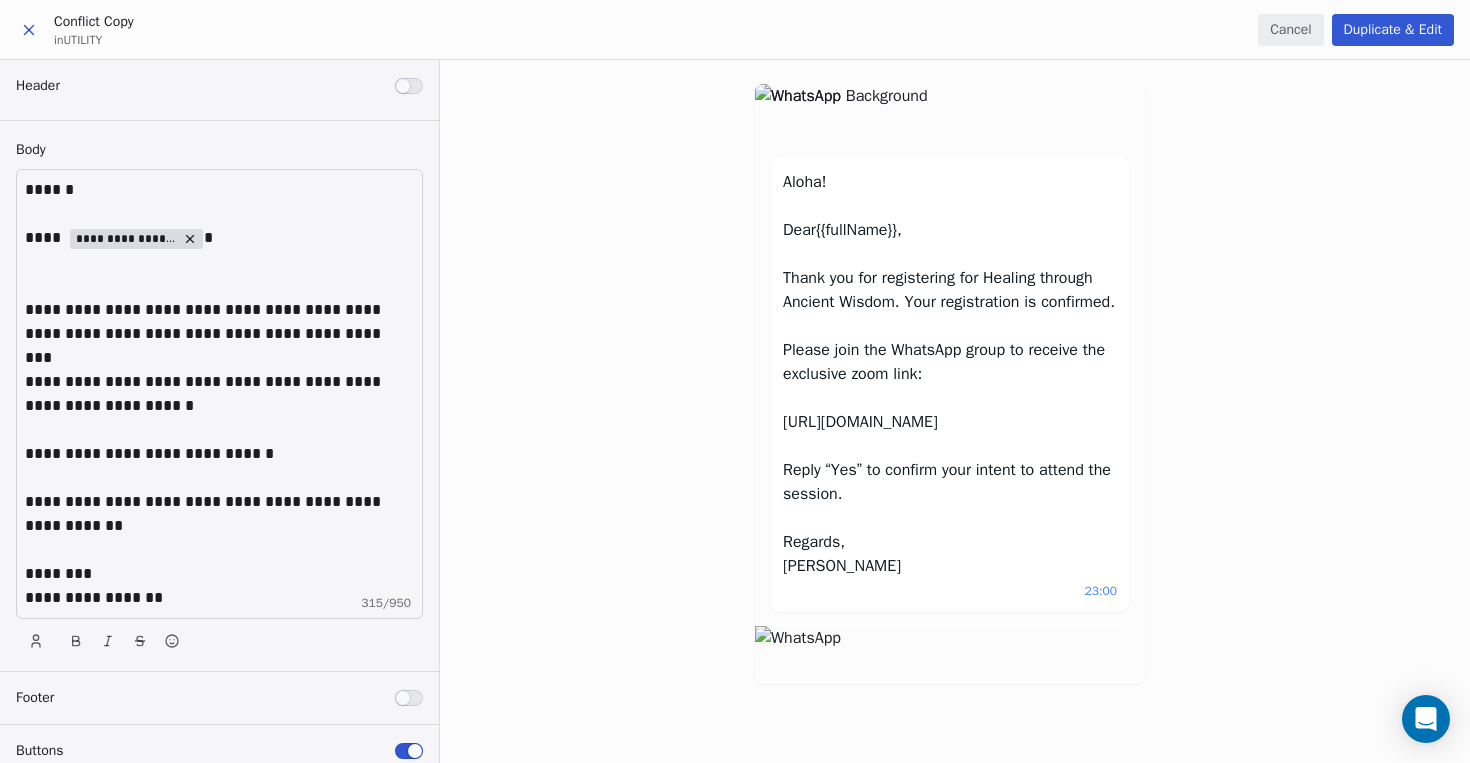 scroll, scrollTop: 0, scrollLeft: 0, axis: both 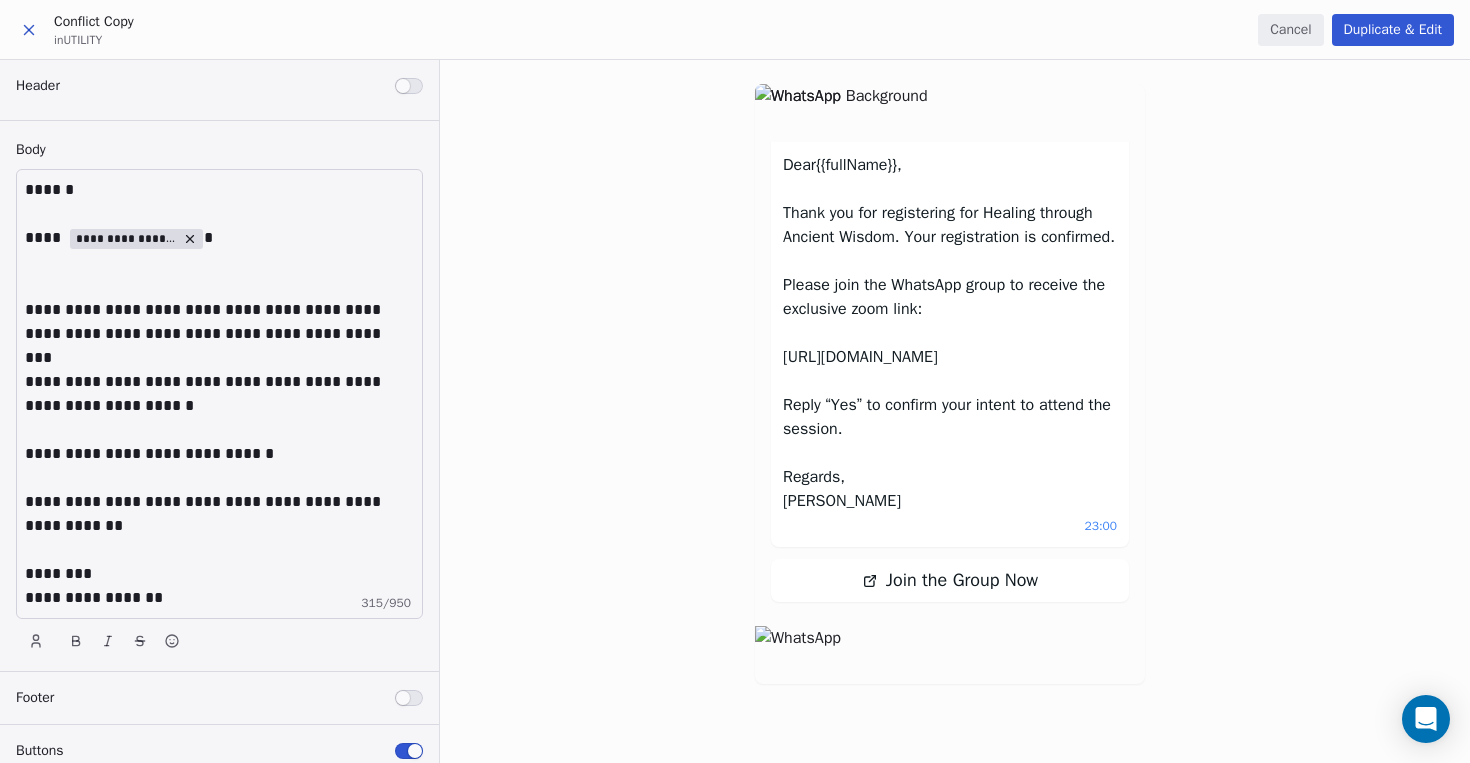 click 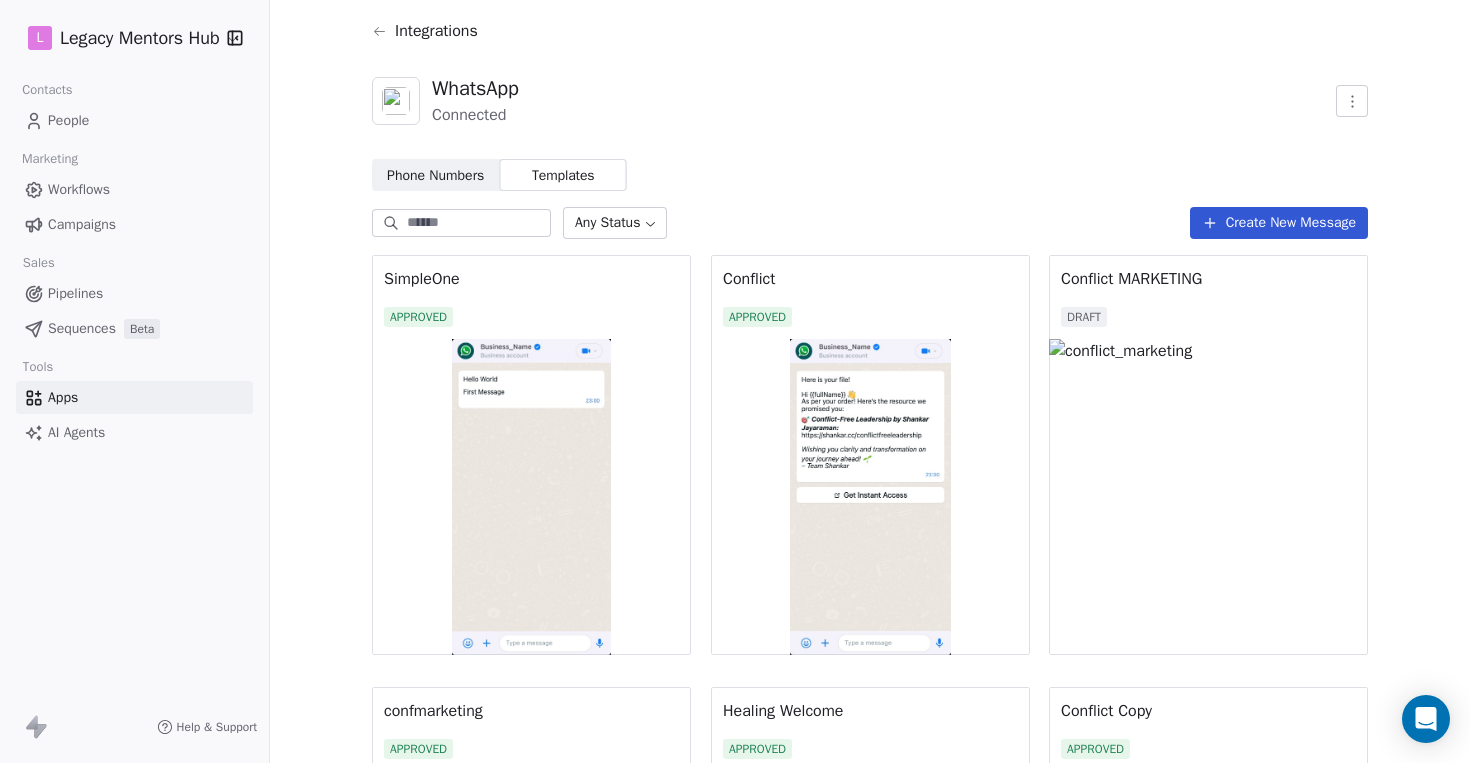 scroll, scrollTop: 56, scrollLeft: 0, axis: vertical 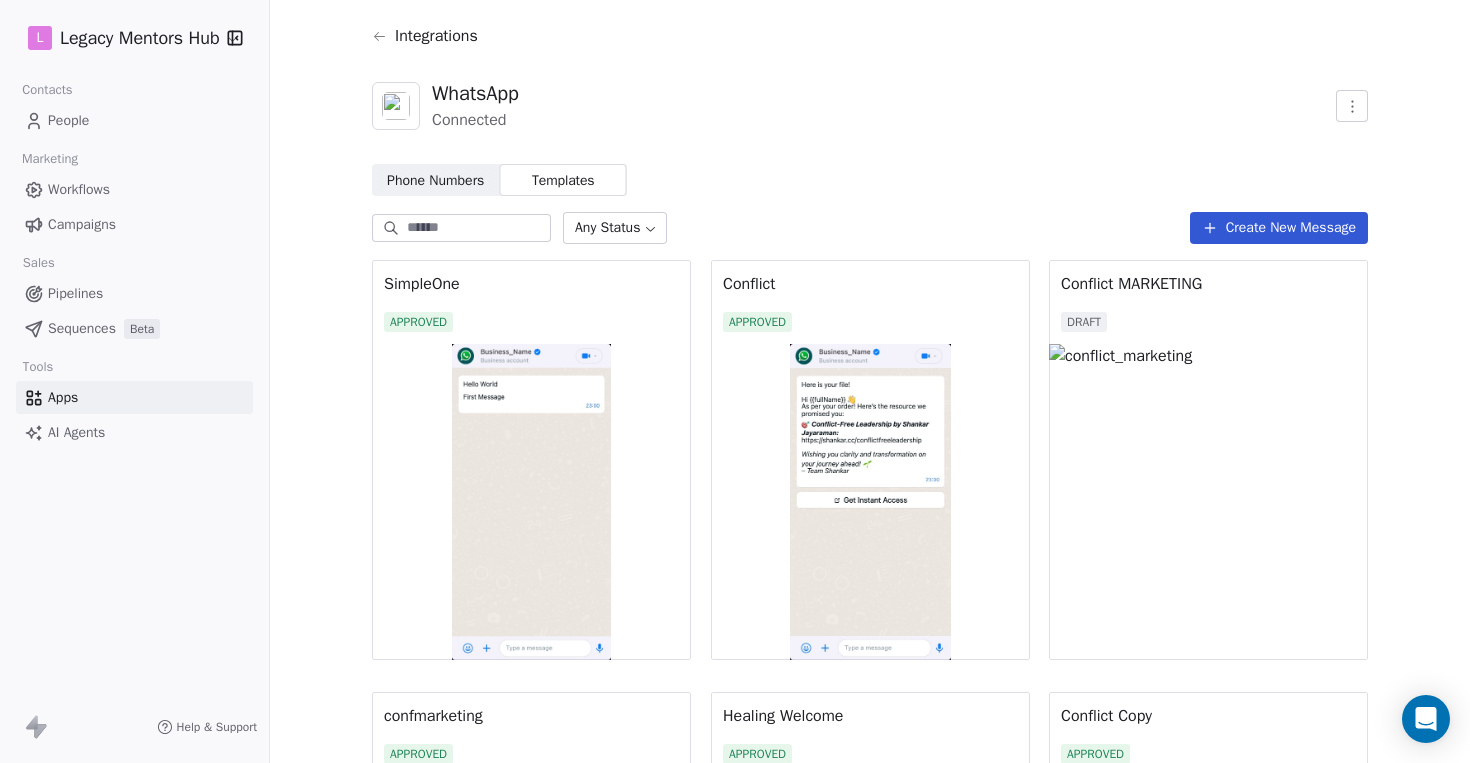 click on "Workflows" at bounding box center (79, 189) 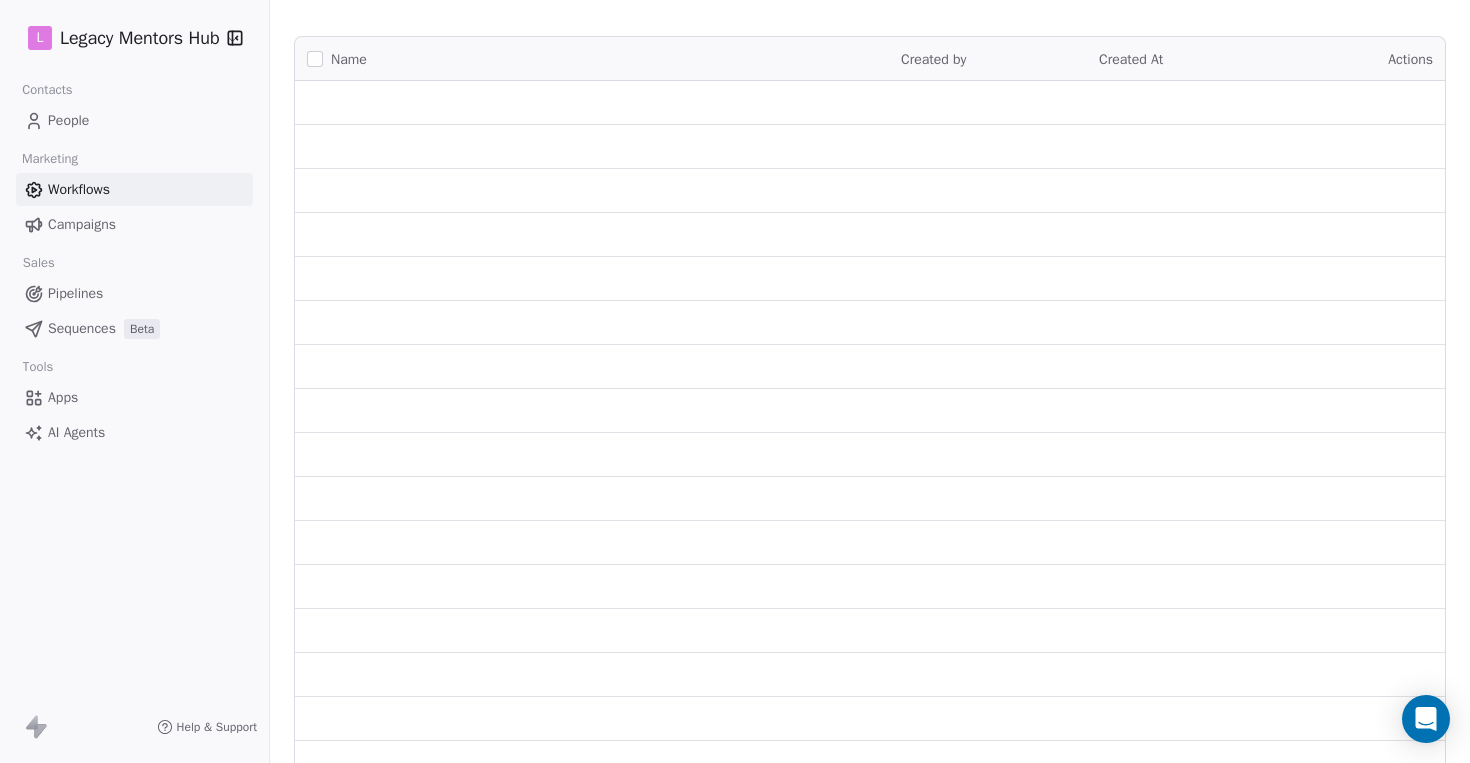 scroll, scrollTop: 0, scrollLeft: 0, axis: both 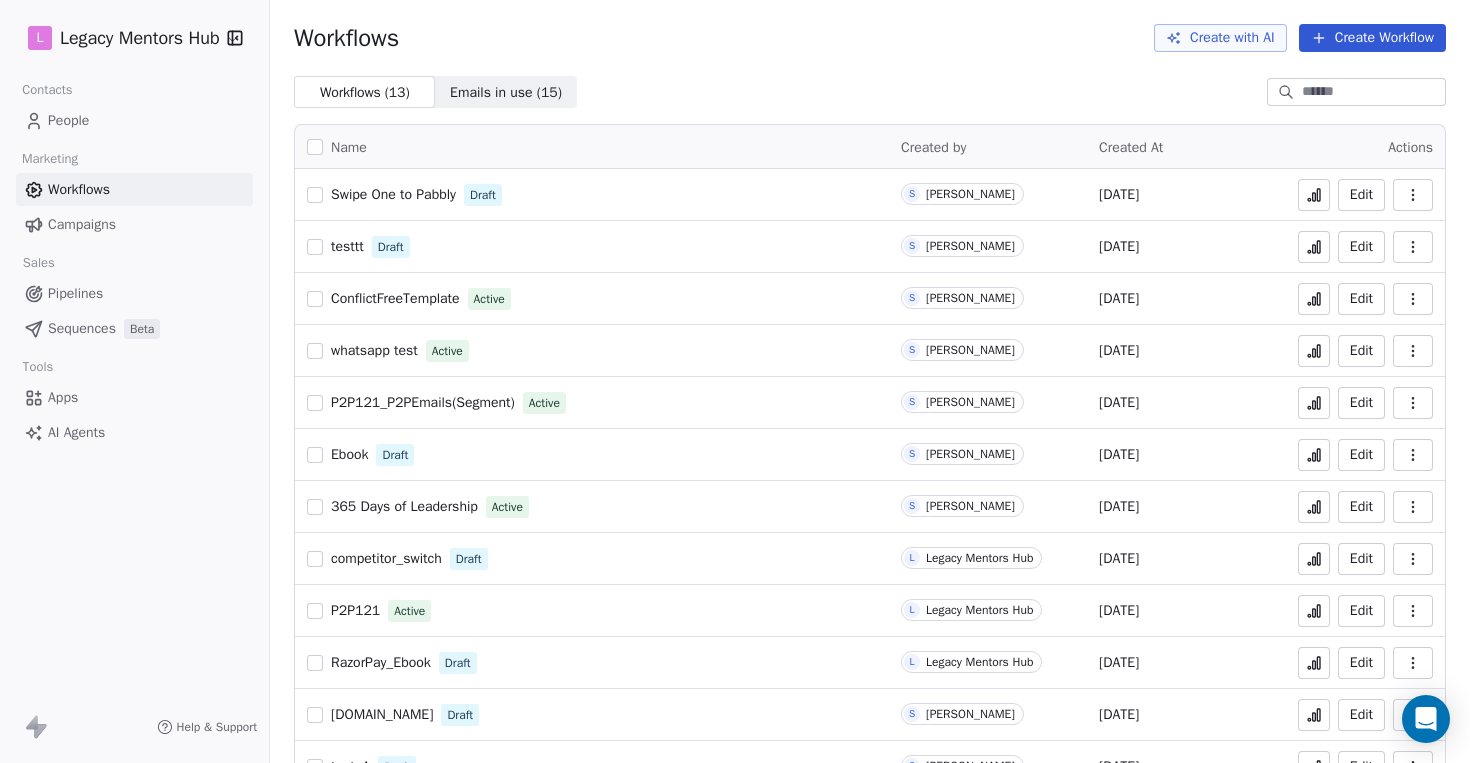 click on "Create Workflow" at bounding box center (1372, 38) 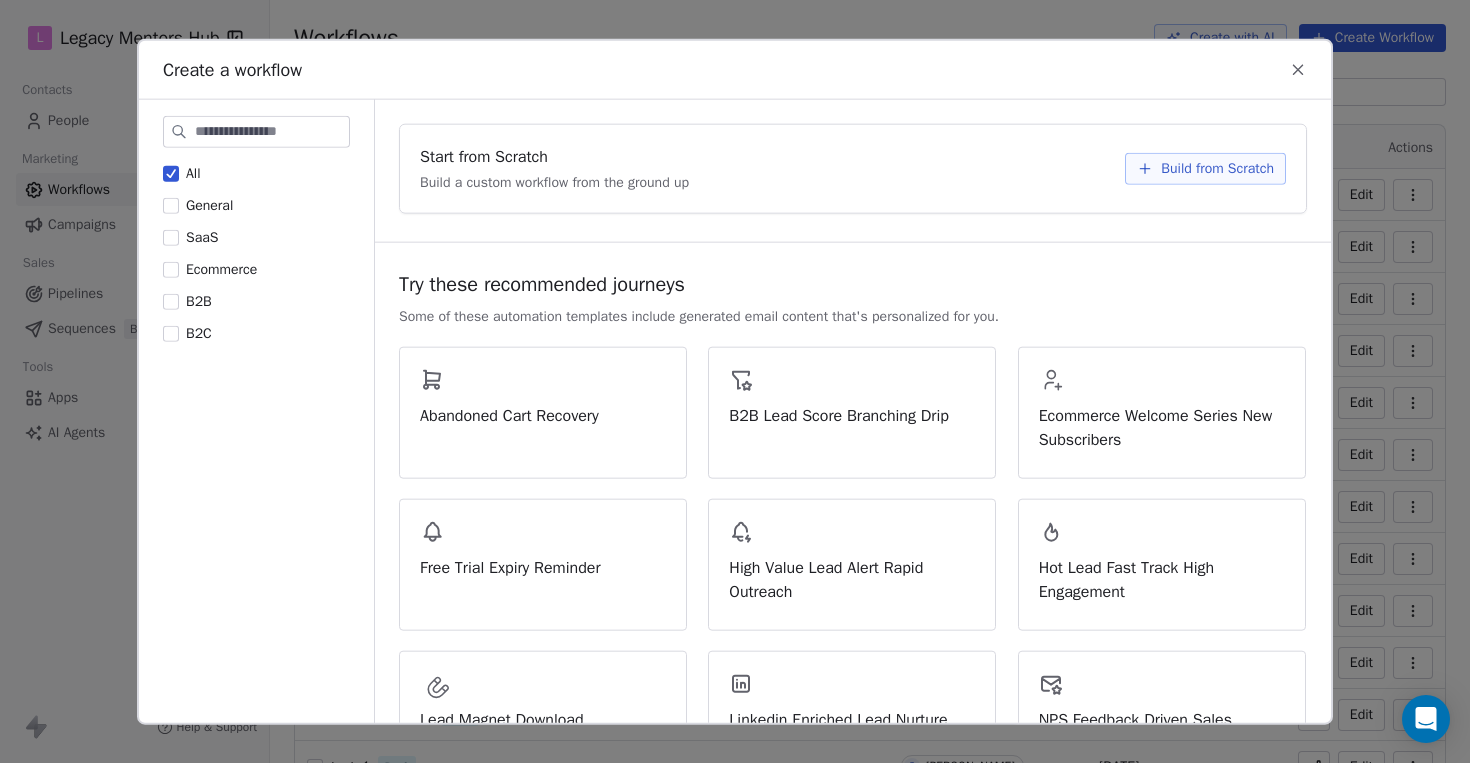click on "Build from Scratch" at bounding box center [1217, 168] 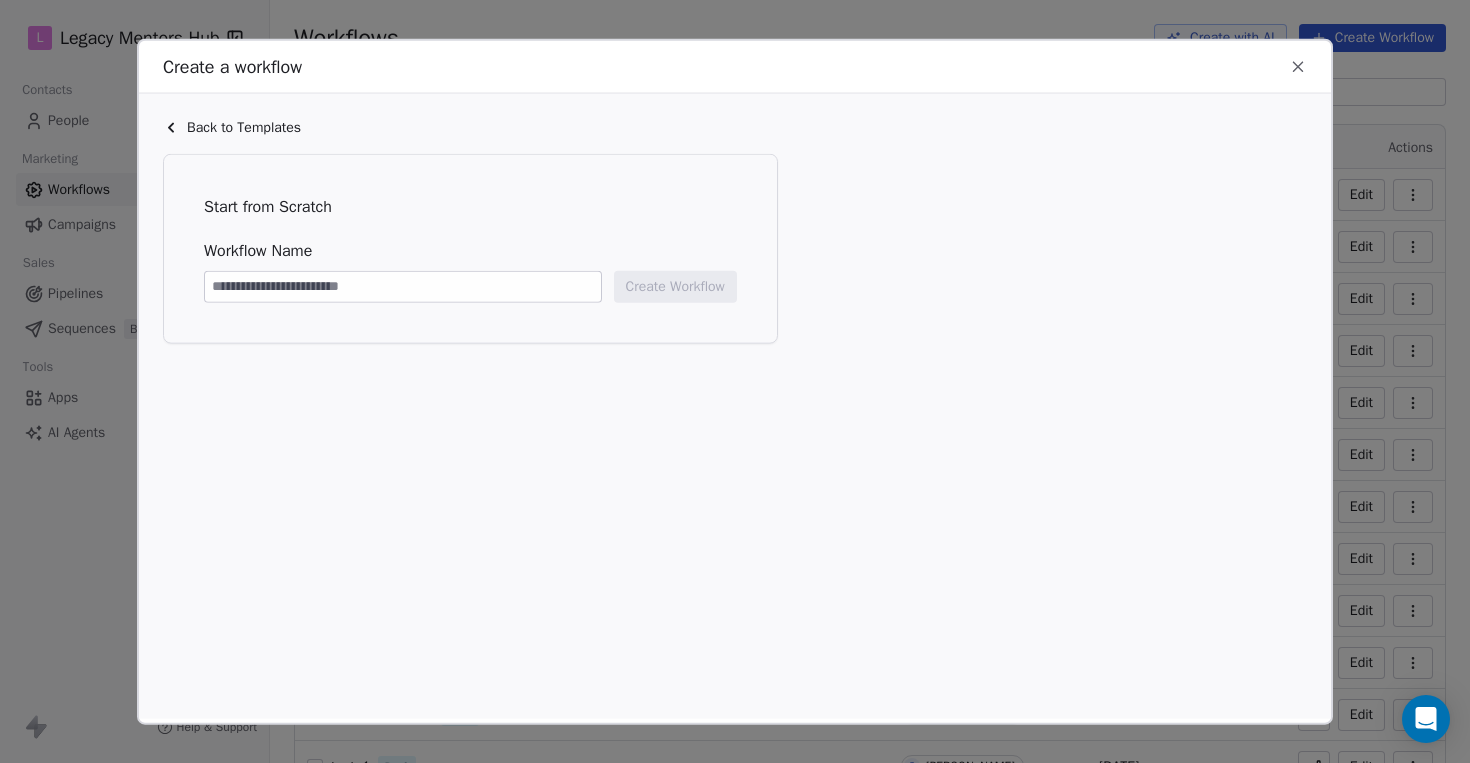 click at bounding box center [403, 286] 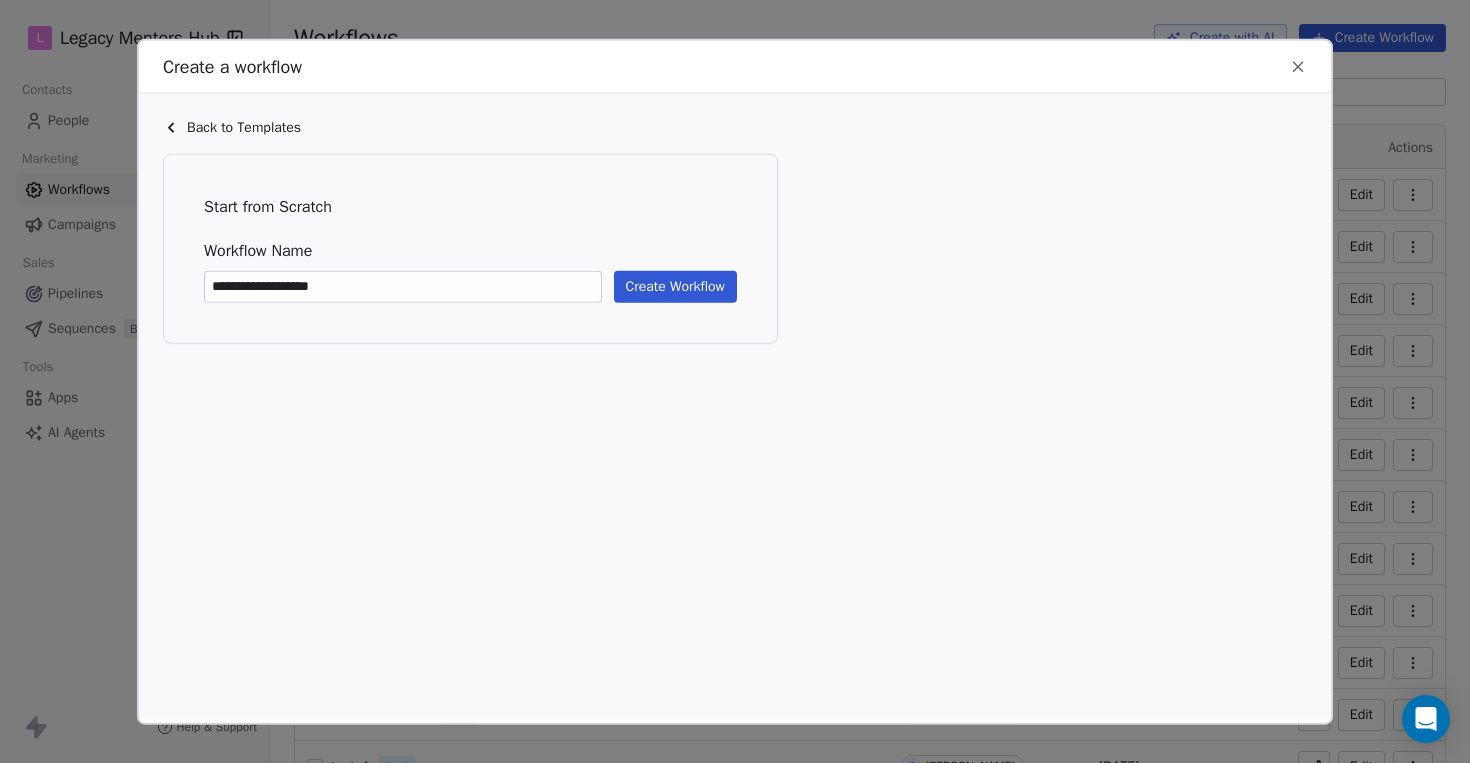type on "**********" 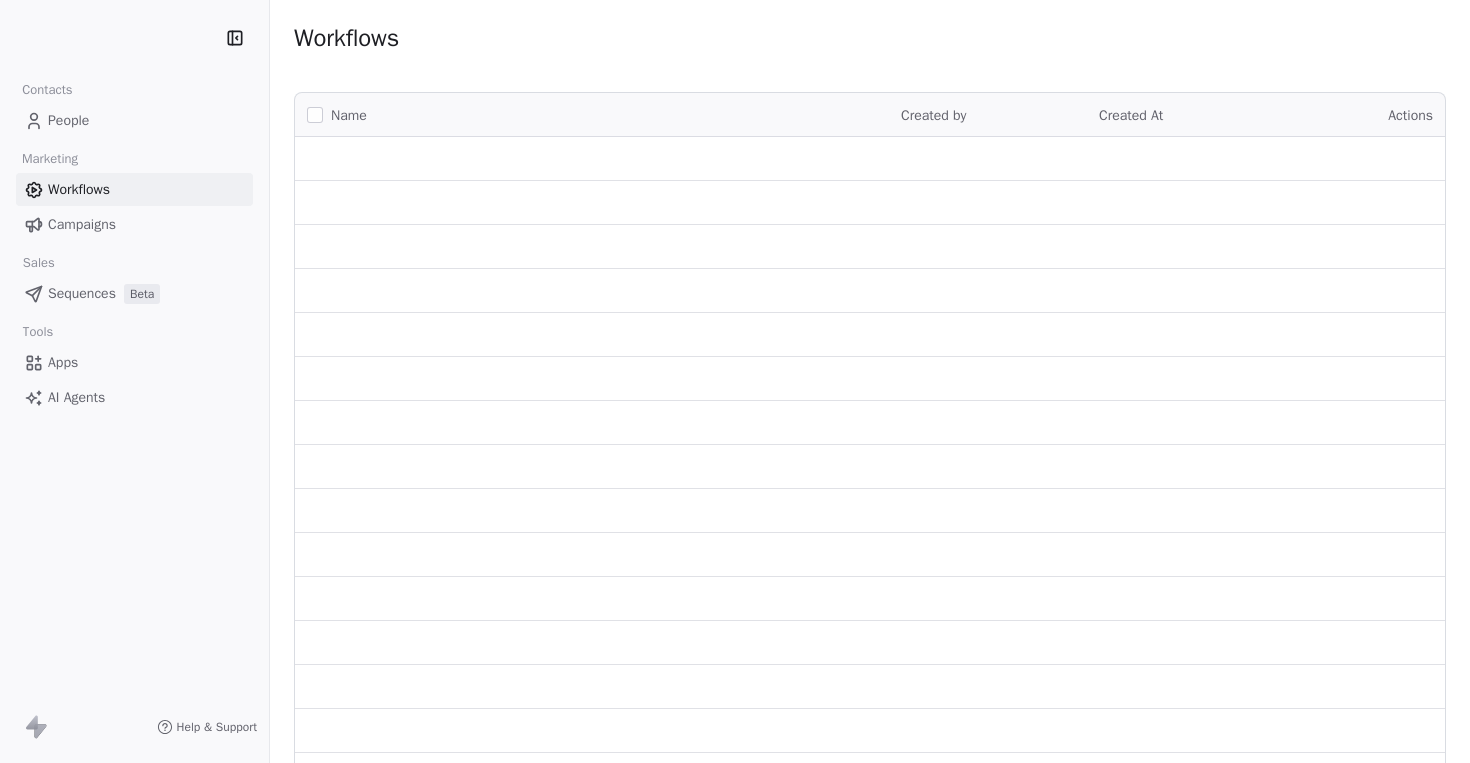 scroll, scrollTop: 0, scrollLeft: 0, axis: both 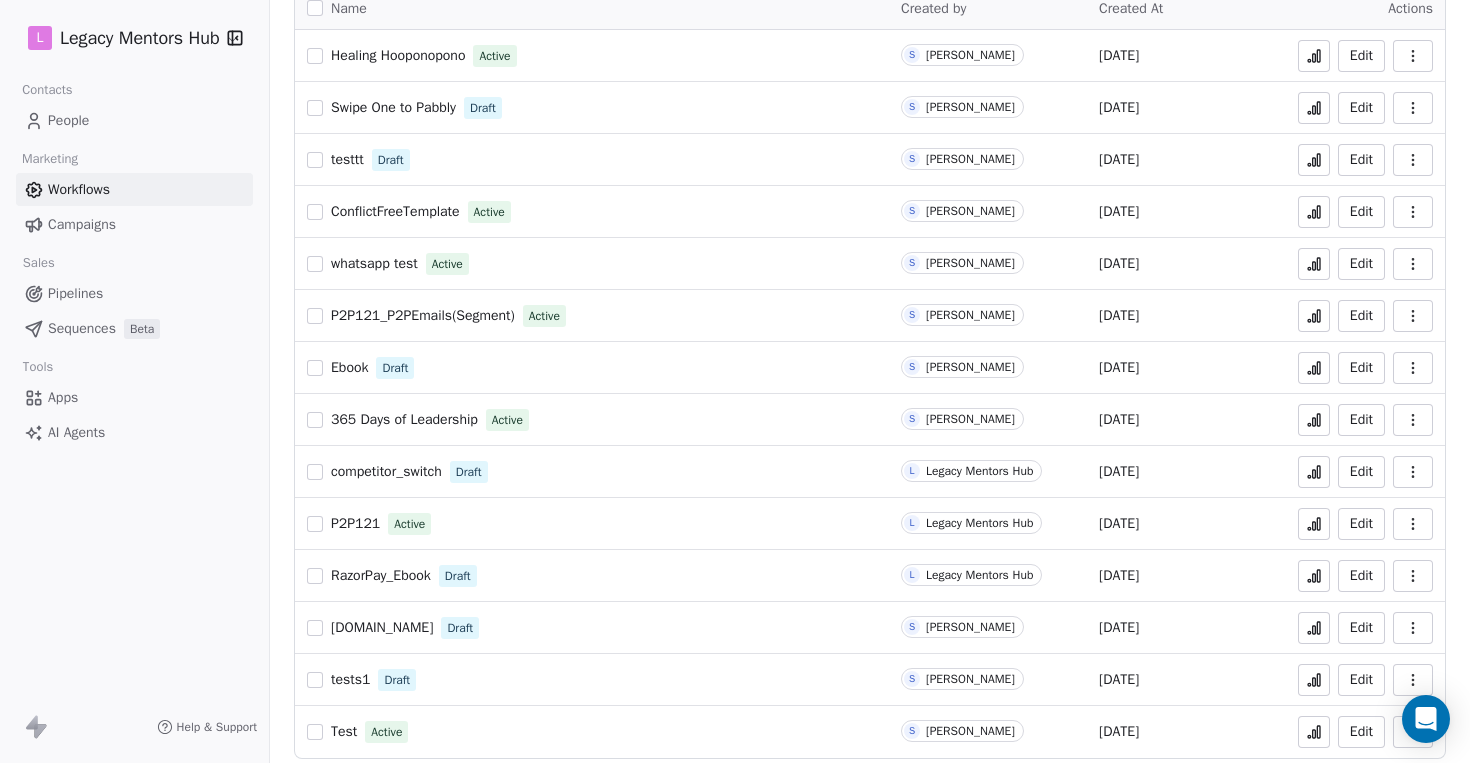 click on "P2P121_P2PEmails(Segment)" at bounding box center (423, 315) 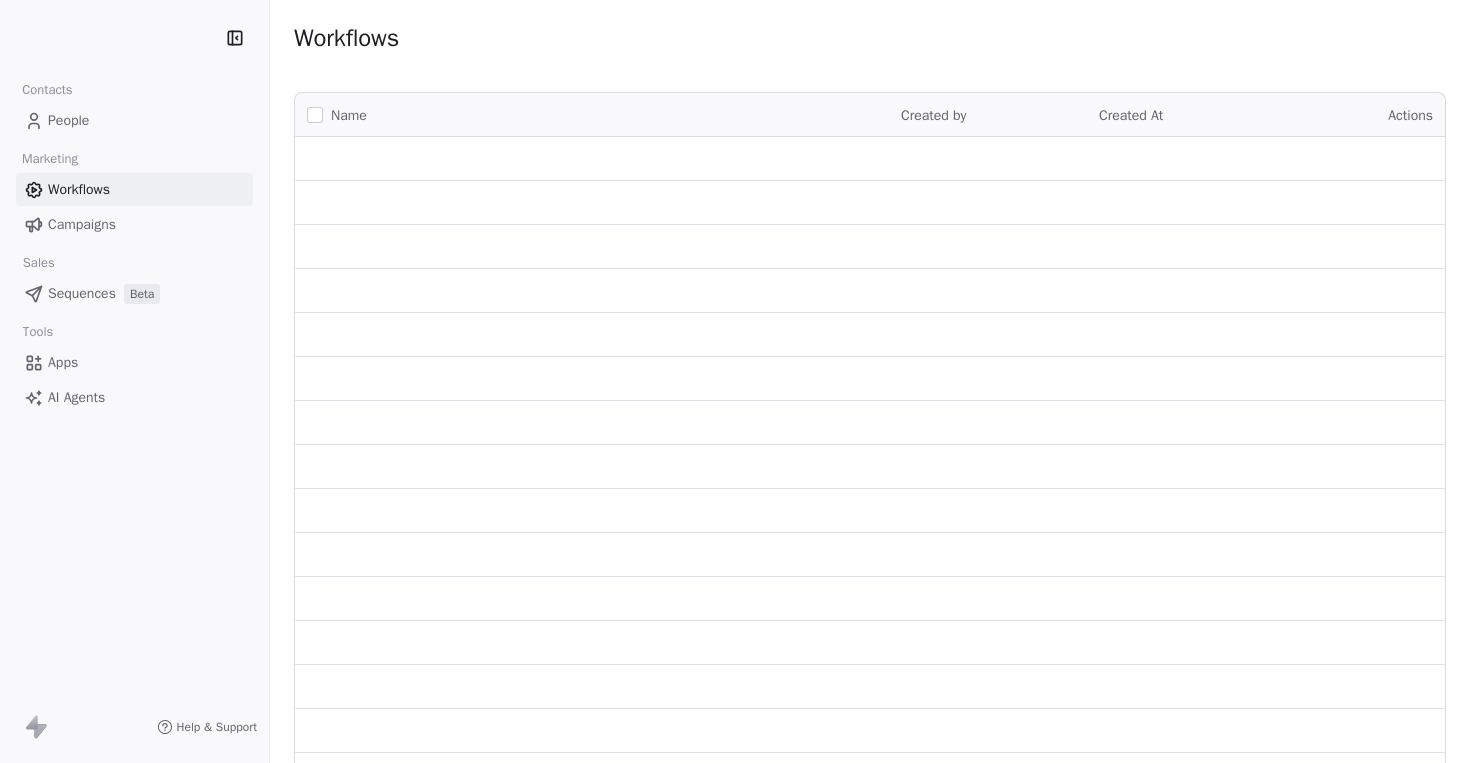 scroll, scrollTop: 0, scrollLeft: 0, axis: both 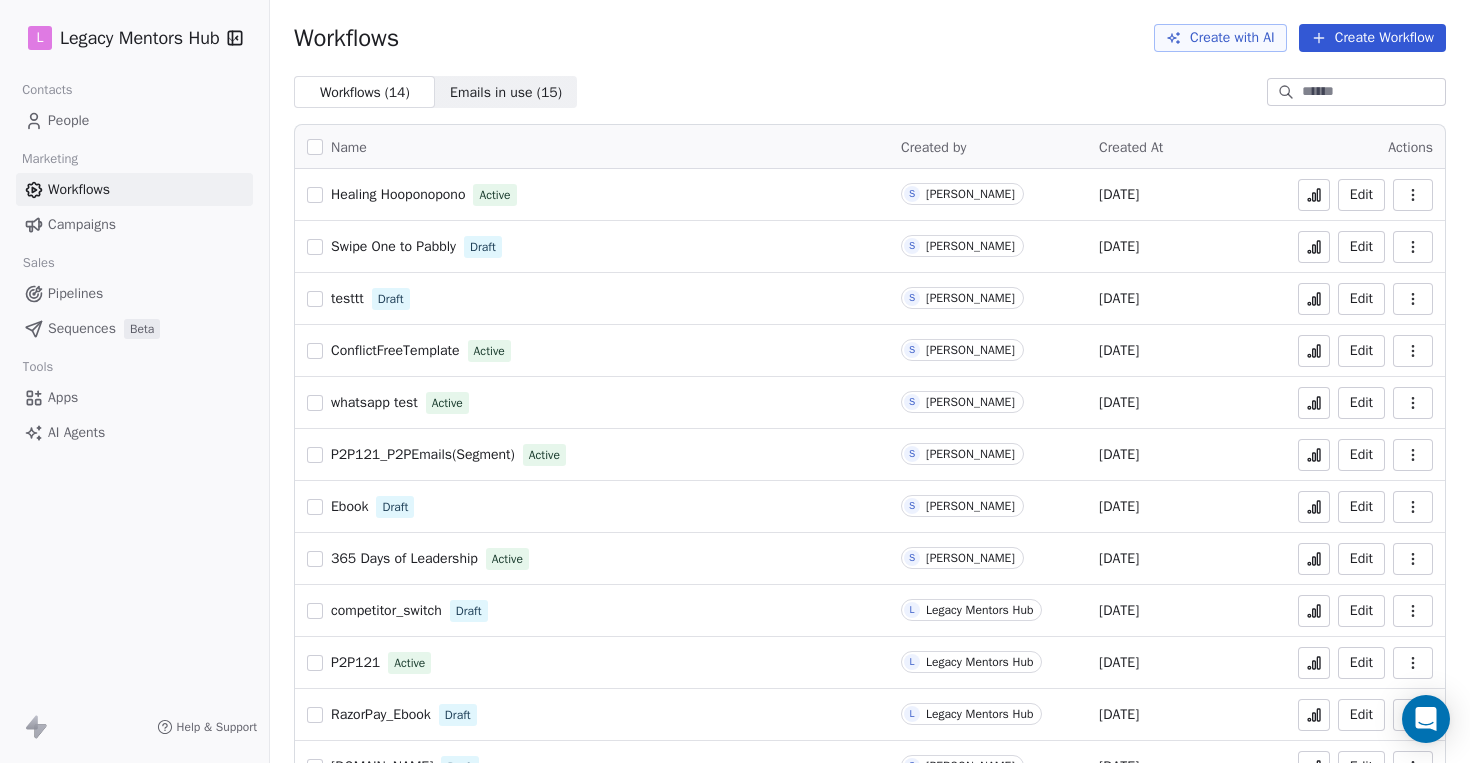 click on "Healing Hooponopono" at bounding box center [398, 194] 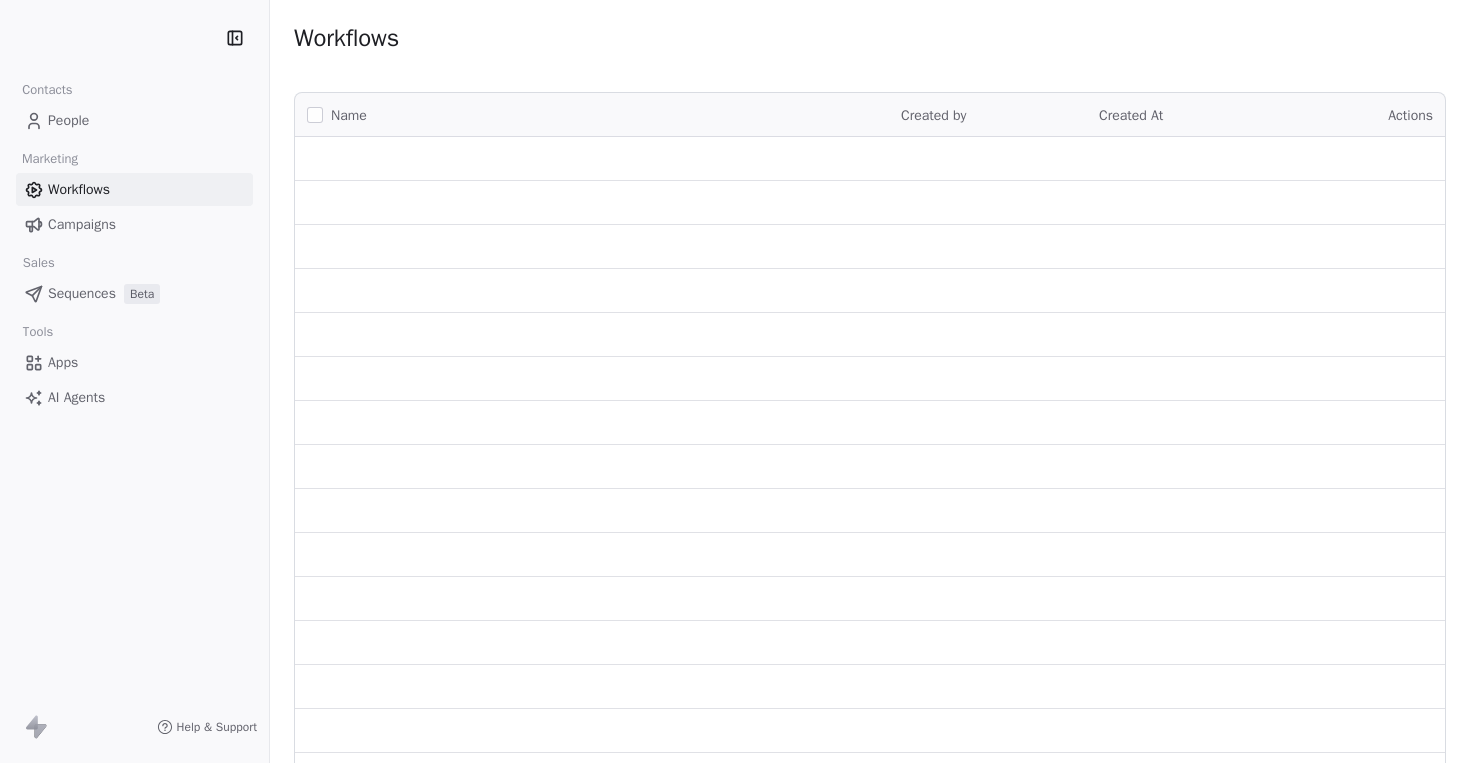 scroll, scrollTop: 0, scrollLeft: 0, axis: both 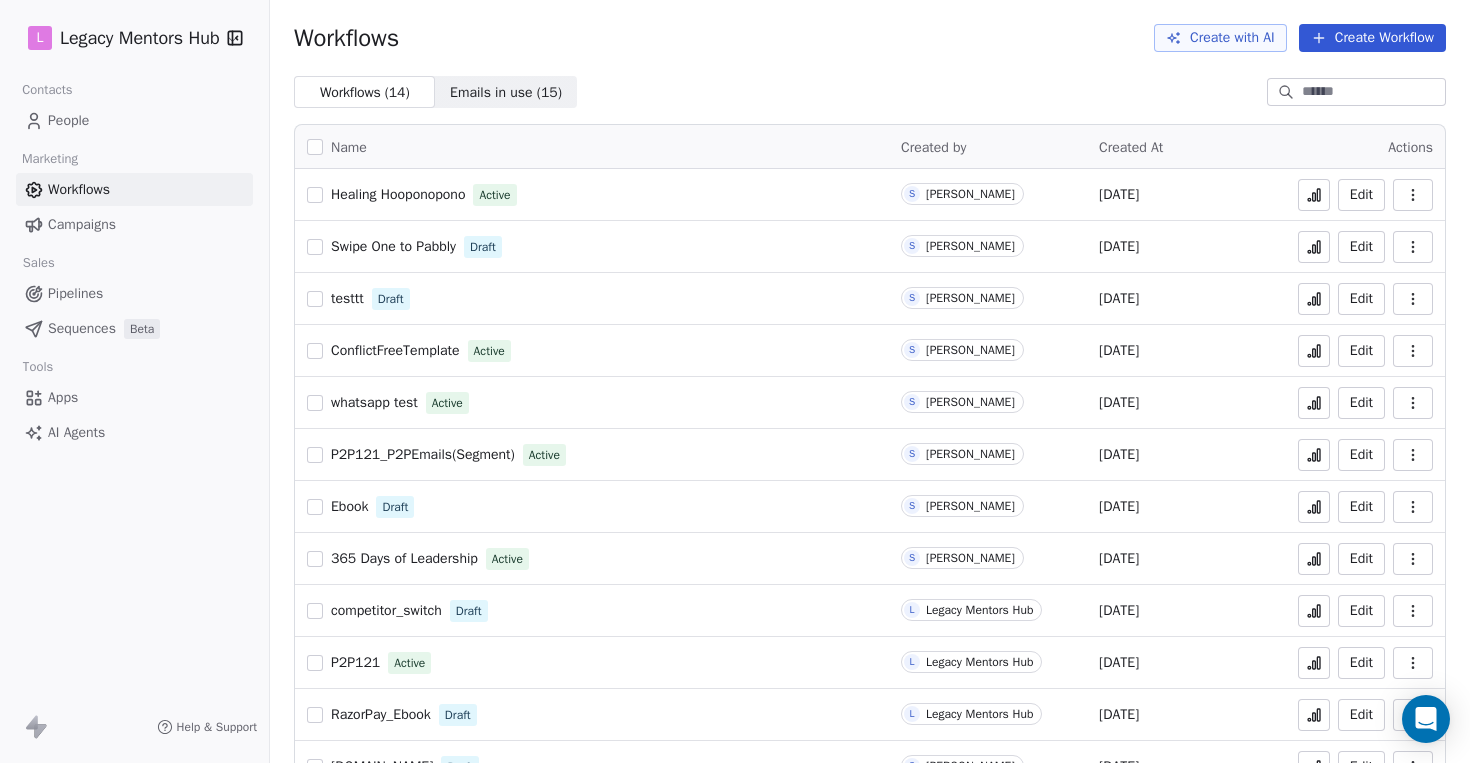 click on "People" at bounding box center (134, 120) 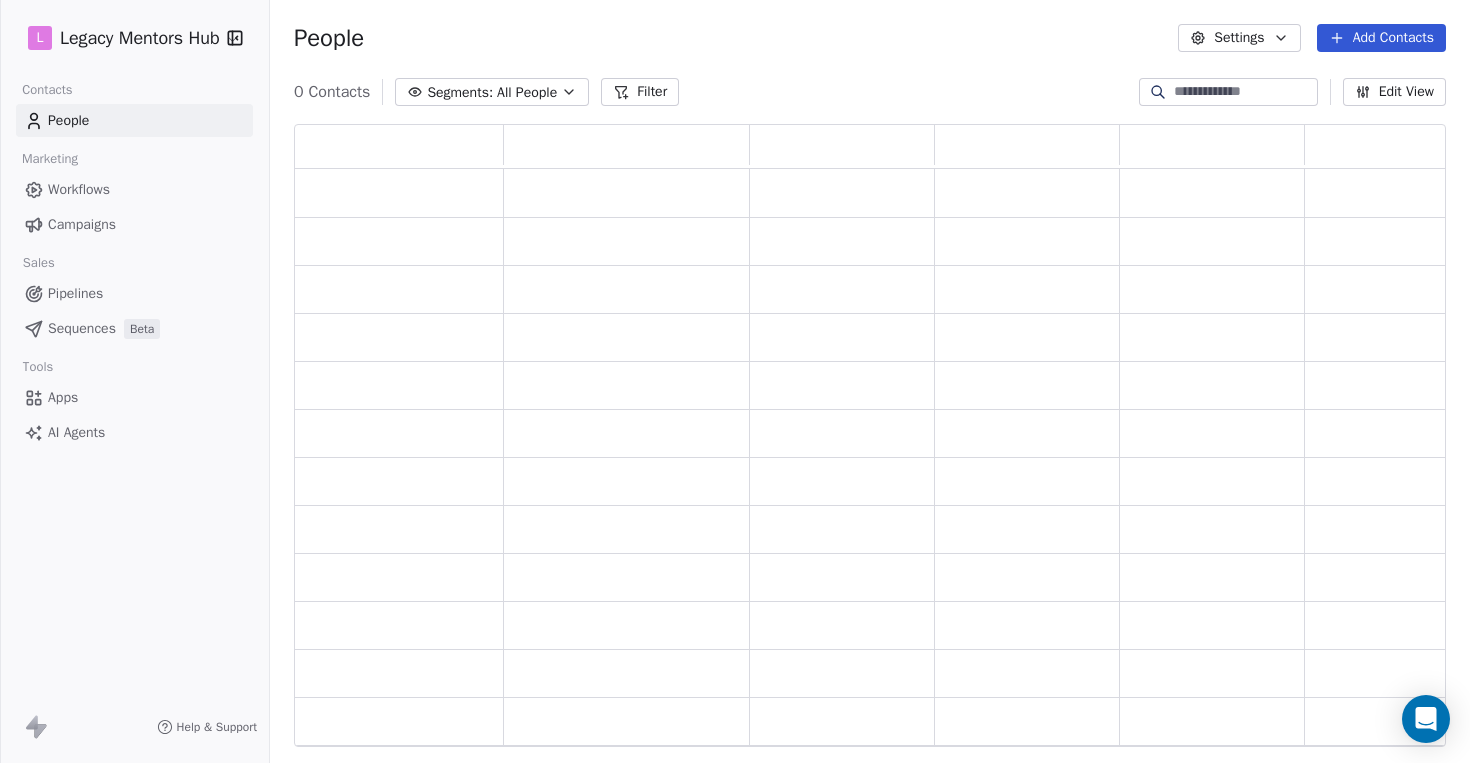 scroll, scrollTop: 0, scrollLeft: 1, axis: horizontal 